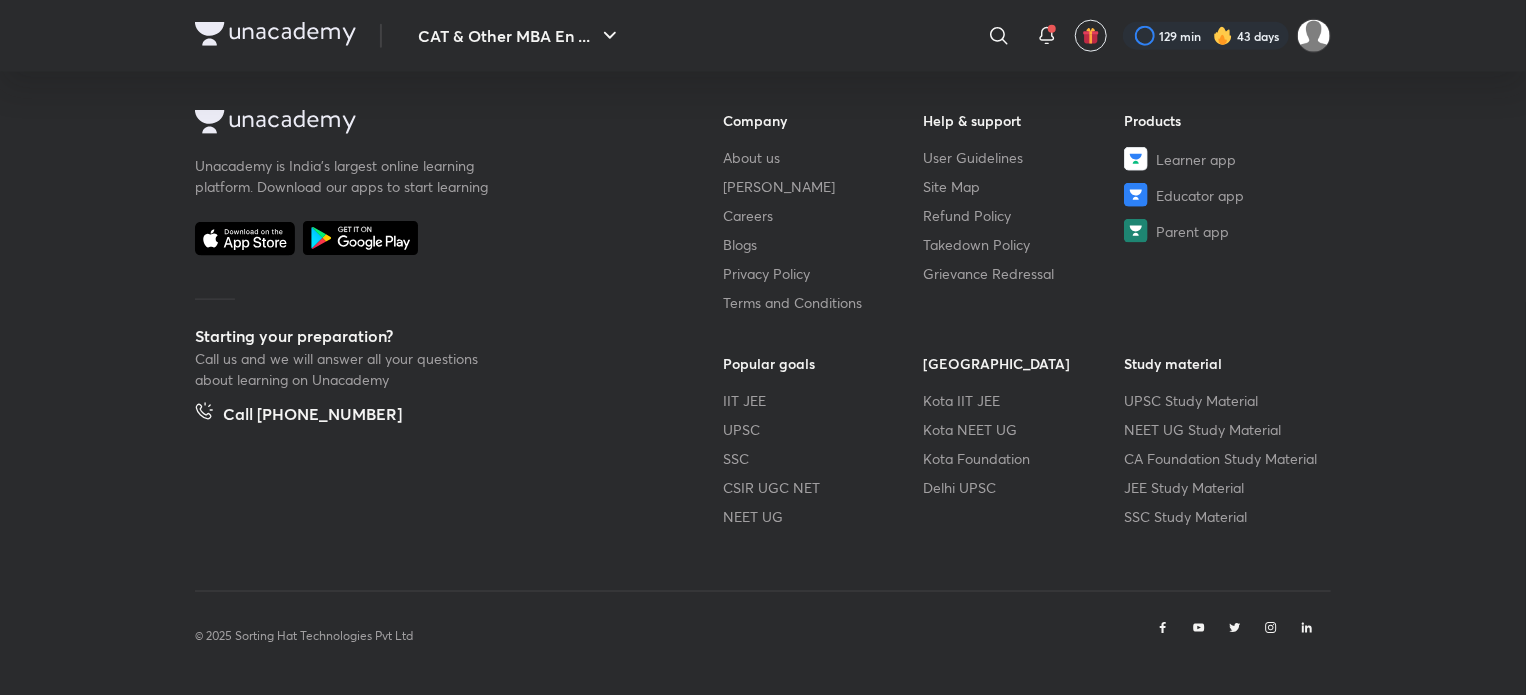 scroll, scrollTop: 1223, scrollLeft: 0, axis: vertical 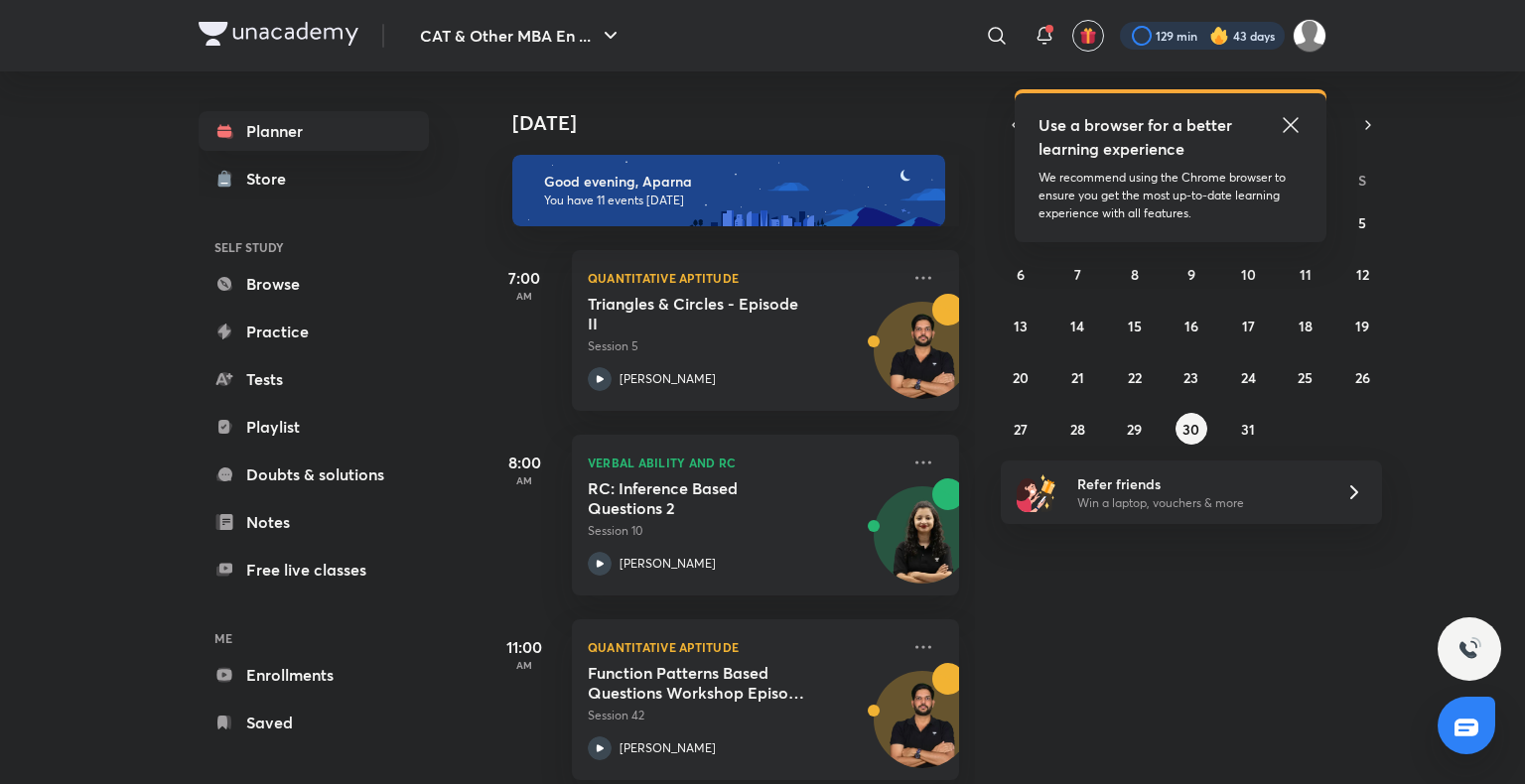 click at bounding box center [1202, 36] 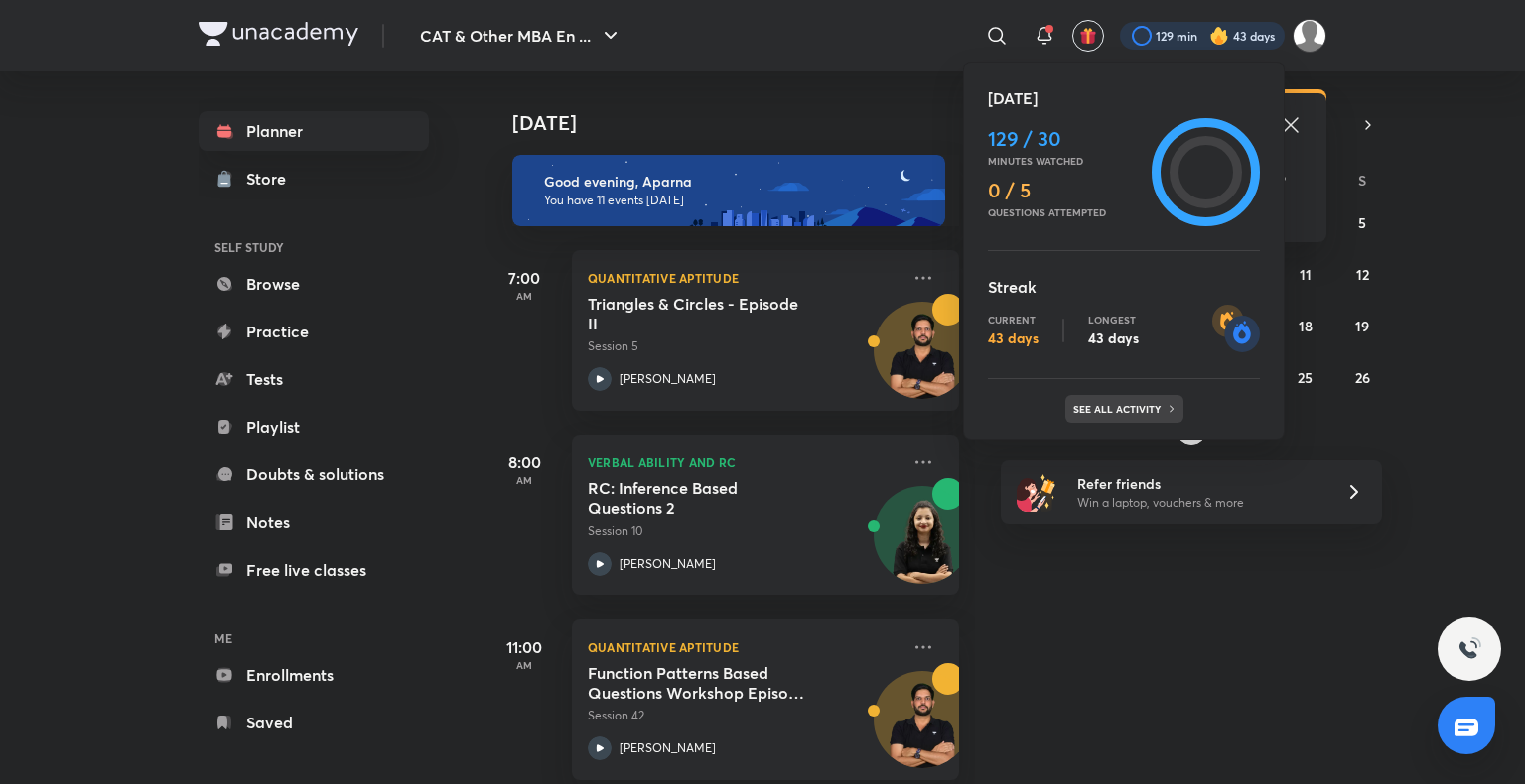 click on "See all activity" at bounding box center [1119, 409] 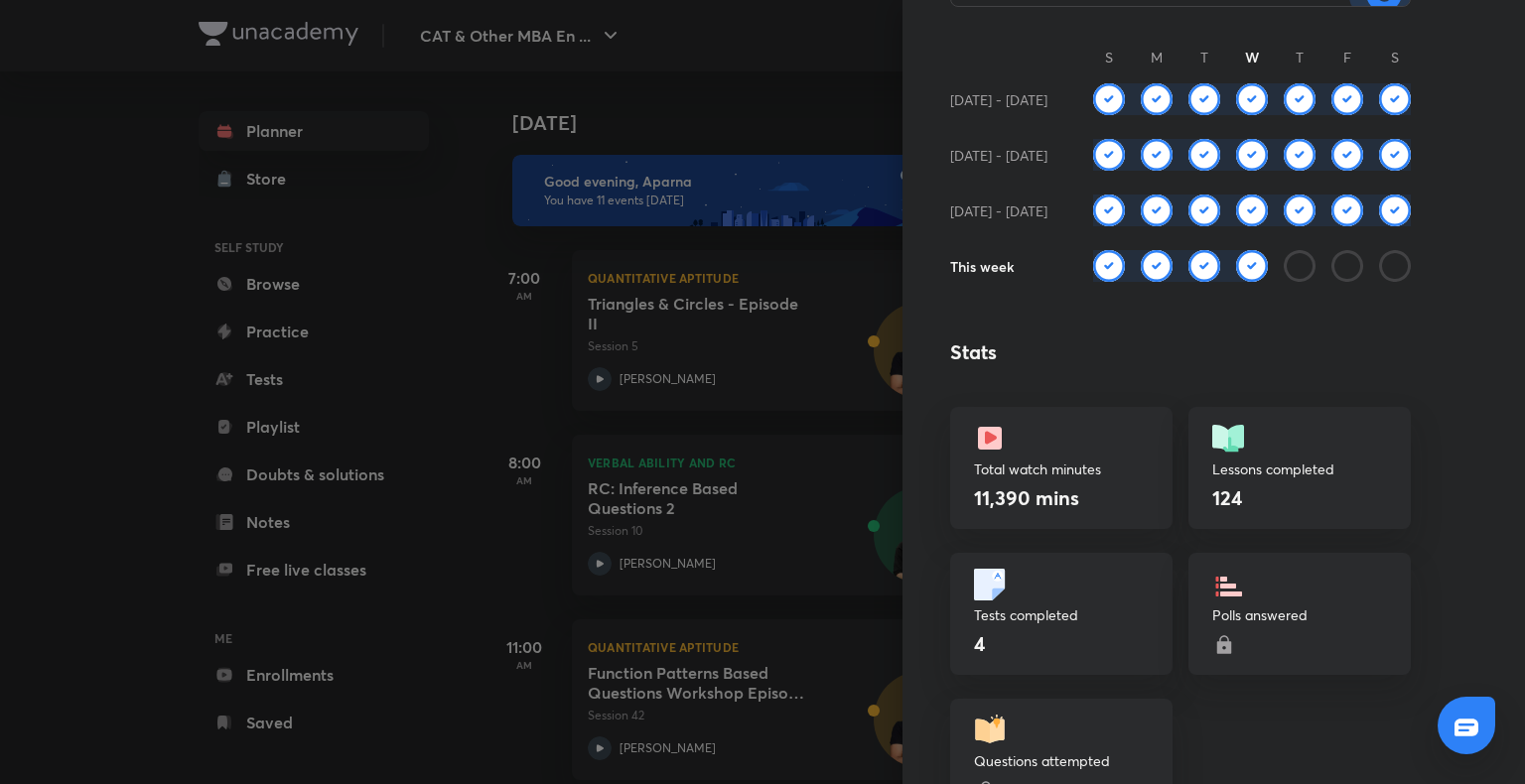 scroll, scrollTop: 266, scrollLeft: 0, axis: vertical 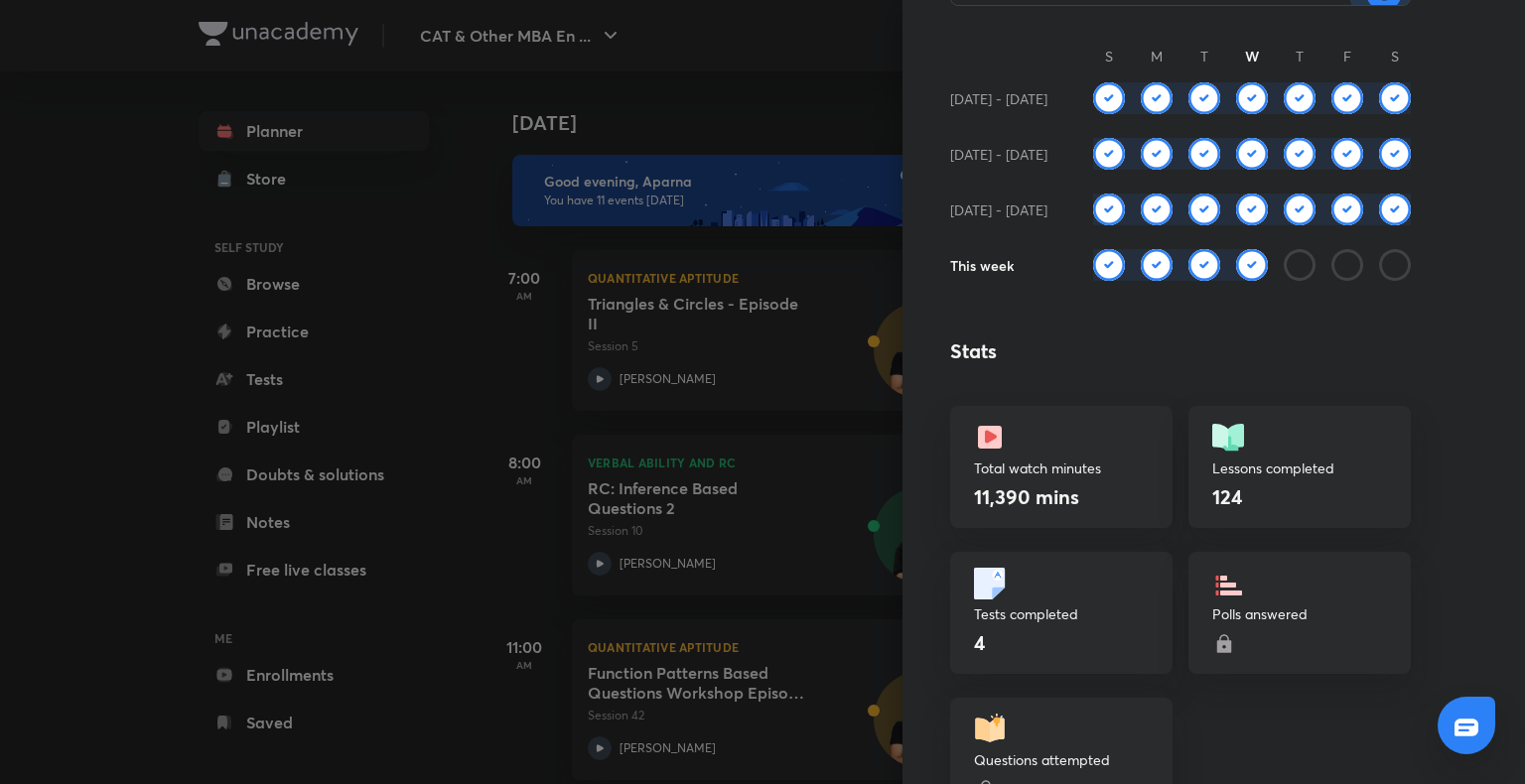 click at bounding box center (762, 392) 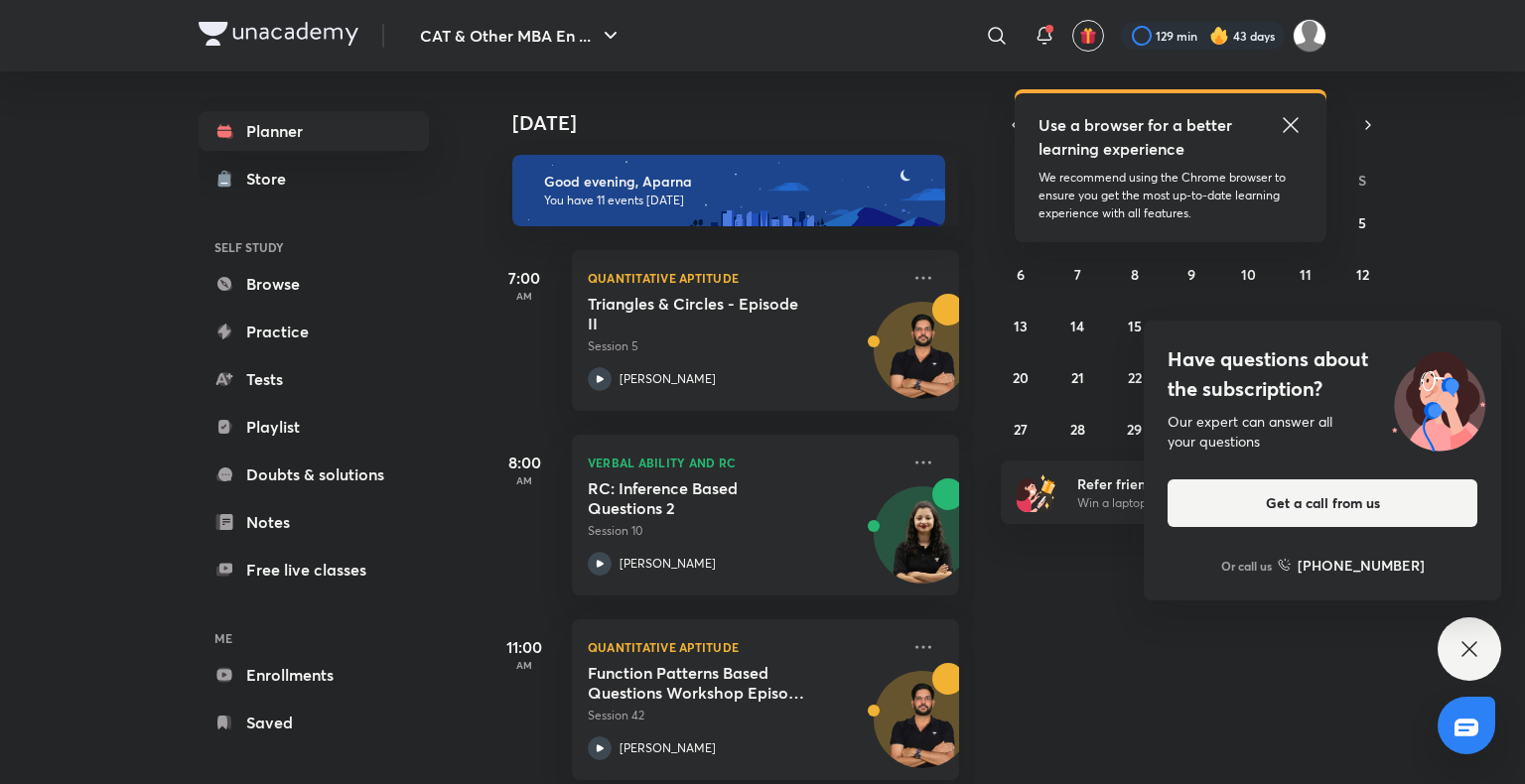 click 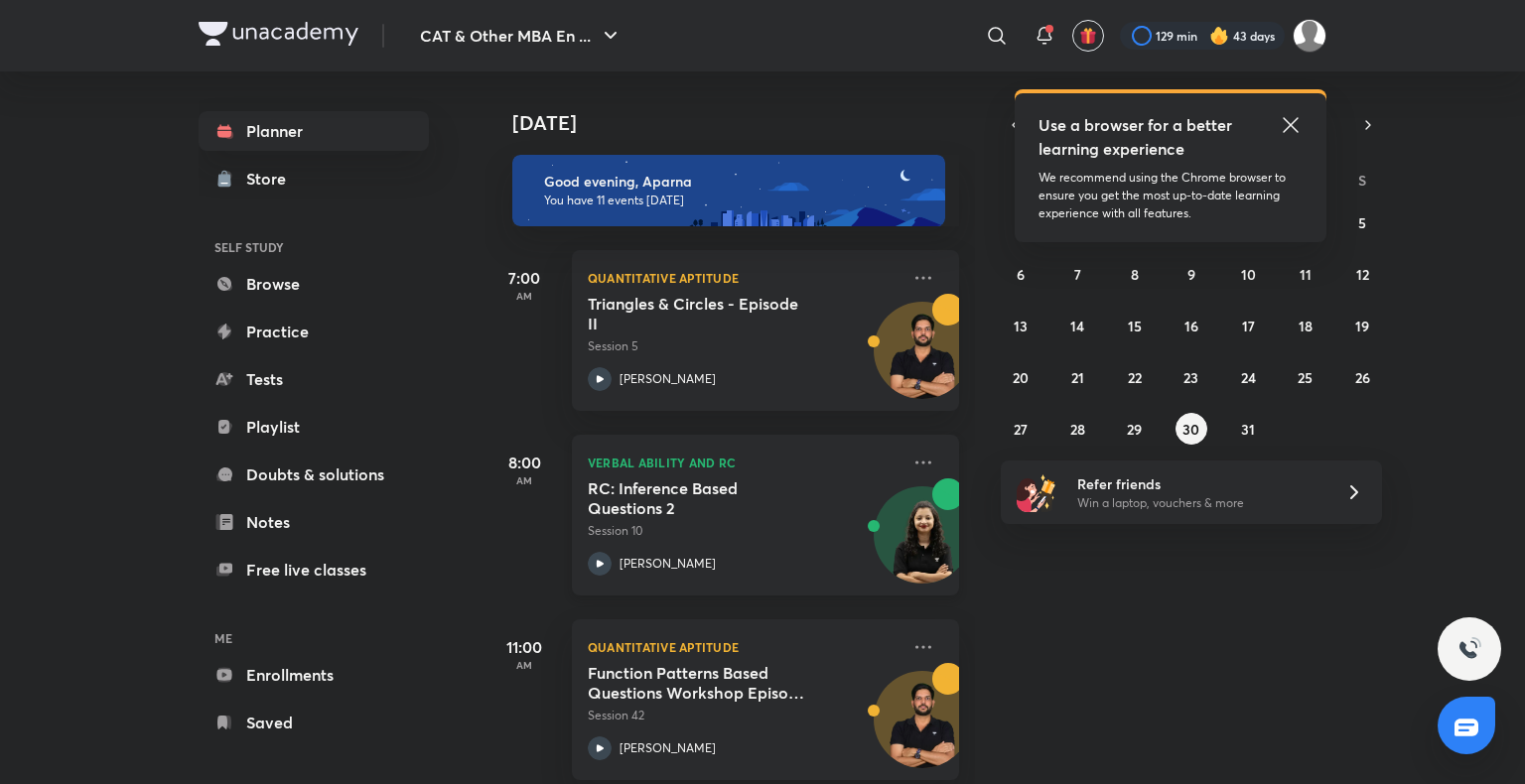scroll, scrollTop: 504, scrollLeft: 0, axis: vertical 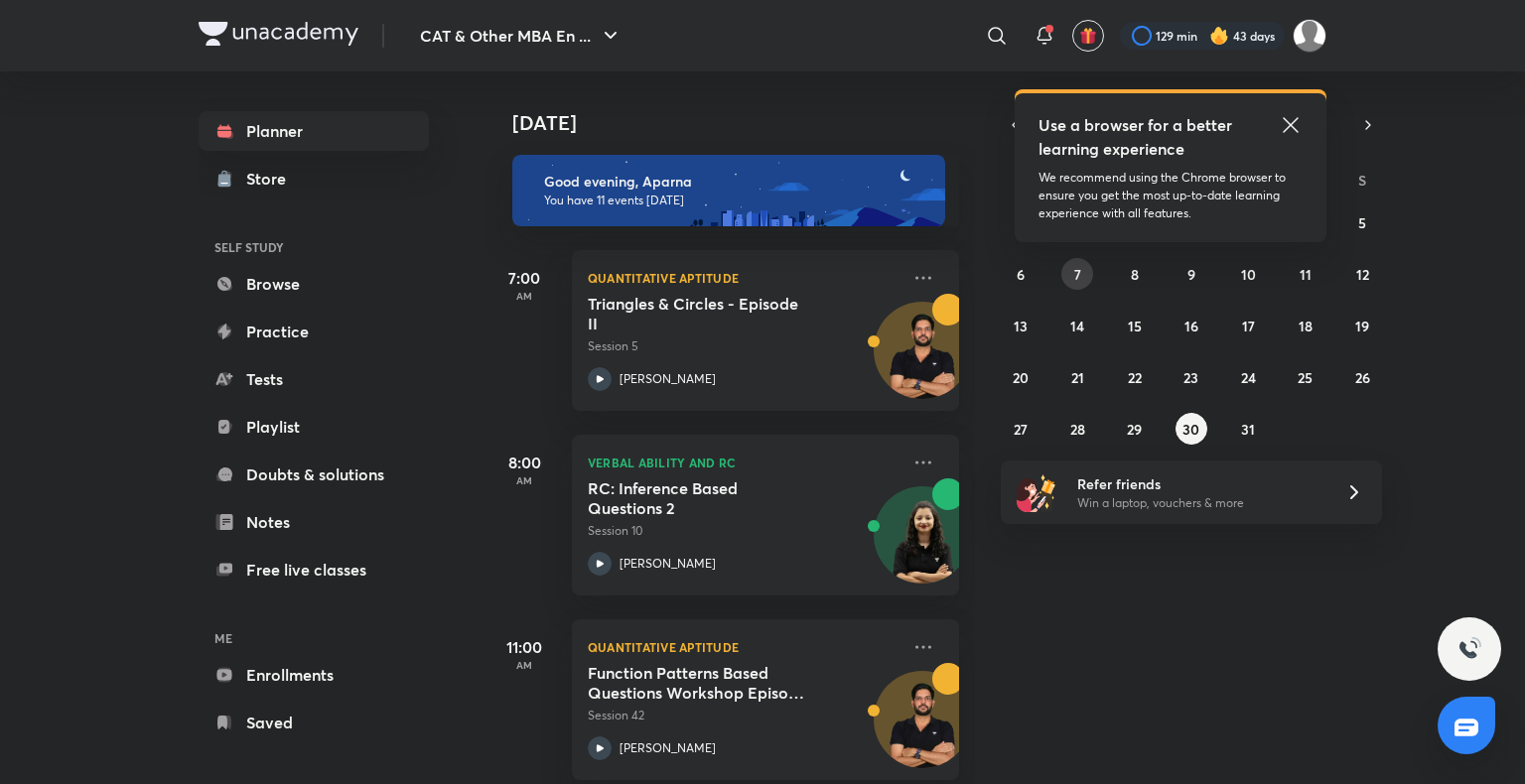 click on "7" at bounding box center (1077, 274) 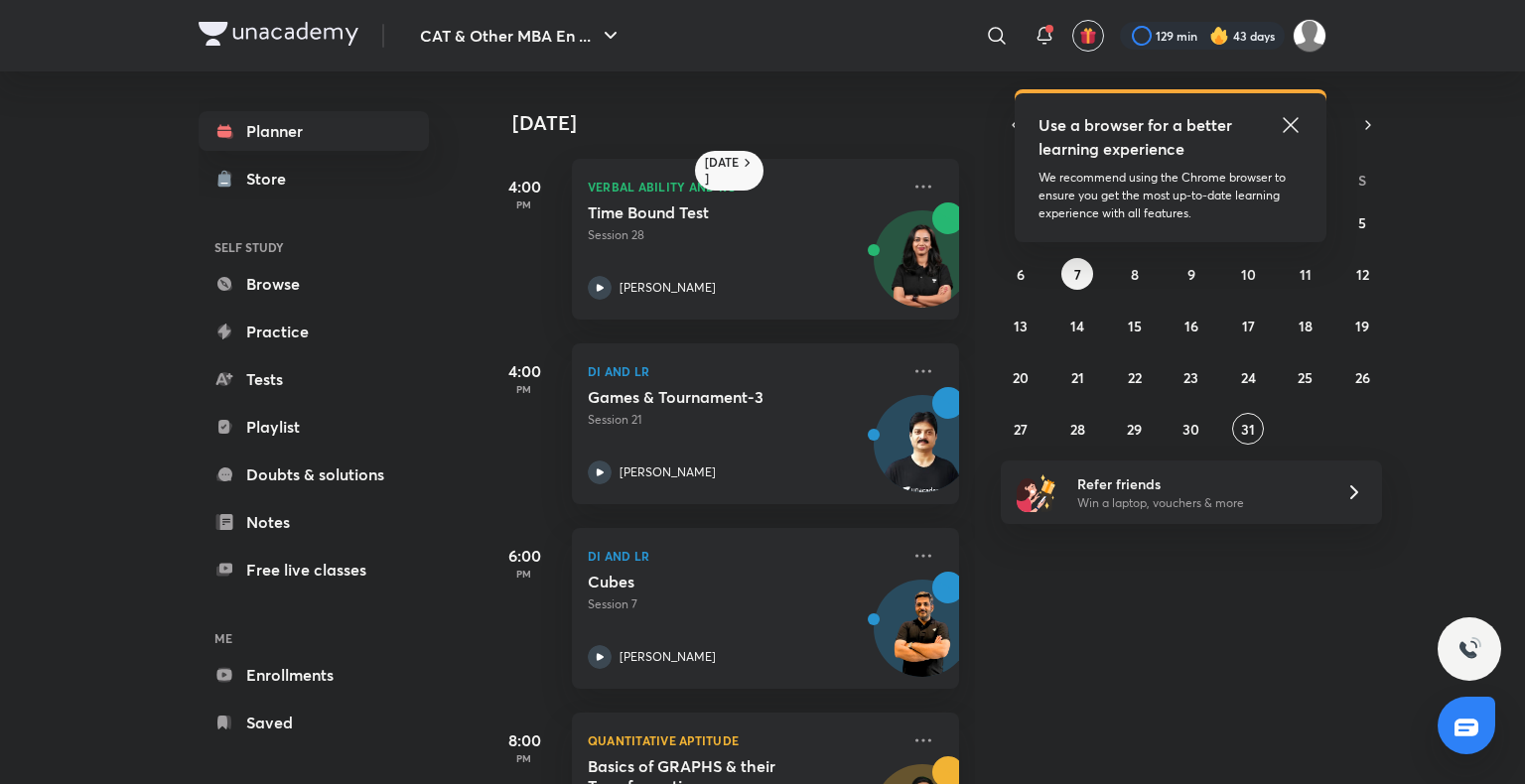 click 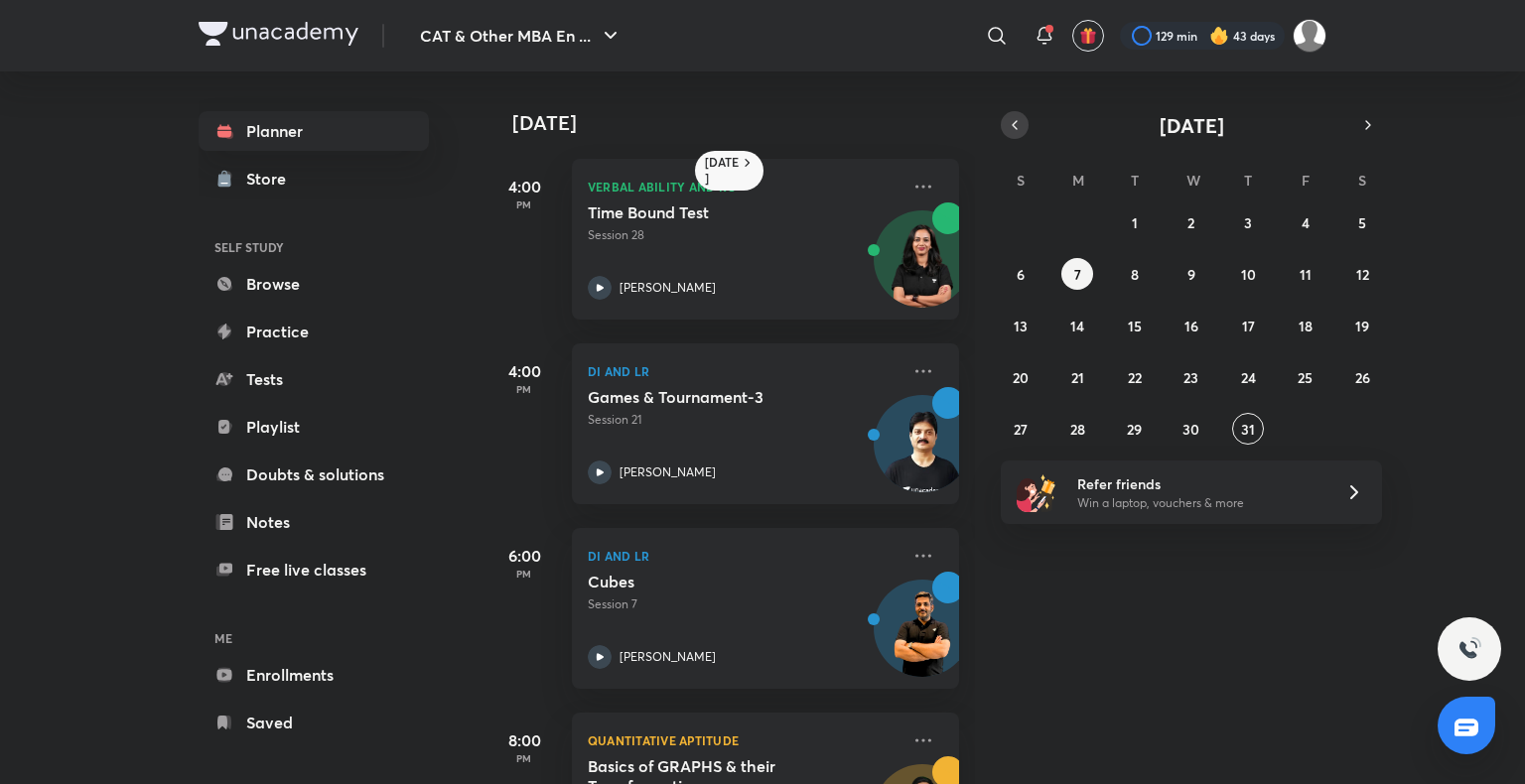 click 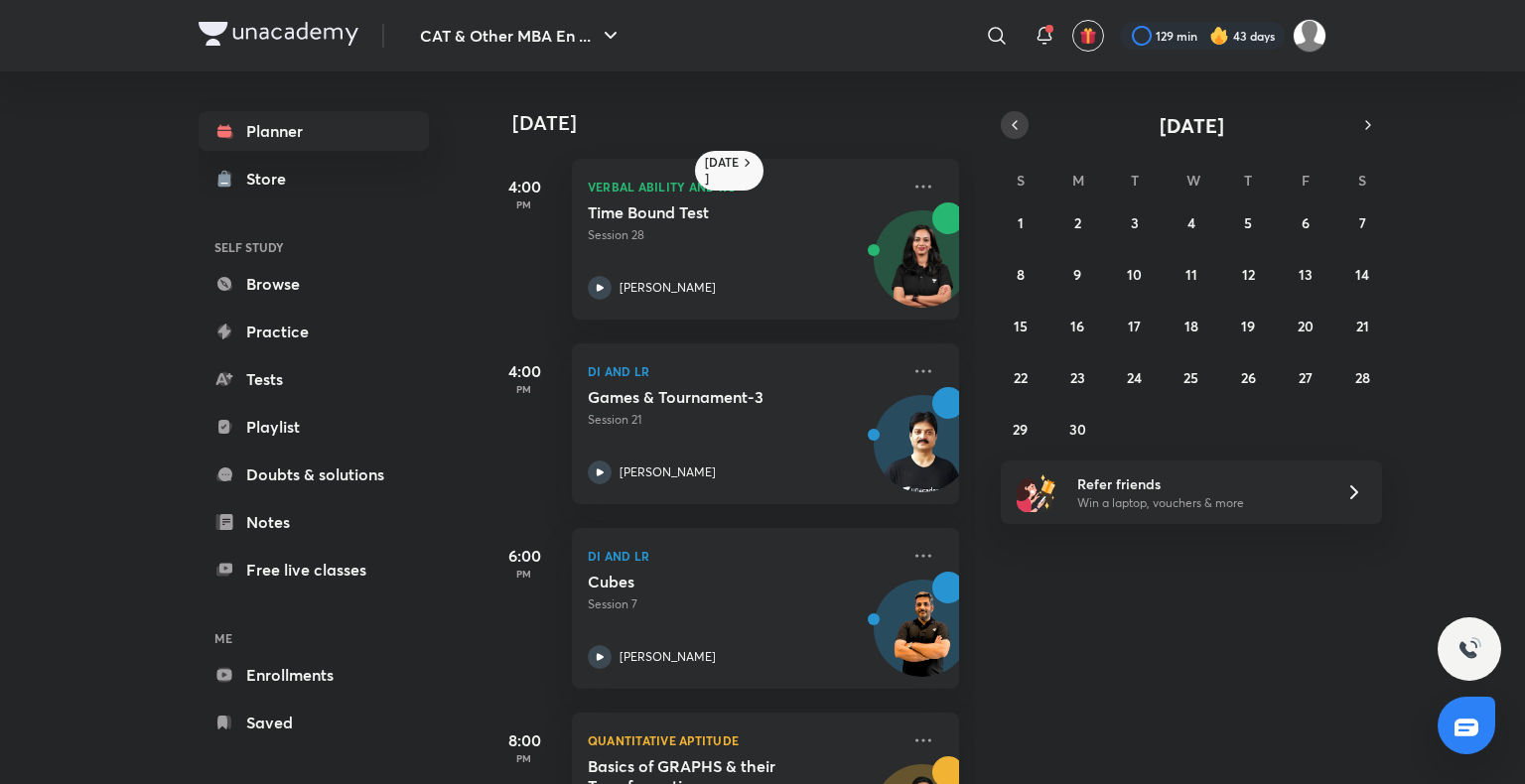 click 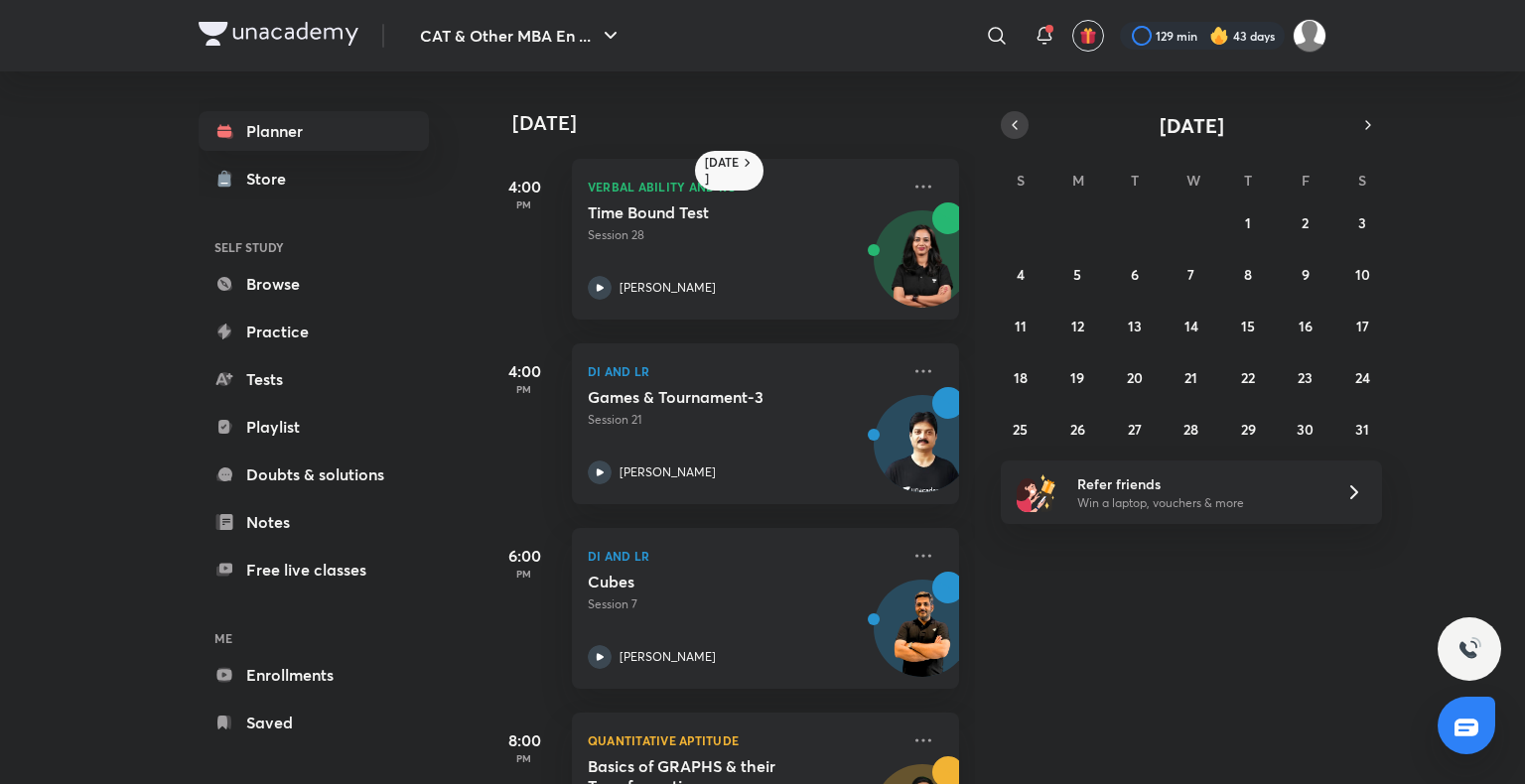 click 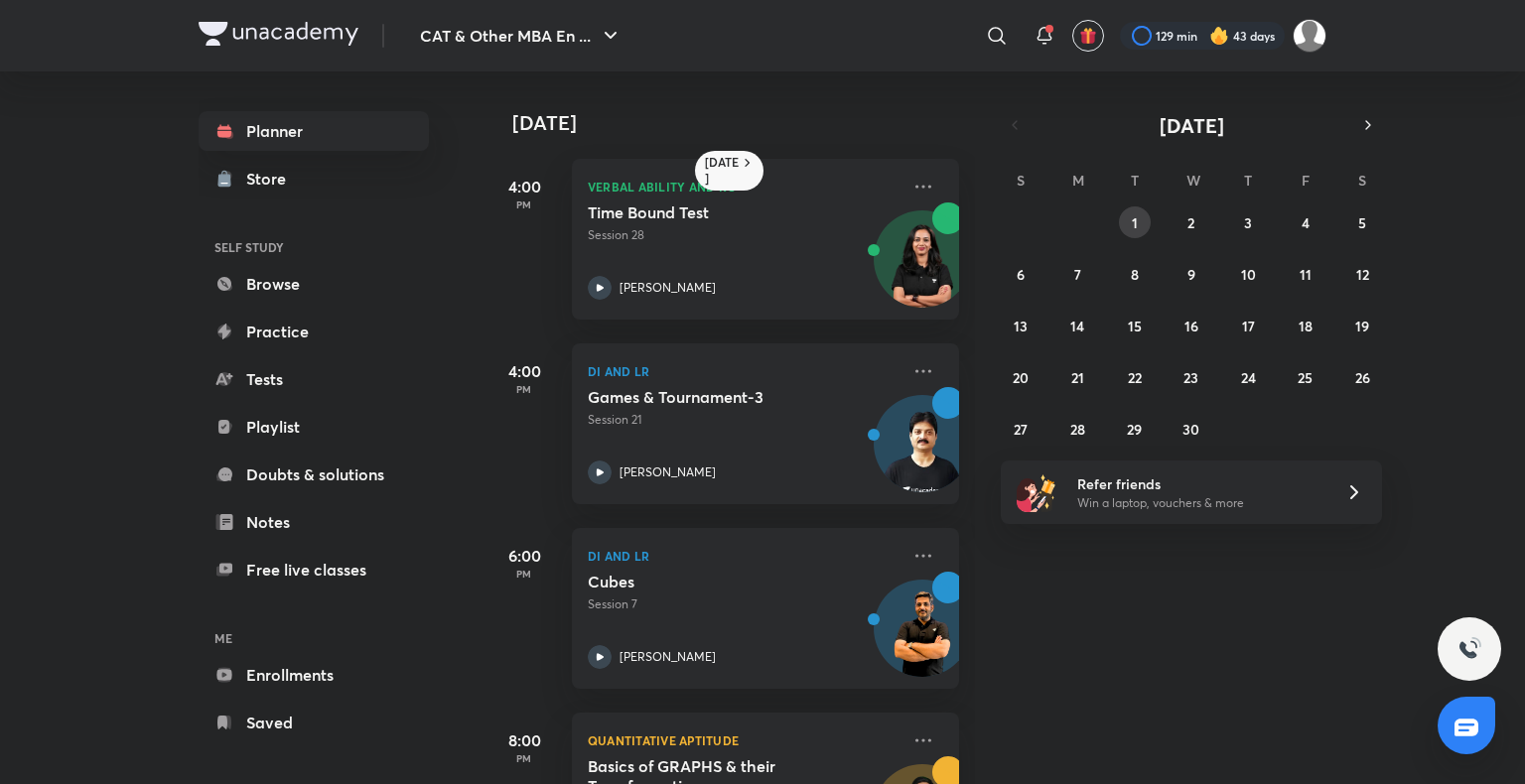 click on "1" at bounding box center (1135, 222) 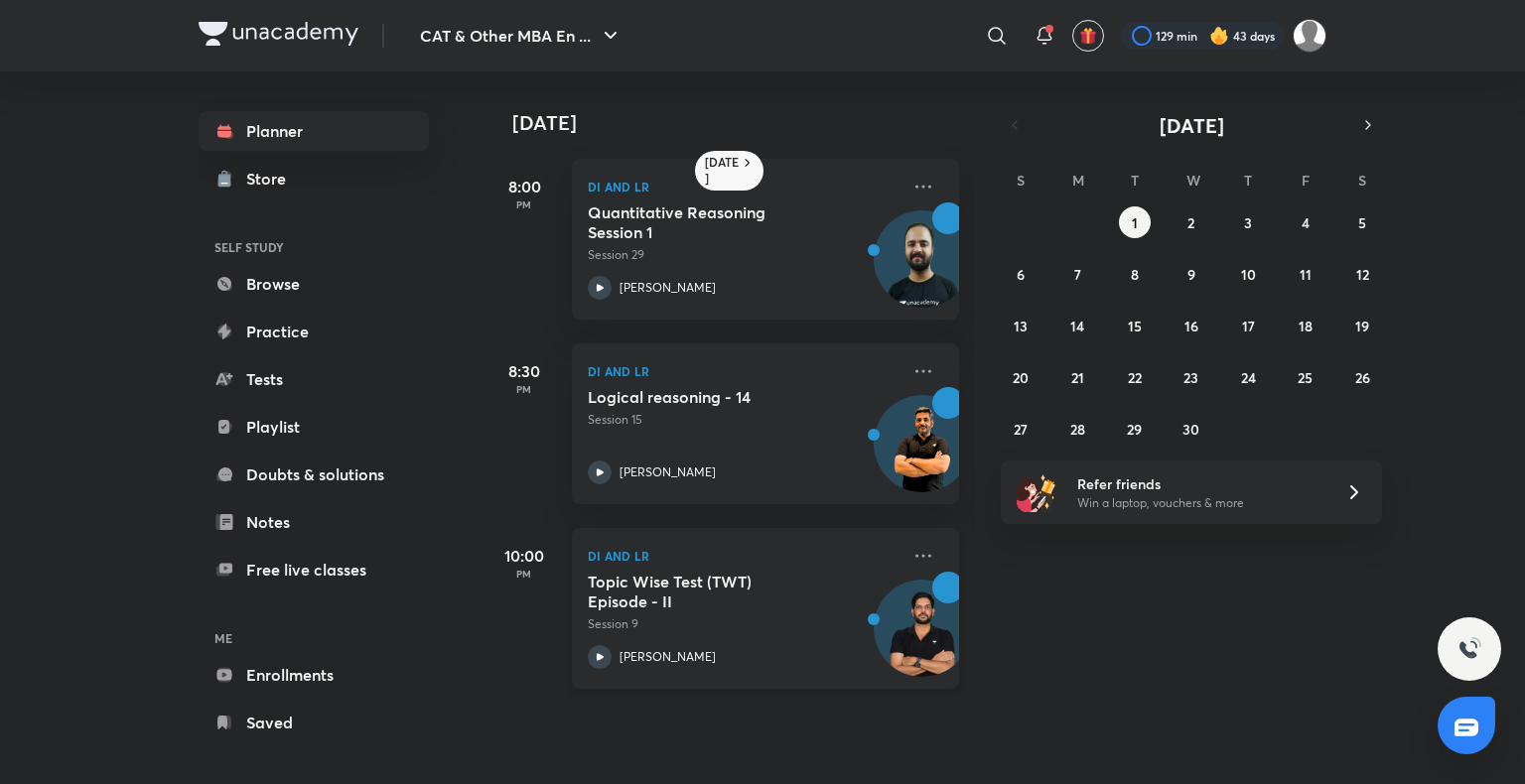 click 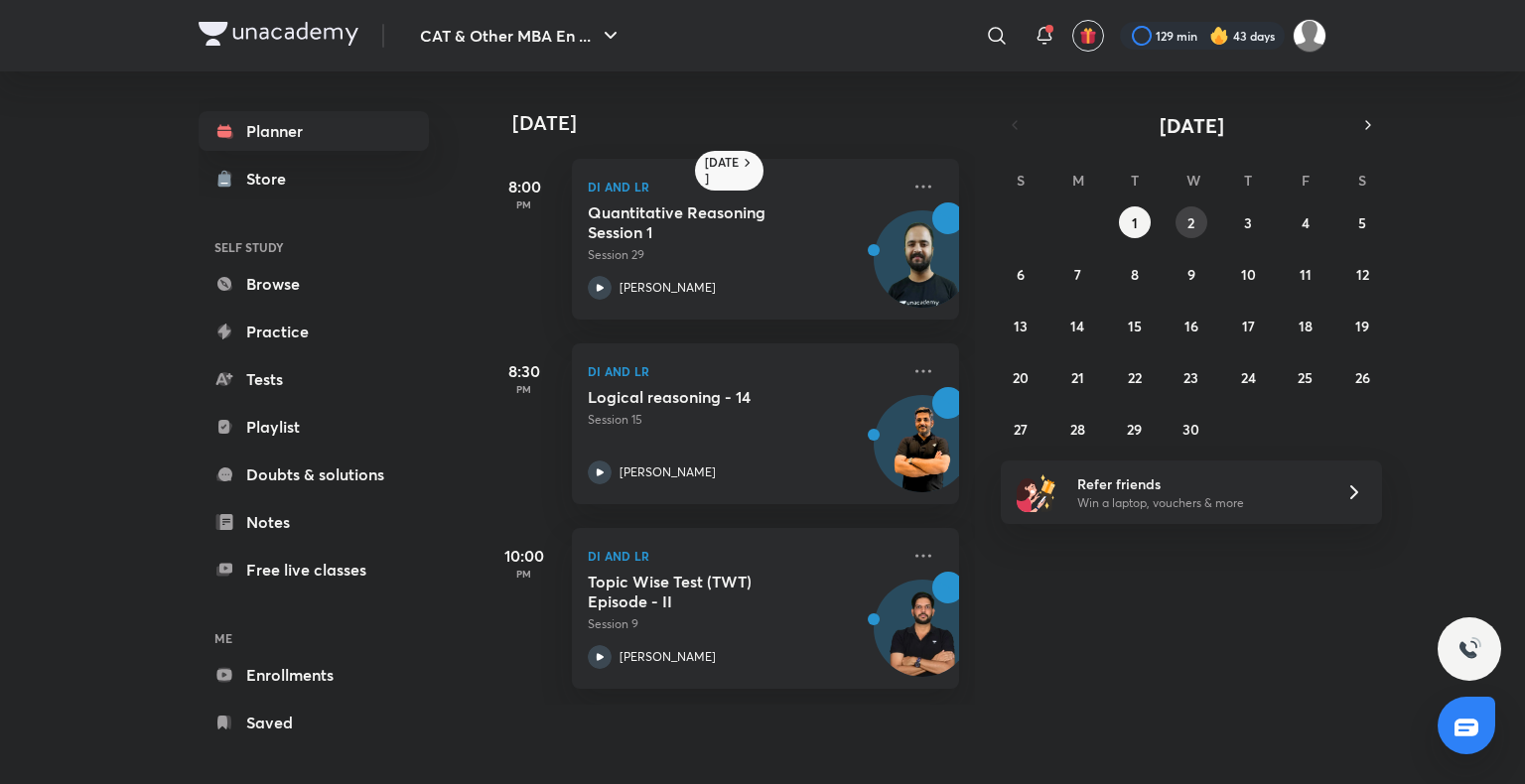 click on "2" at bounding box center (1190, 222) 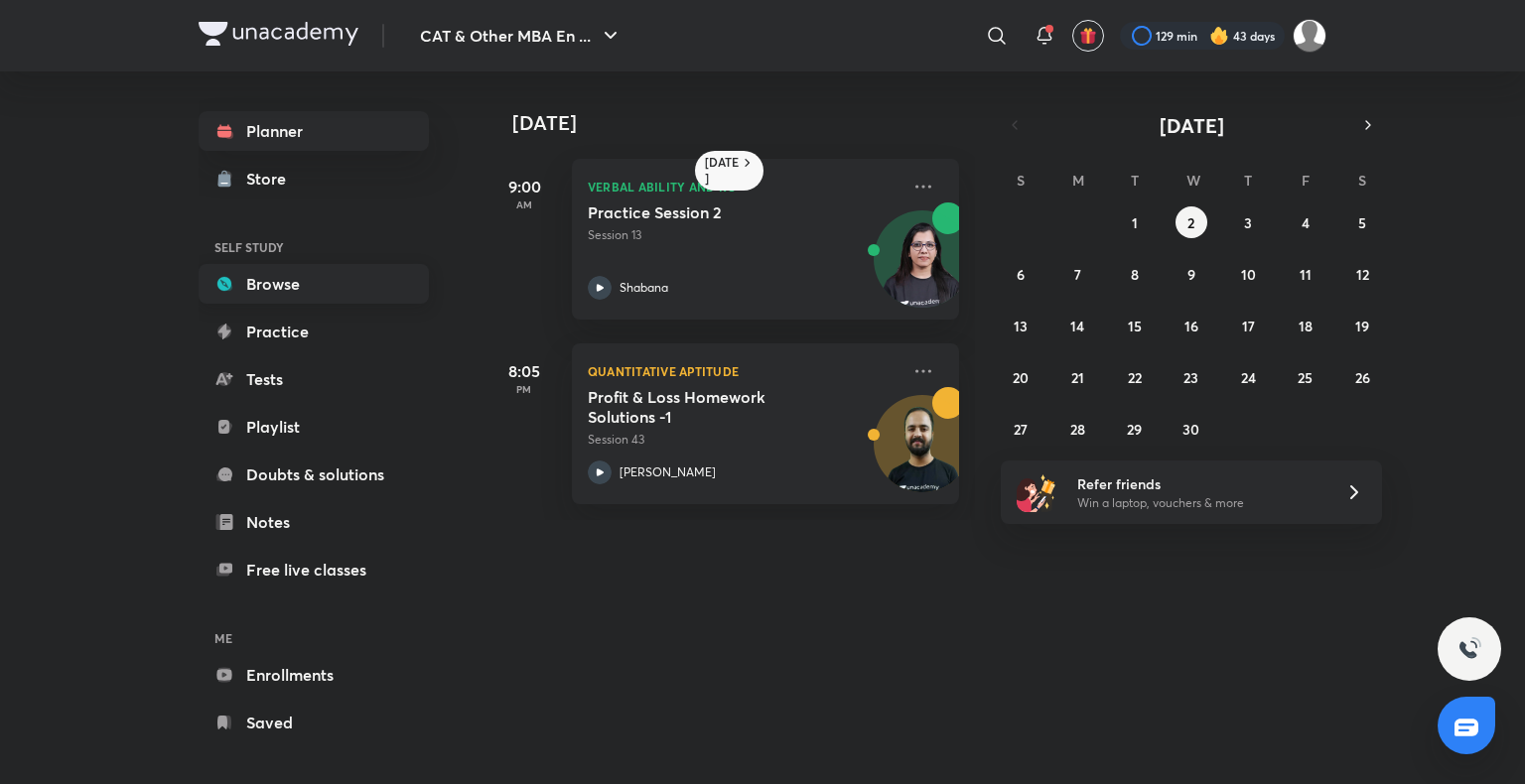 click on "Browse" at bounding box center (314, 284) 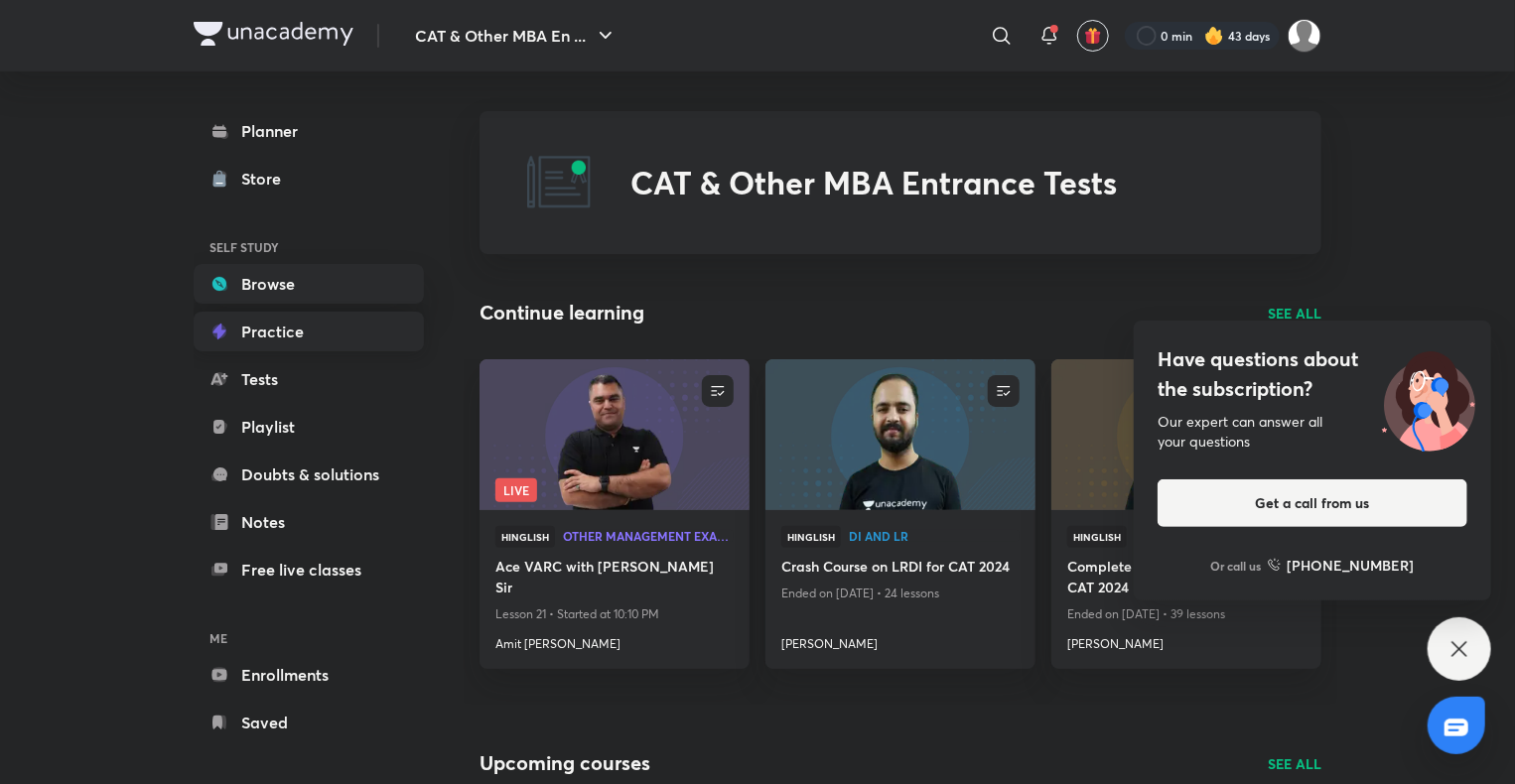 click on "Practice" at bounding box center (309, 331) 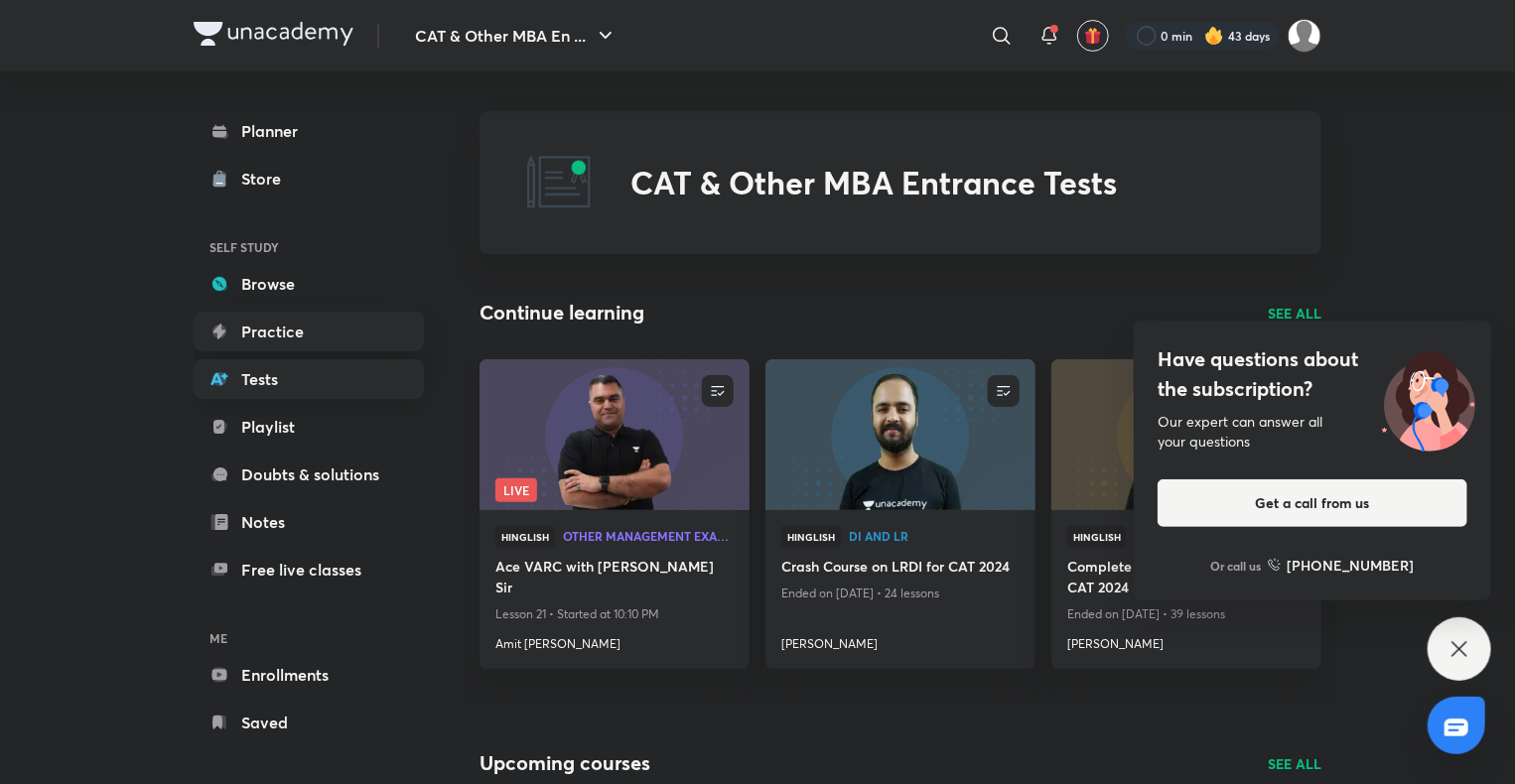 click on "Tests" at bounding box center [309, 379] 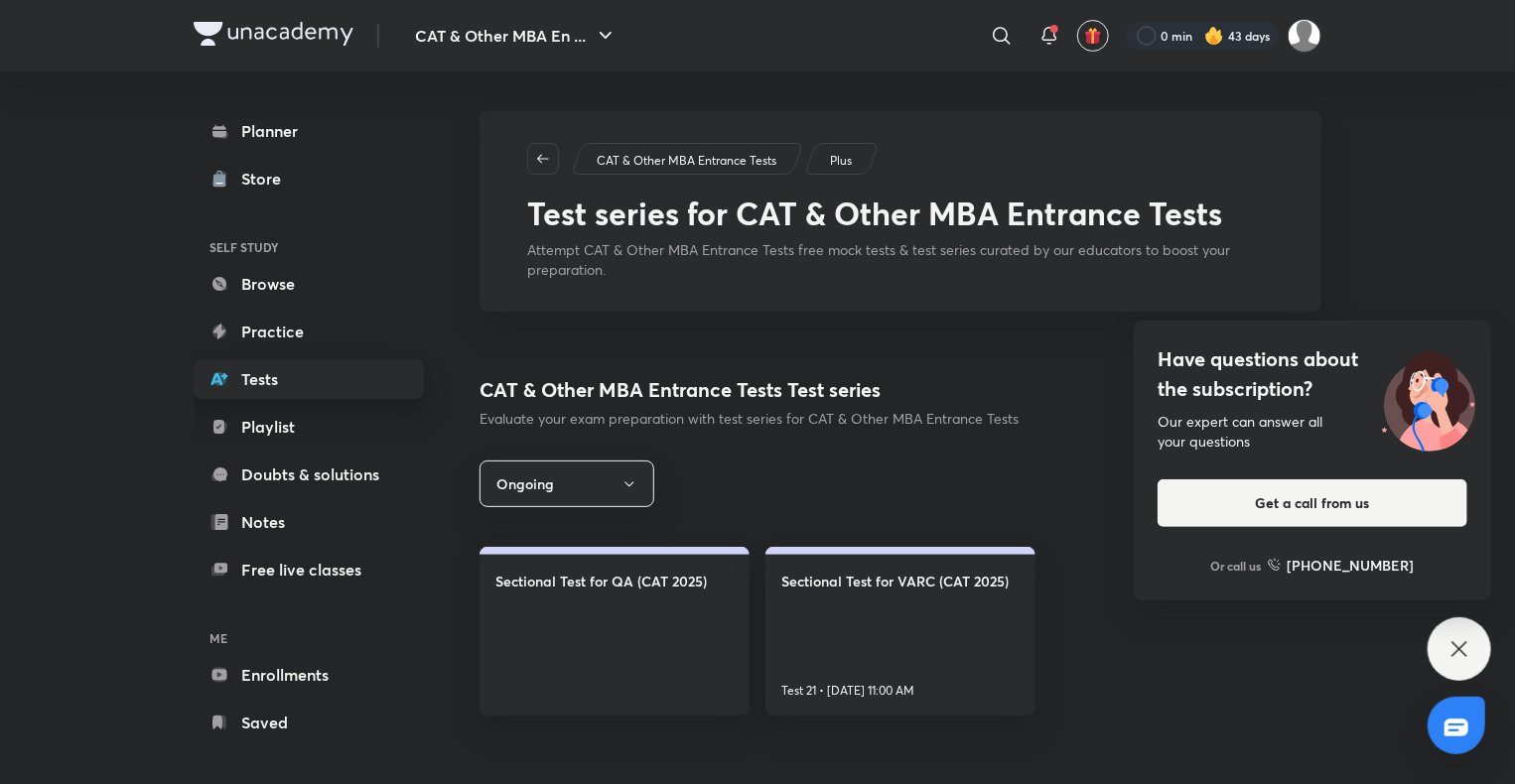 click on "Tests" at bounding box center (309, 379) 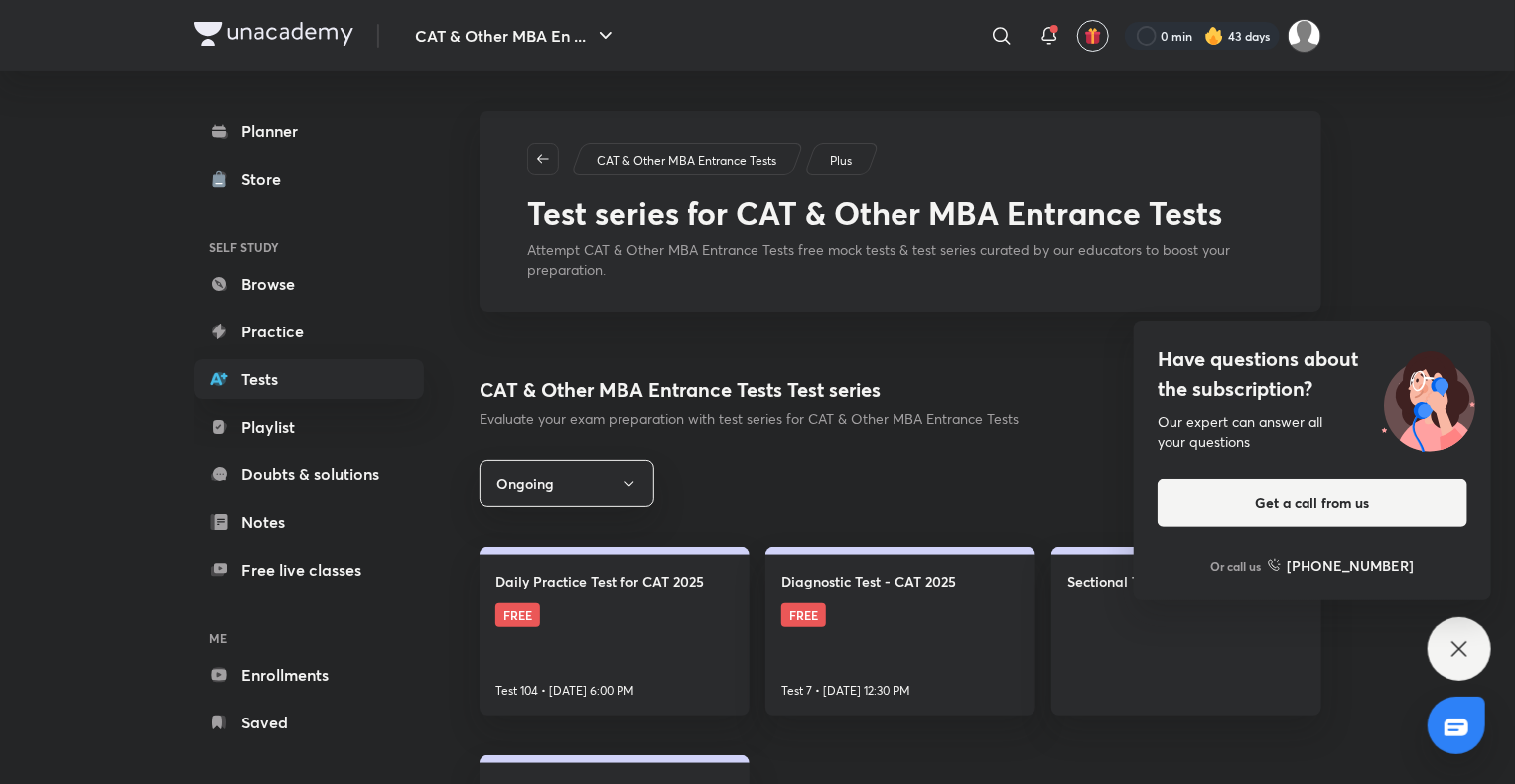 click 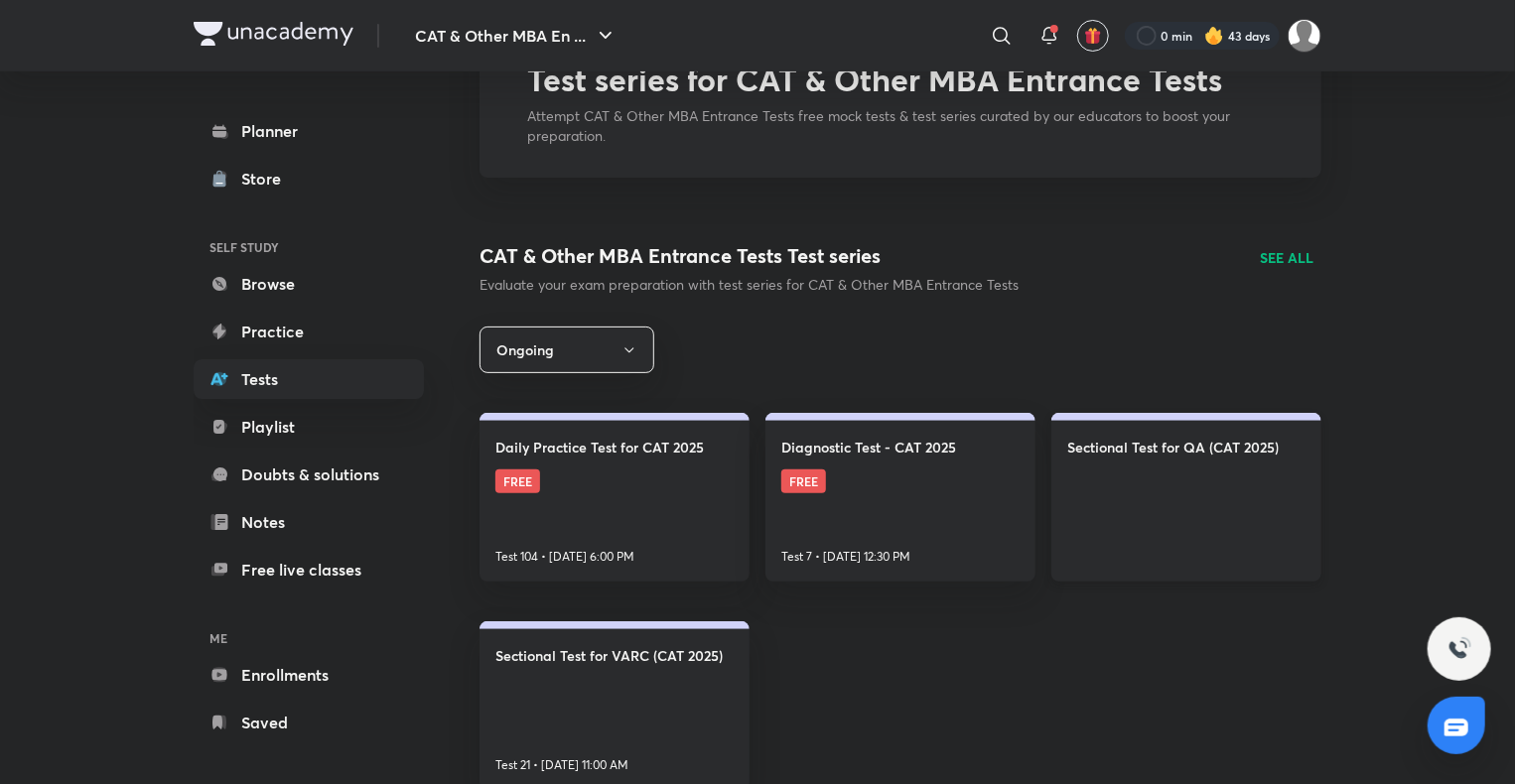 scroll, scrollTop: 133, scrollLeft: 0, axis: vertical 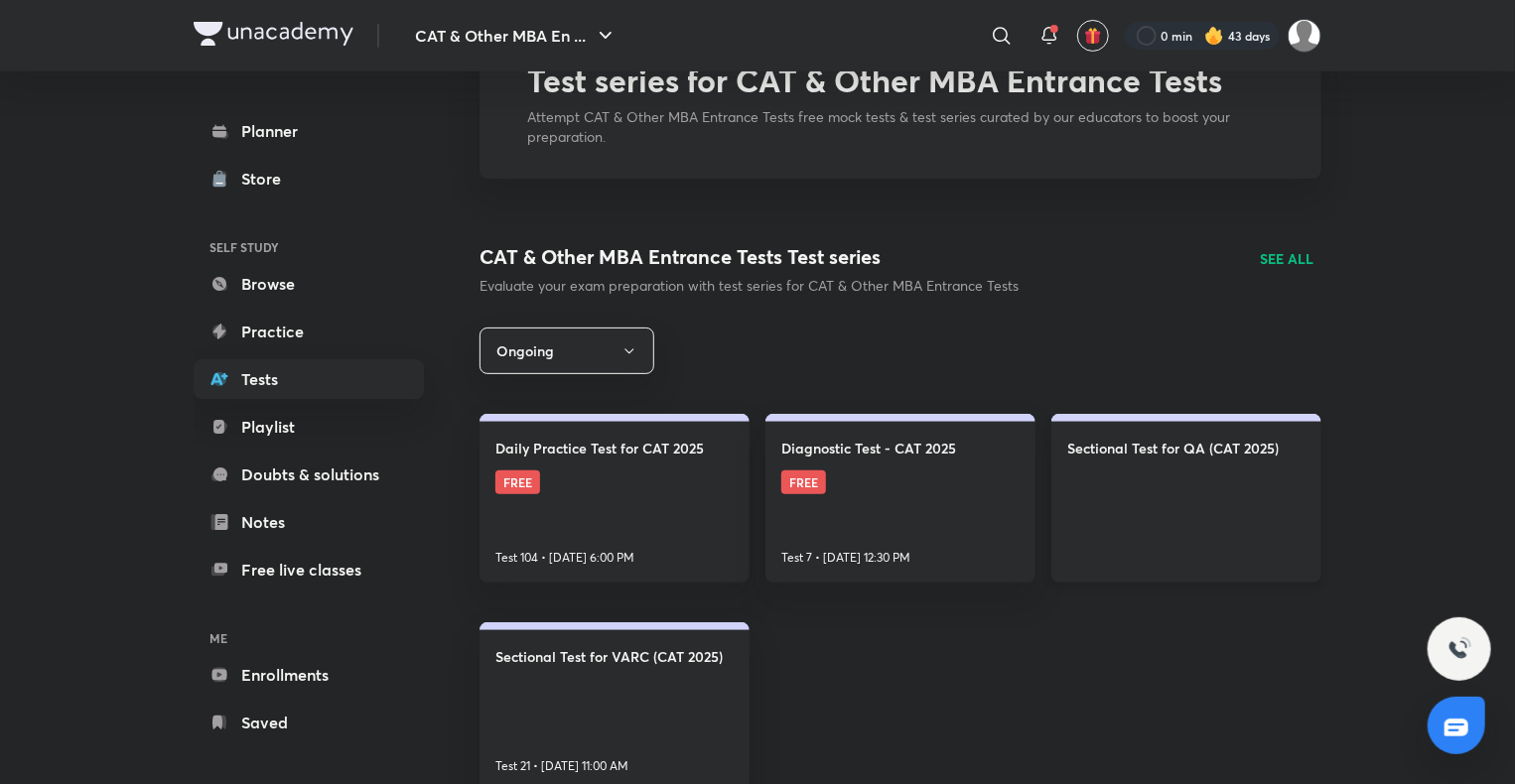 click on "Sectional Test for QA (CAT 2025)" at bounding box center (1186, 498) 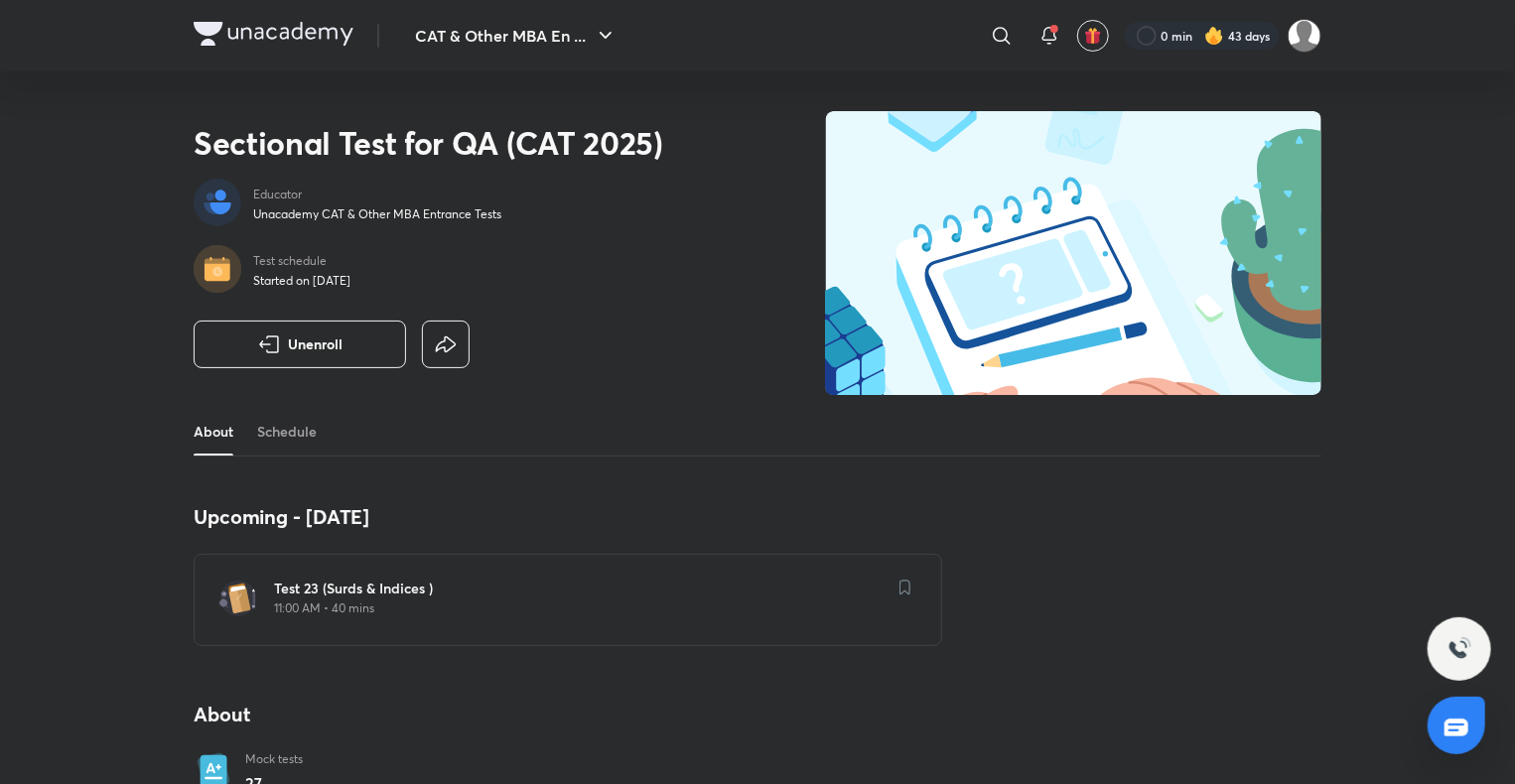 scroll, scrollTop: 270, scrollLeft: 0, axis: vertical 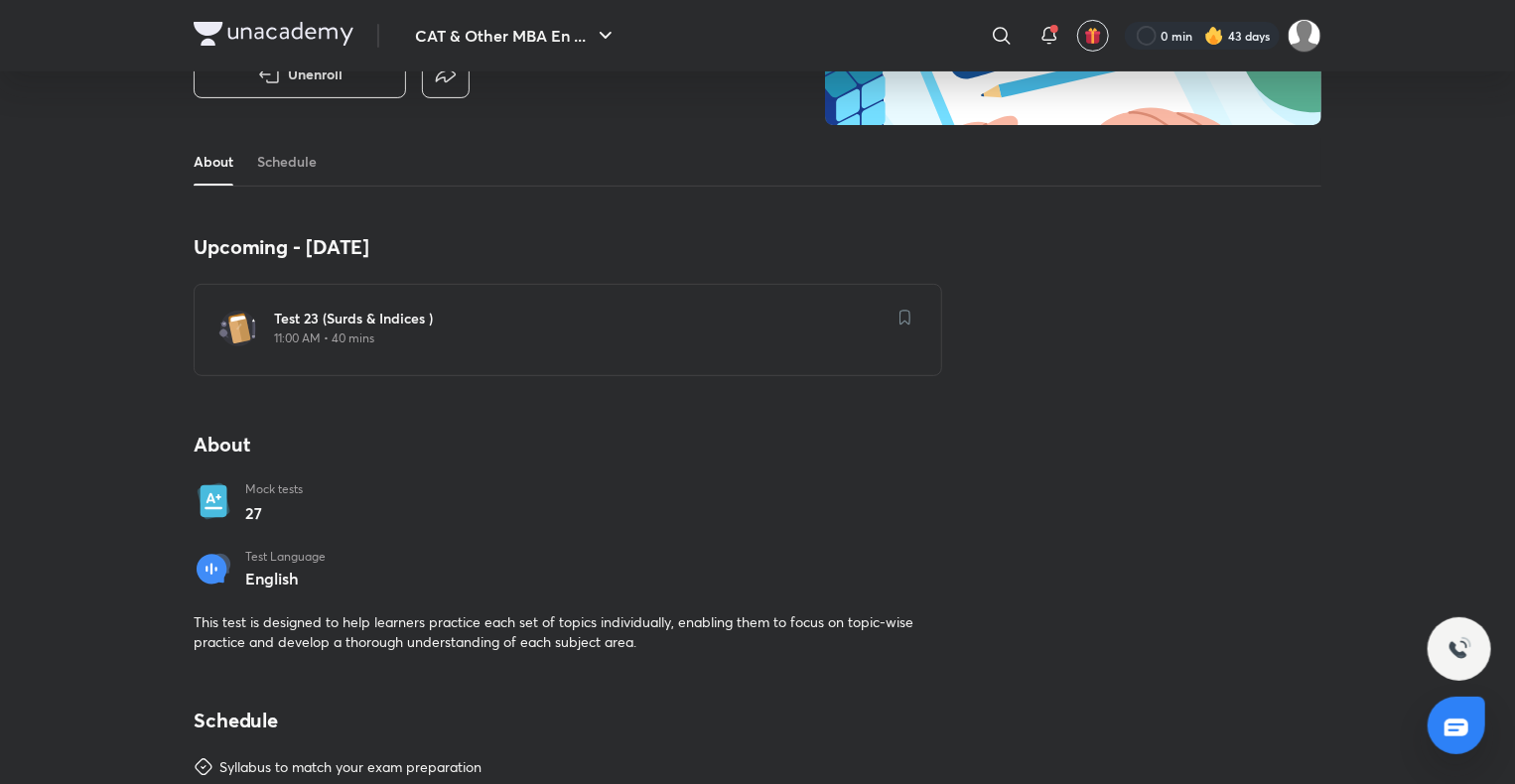 click at bounding box center [273, 34] 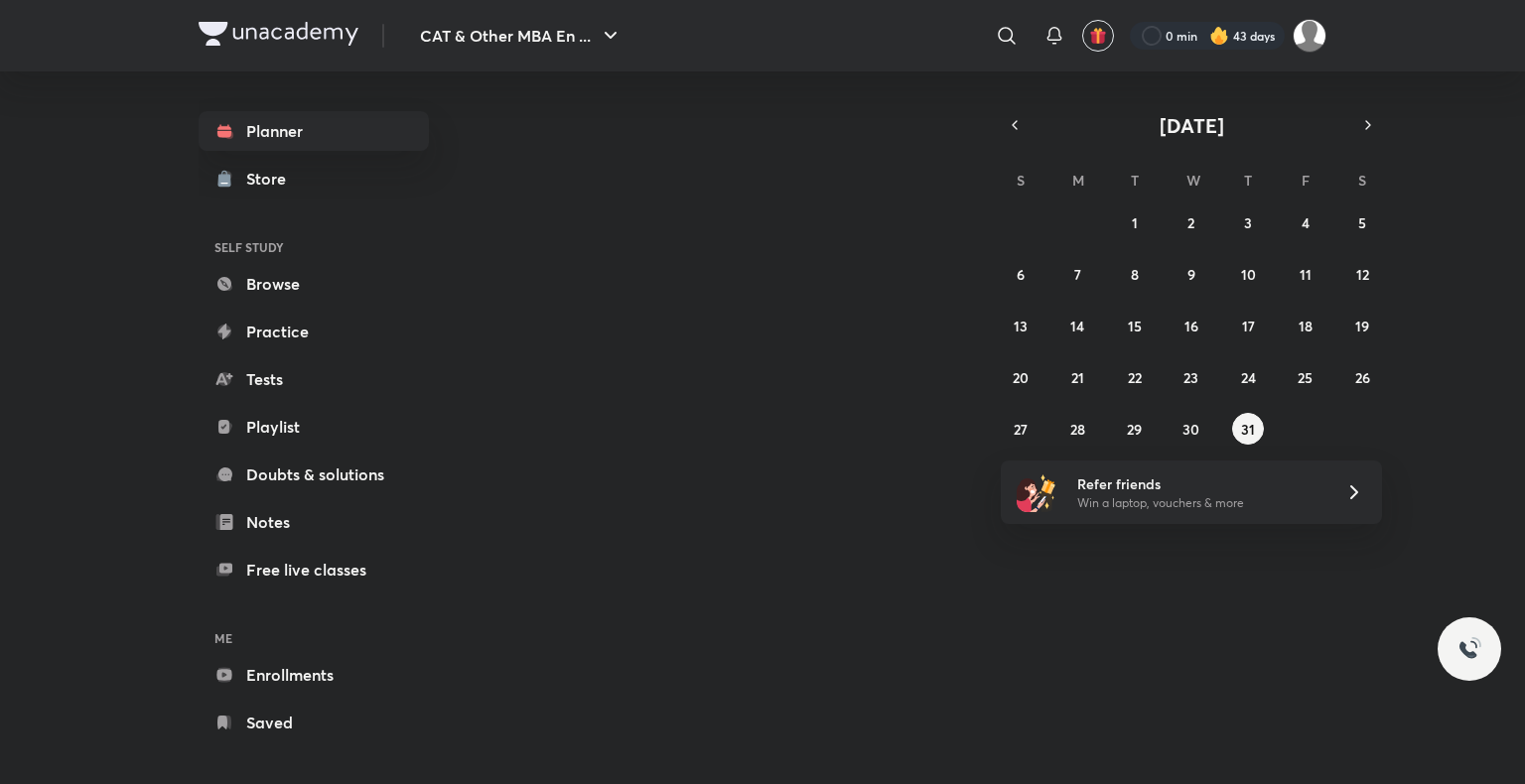 scroll, scrollTop: 0, scrollLeft: 0, axis: both 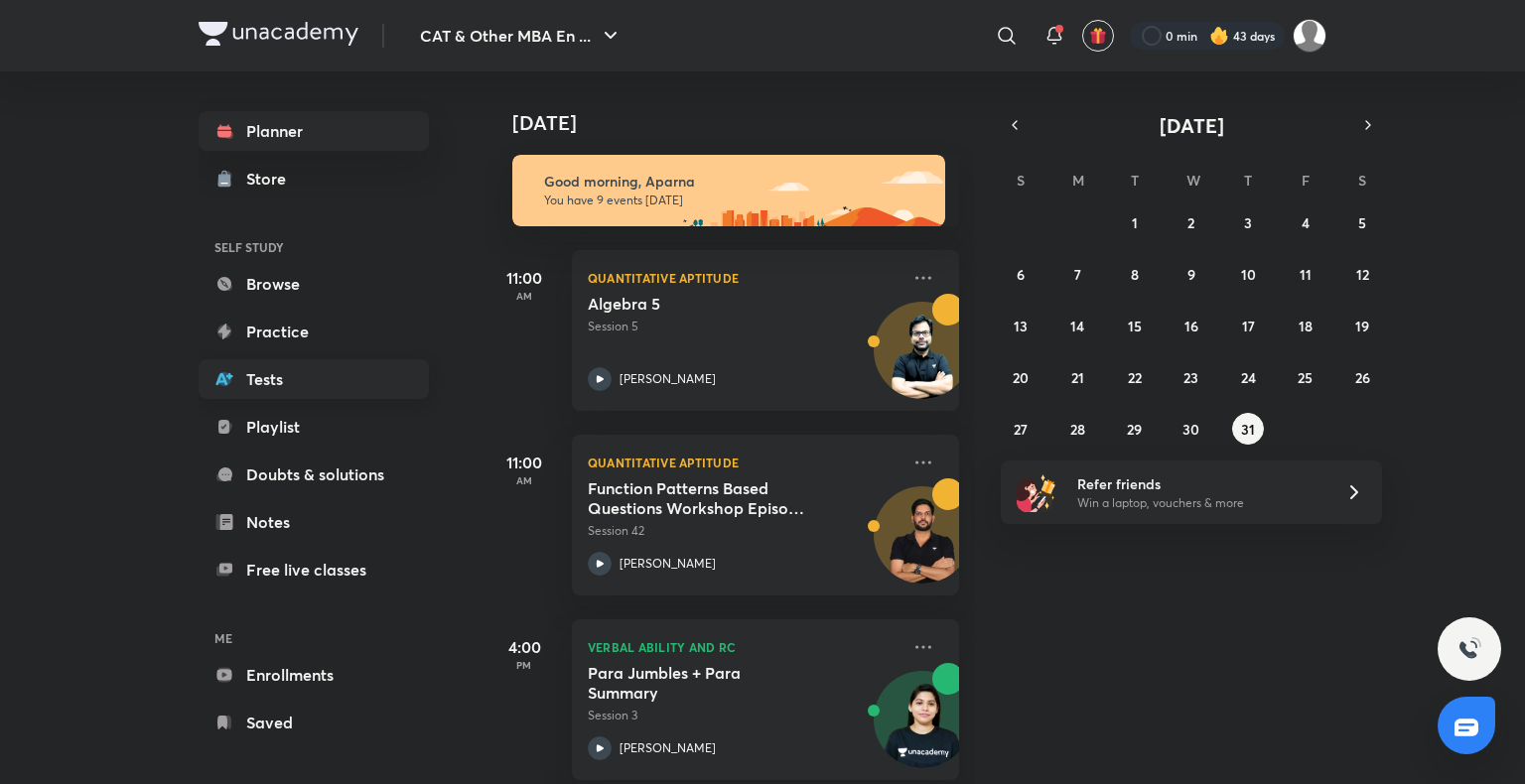 click on "Tests" at bounding box center (314, 379) 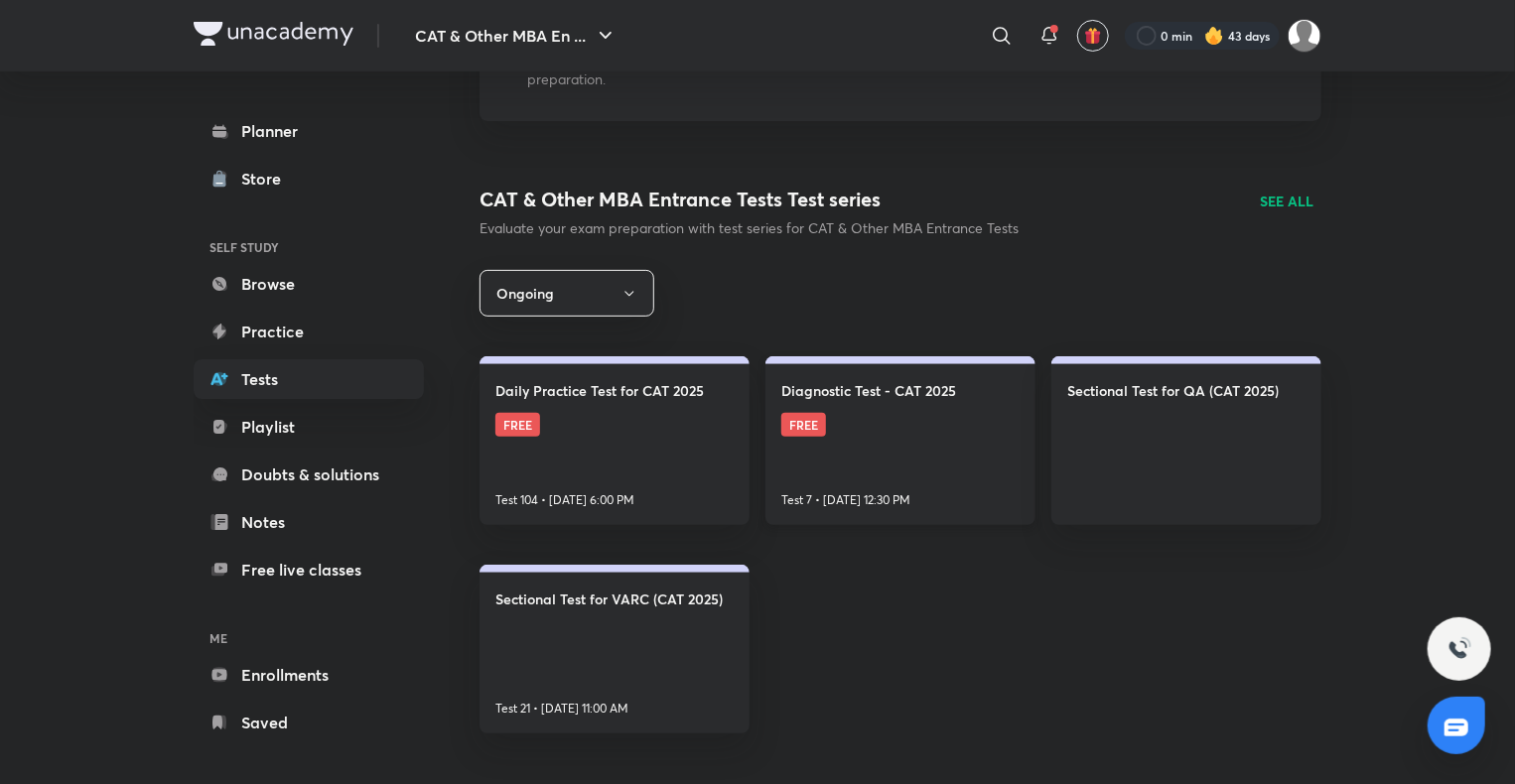 scroll, scrollTop: 193, scrollLeft: 0, axis: vertical 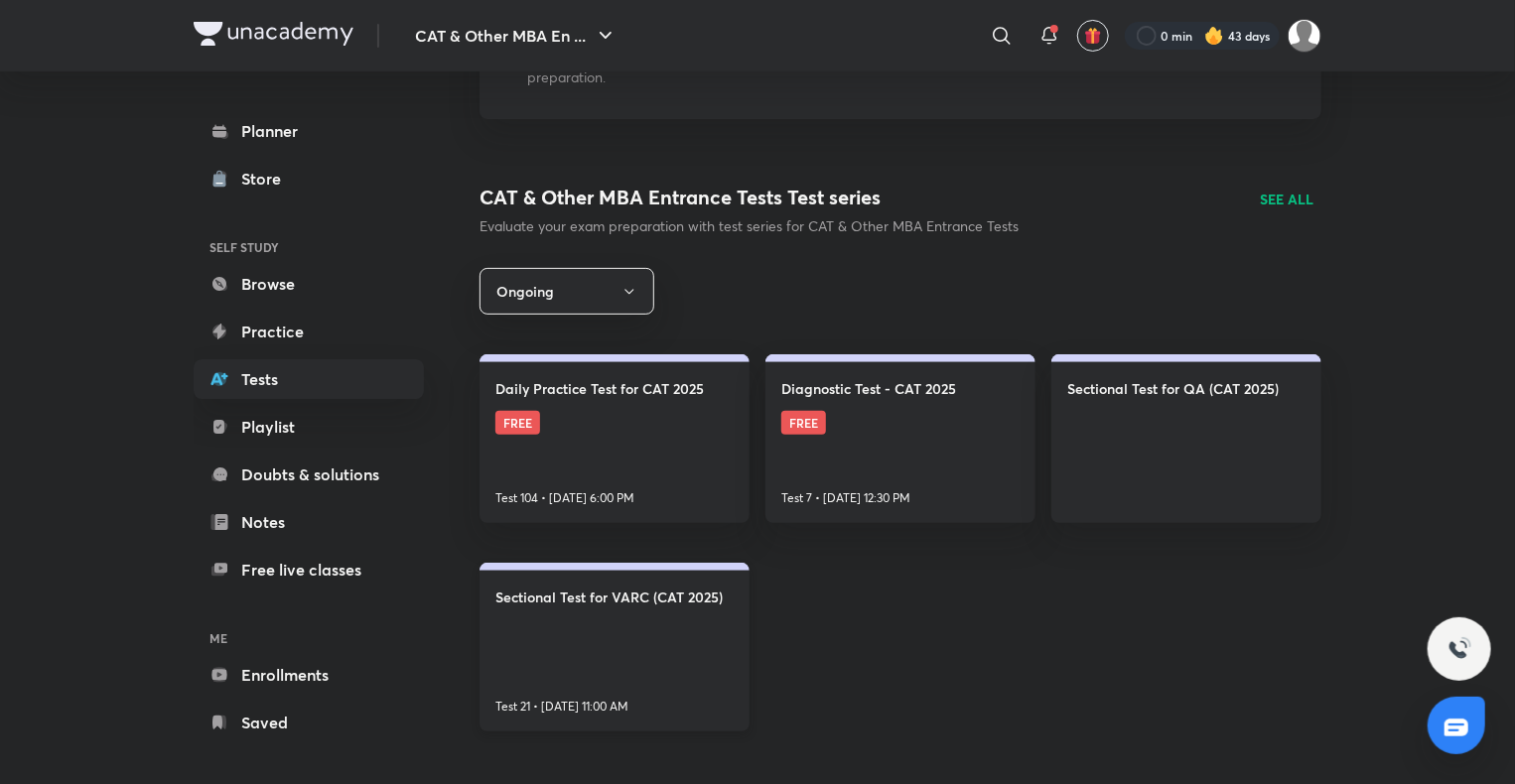 click on "Sectional Test for VARC (CAT 2025) Test 21 • Aug 4, 11:00 AM" at bounding box center [615, 647] 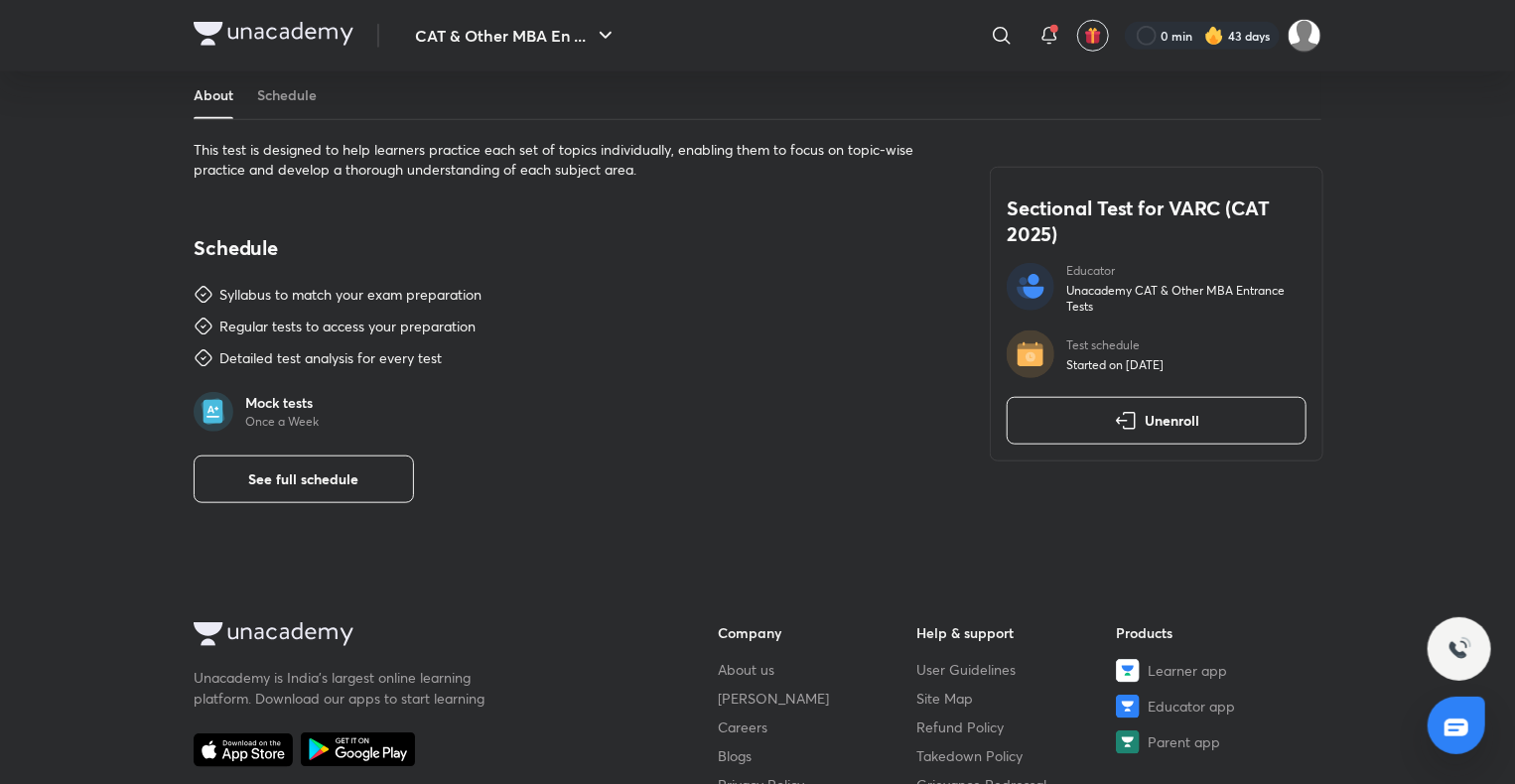 scroll, scrollTop: 744, scrollLeft: 0, axis: vertical 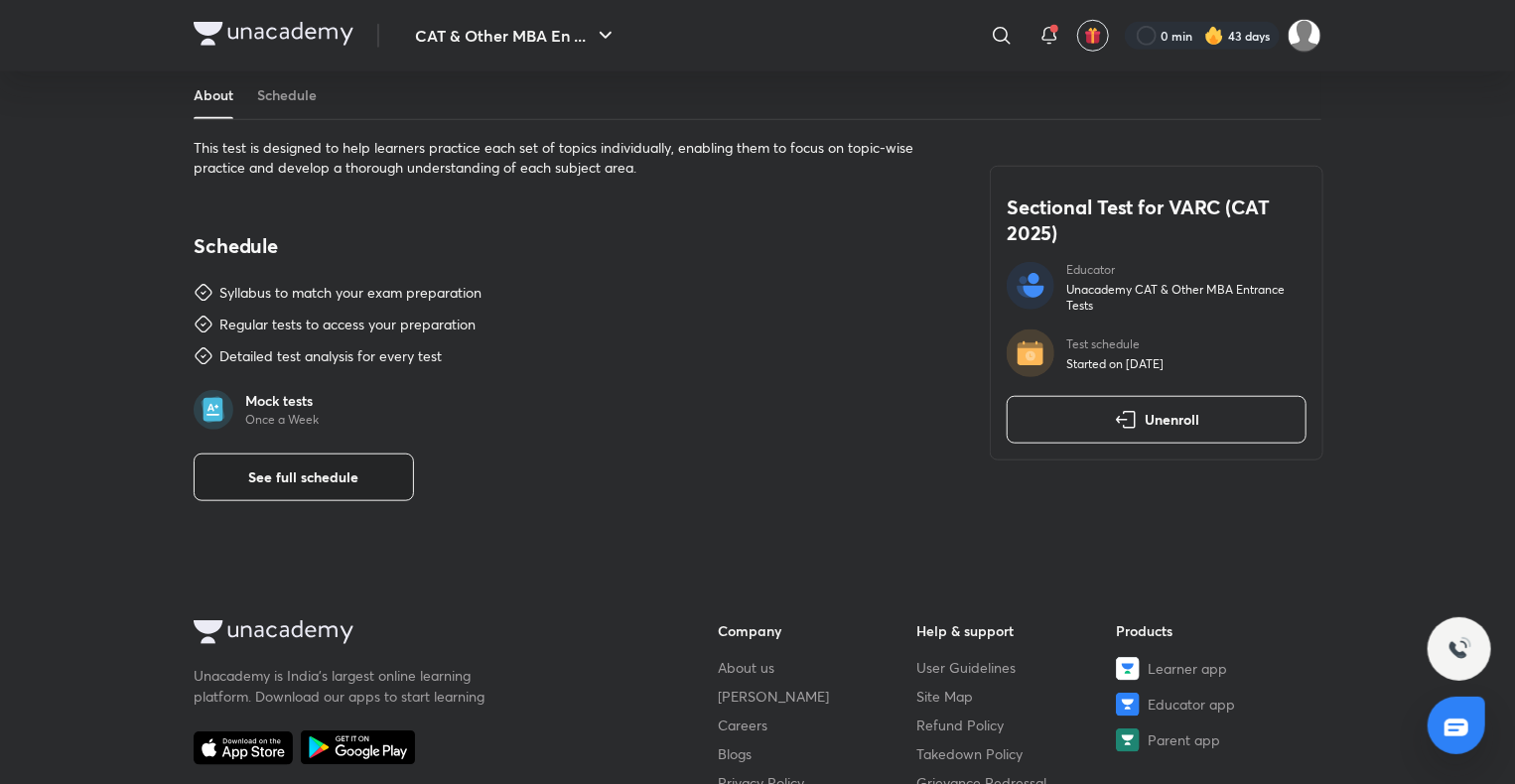 click on "See full schedule" at bounding box center (304, 477) 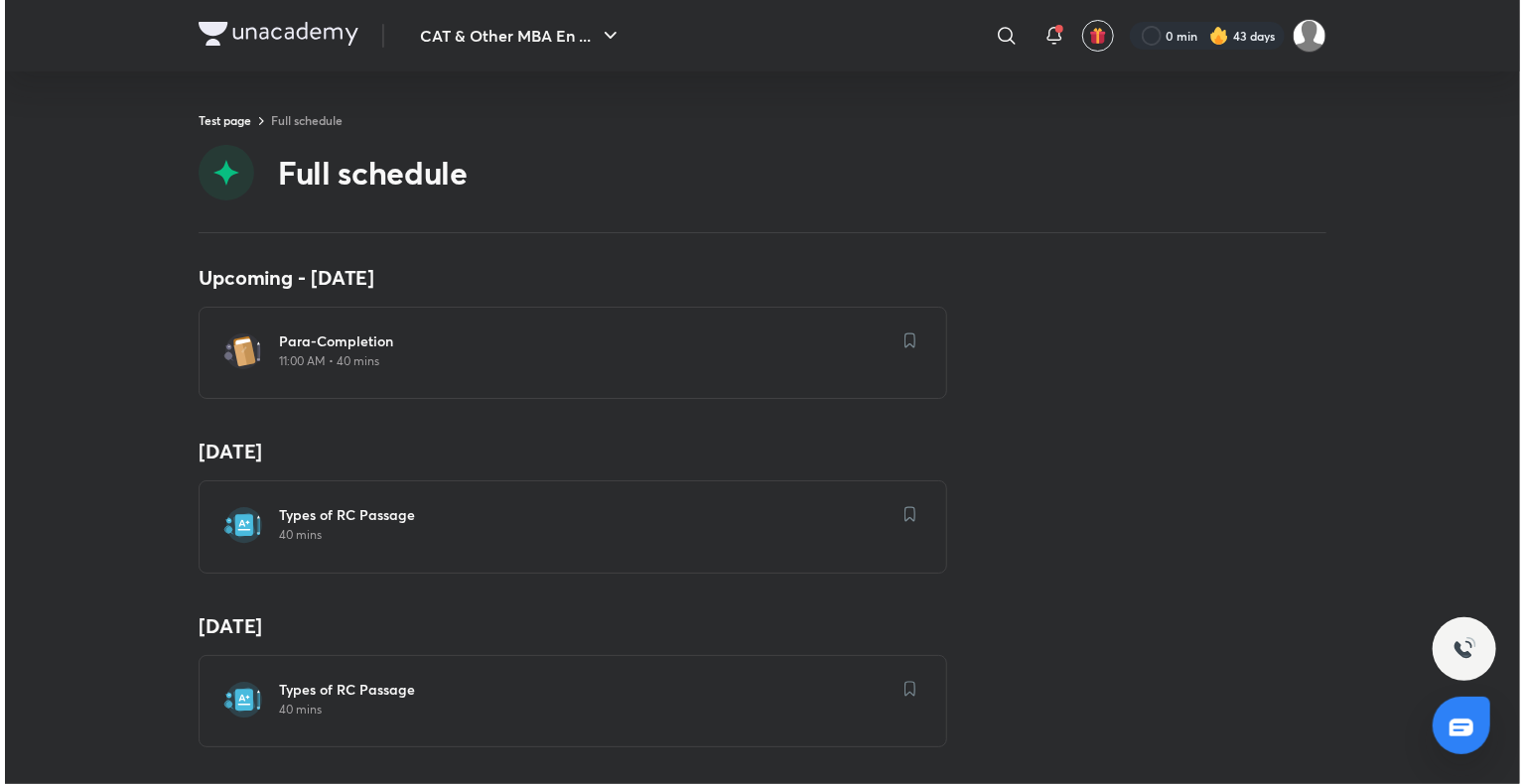 scroll, scrollTop: 0, scrollLeft: 0, axis: both 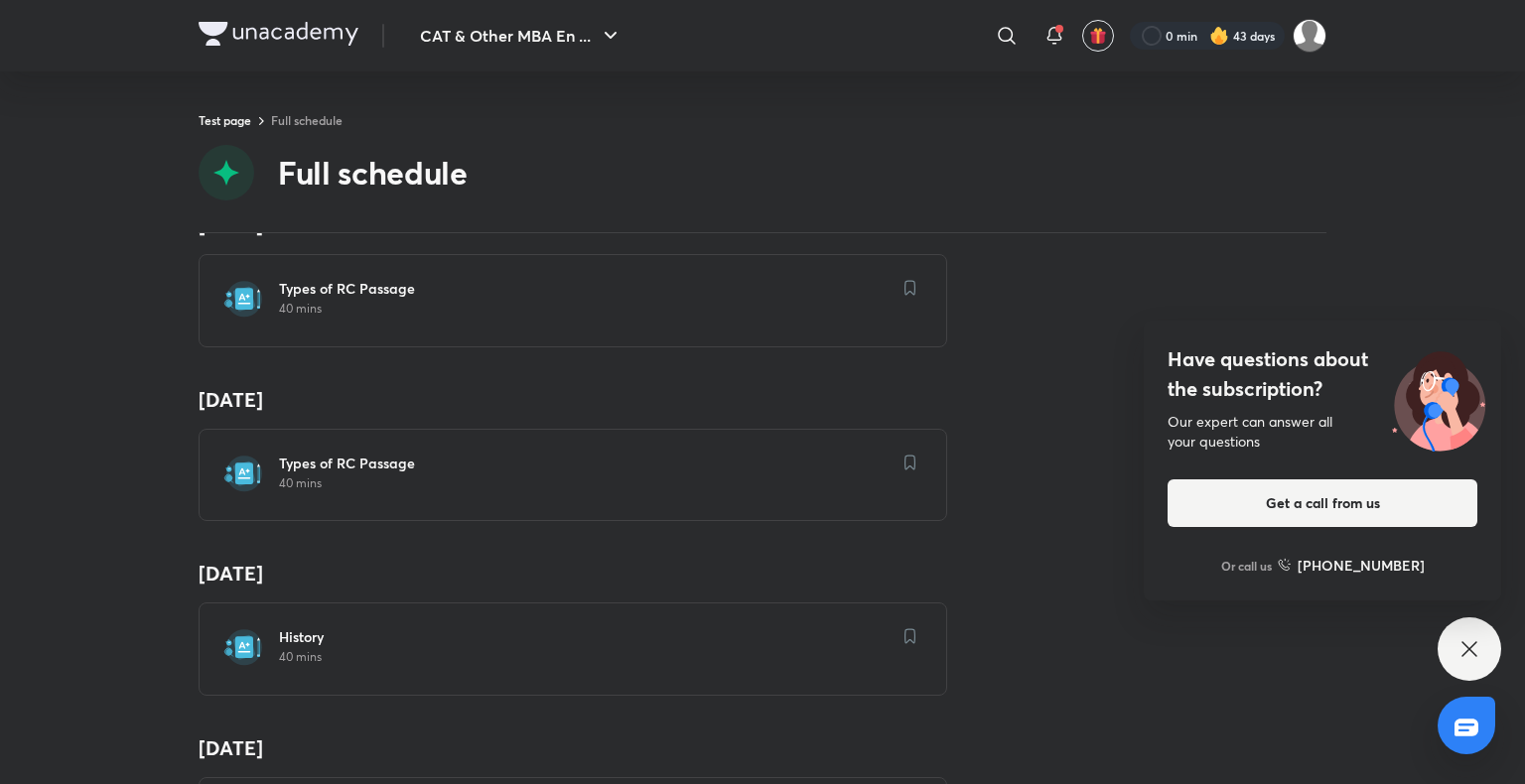click on "40 mins" at bounding box center [585, 483] 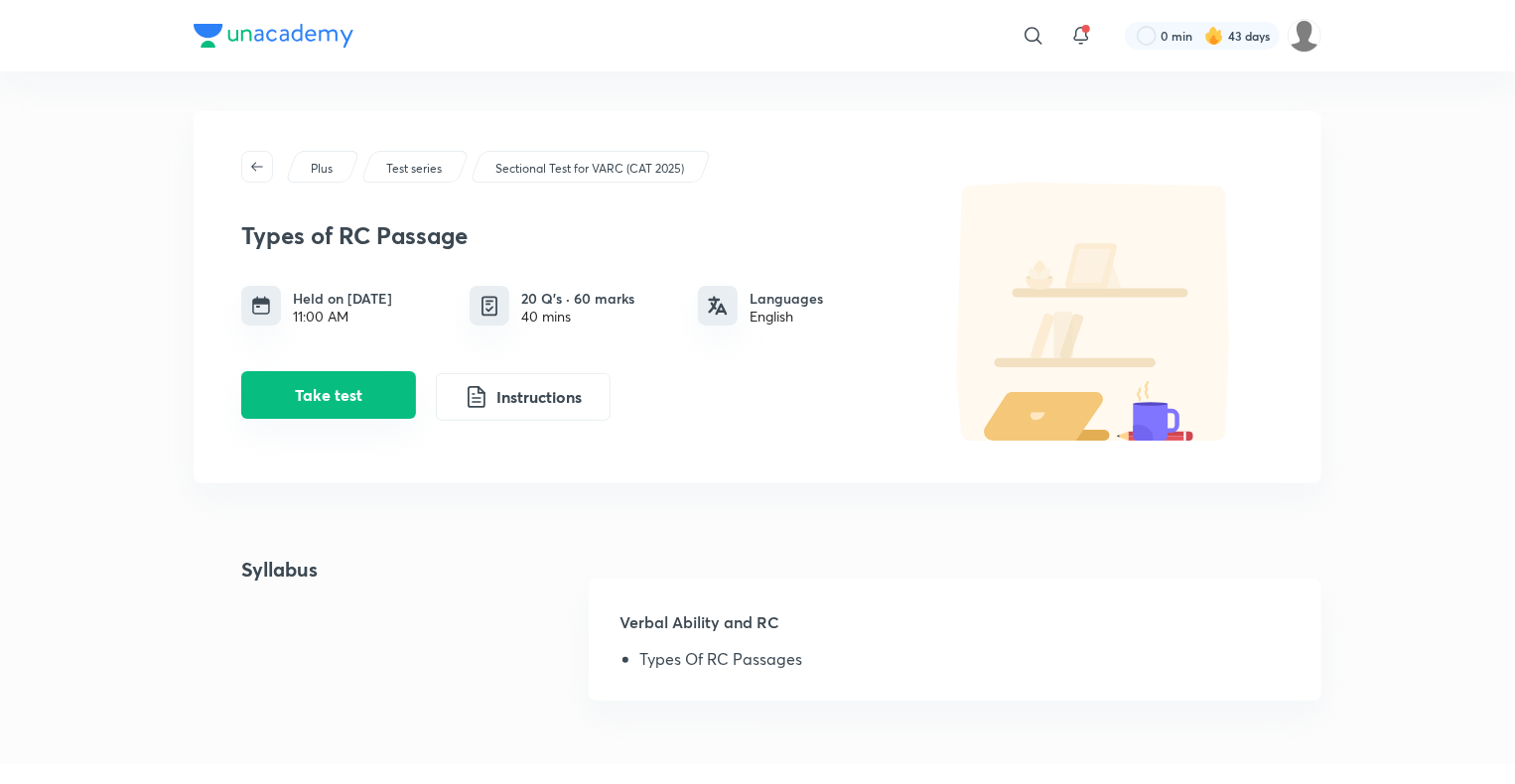 click on "Take test" at bounding box center (329, 395) 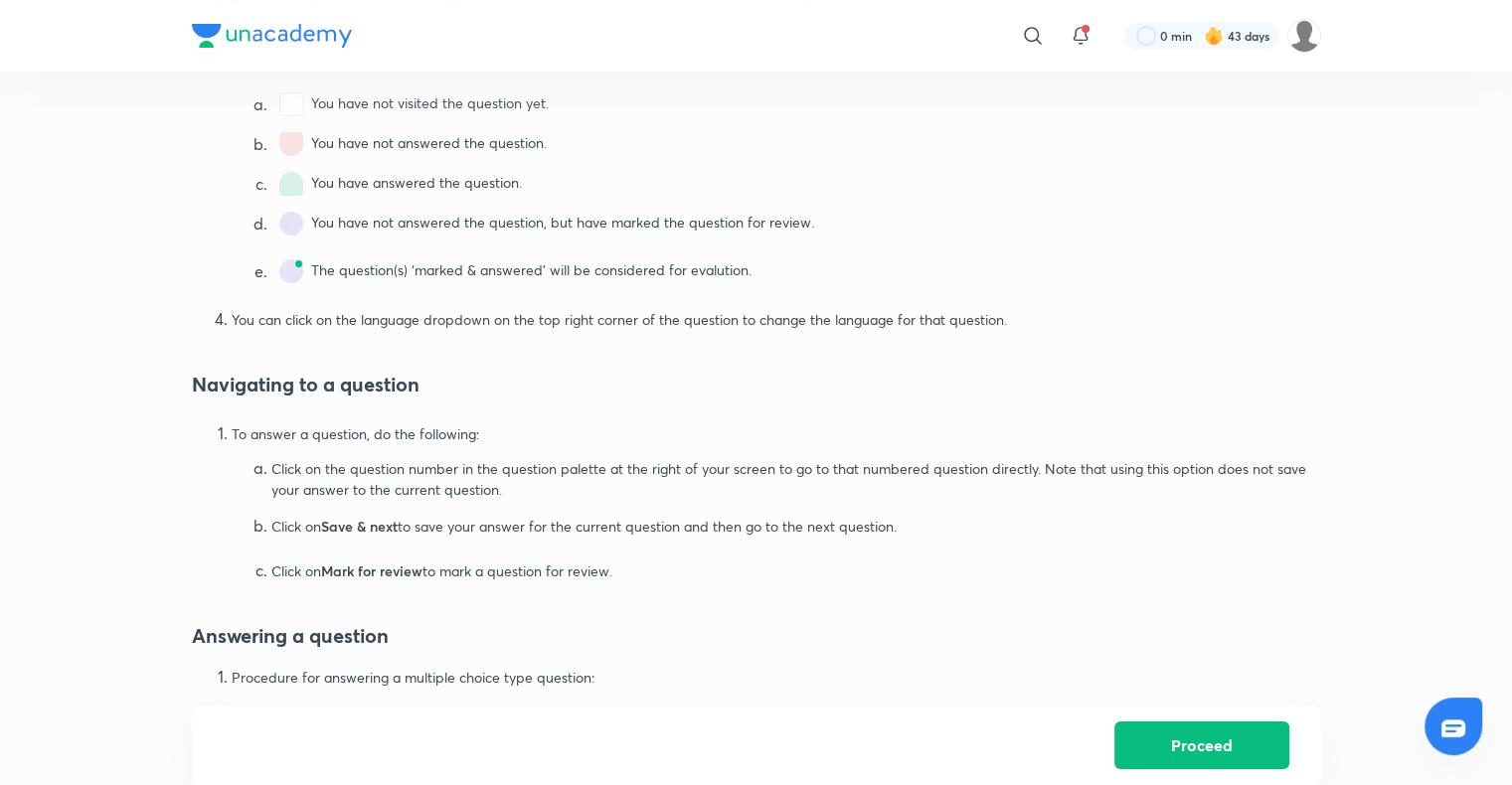 scroll, scrollTop: 885, scrollLeft: 0, axis: vertical 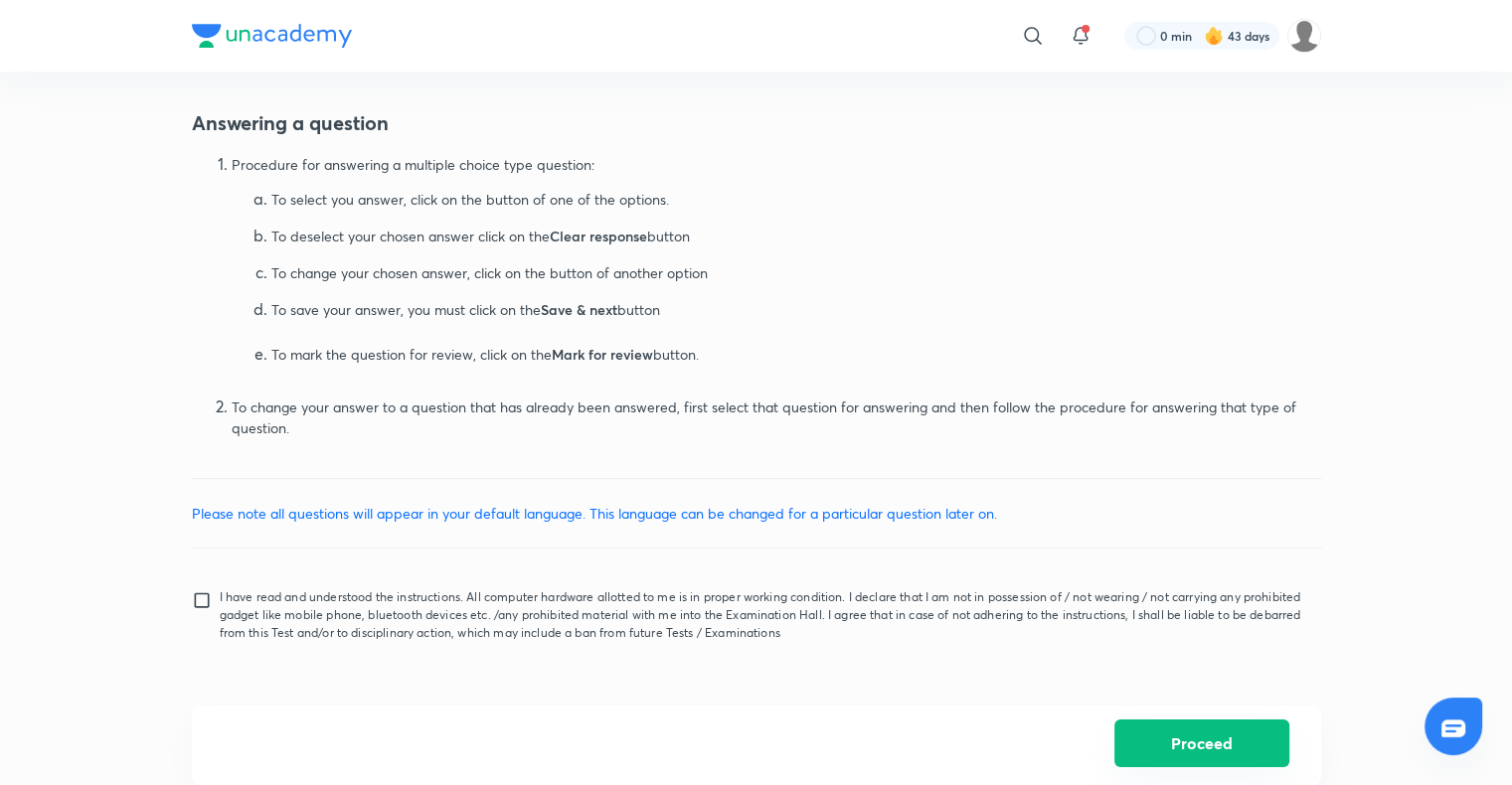 click on "Proceed" at bounding box center (1202, 743) 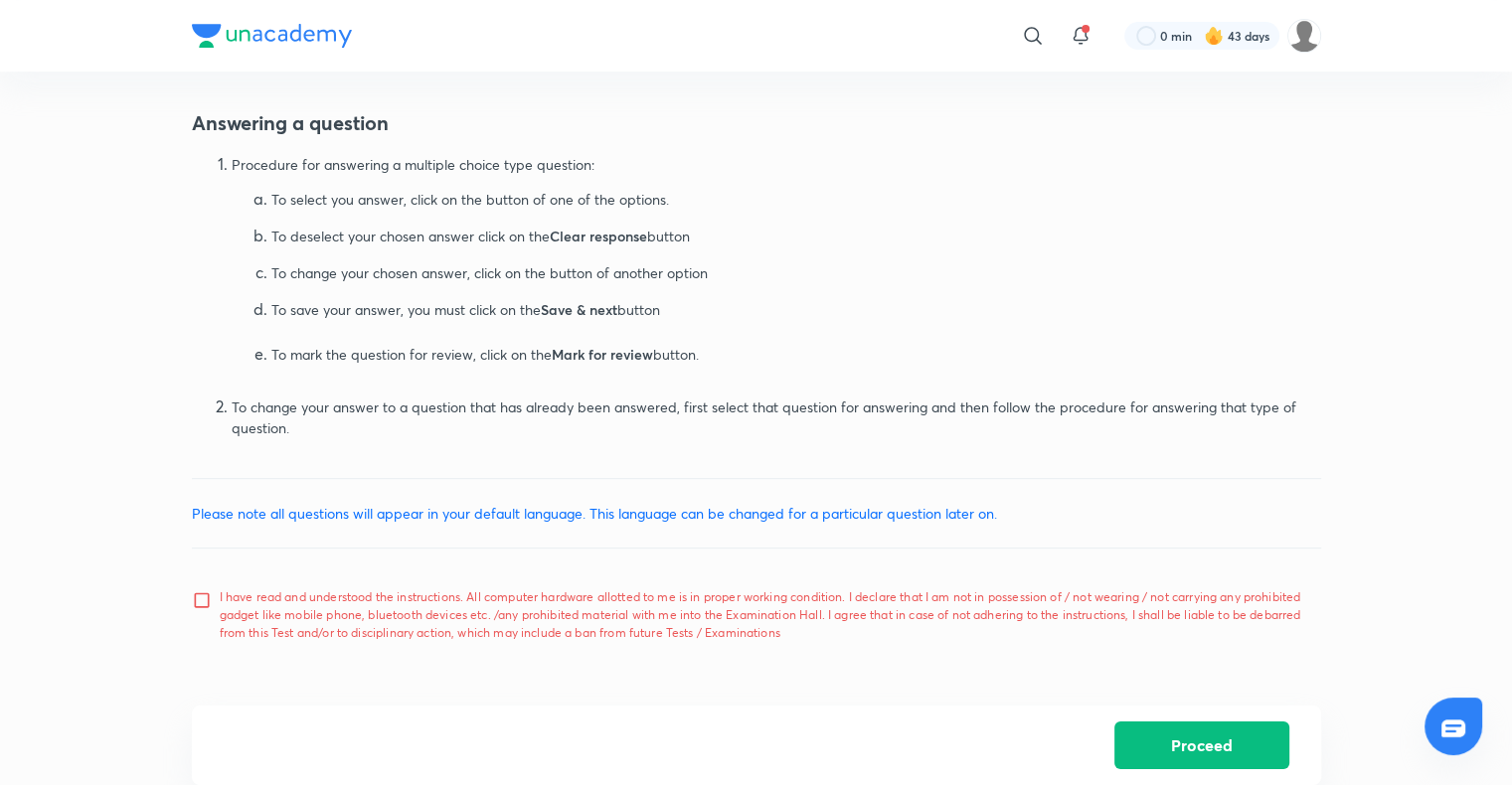 click on "I have read and understood the instructions. All computer hardware allotted to me is in proper working condition. I declare that I am not in possession of / not wearing / not carrying any prohibited gadget like mobile phone, bluetooth devices etc. /any prohibited material with me into the Examination Hall. I agree that in case of not adhering to the instructions, I shall be liable to be debarred from this Test and/or to disciplinary action, which may include a ban from future Tests / Examinations" at bounding box center (206, 615) 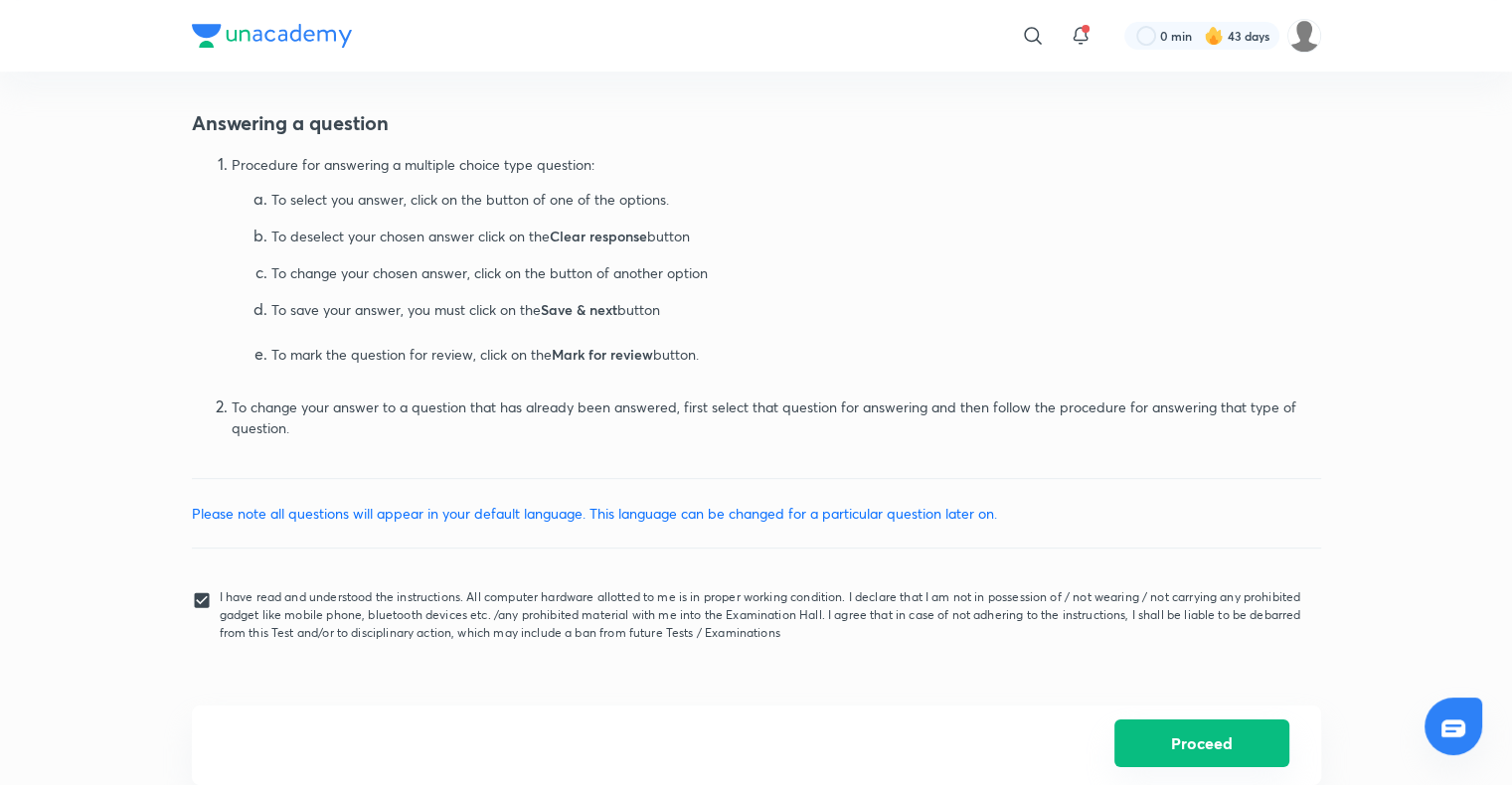 click on "Proceed" at bounding box center [1202, 743] 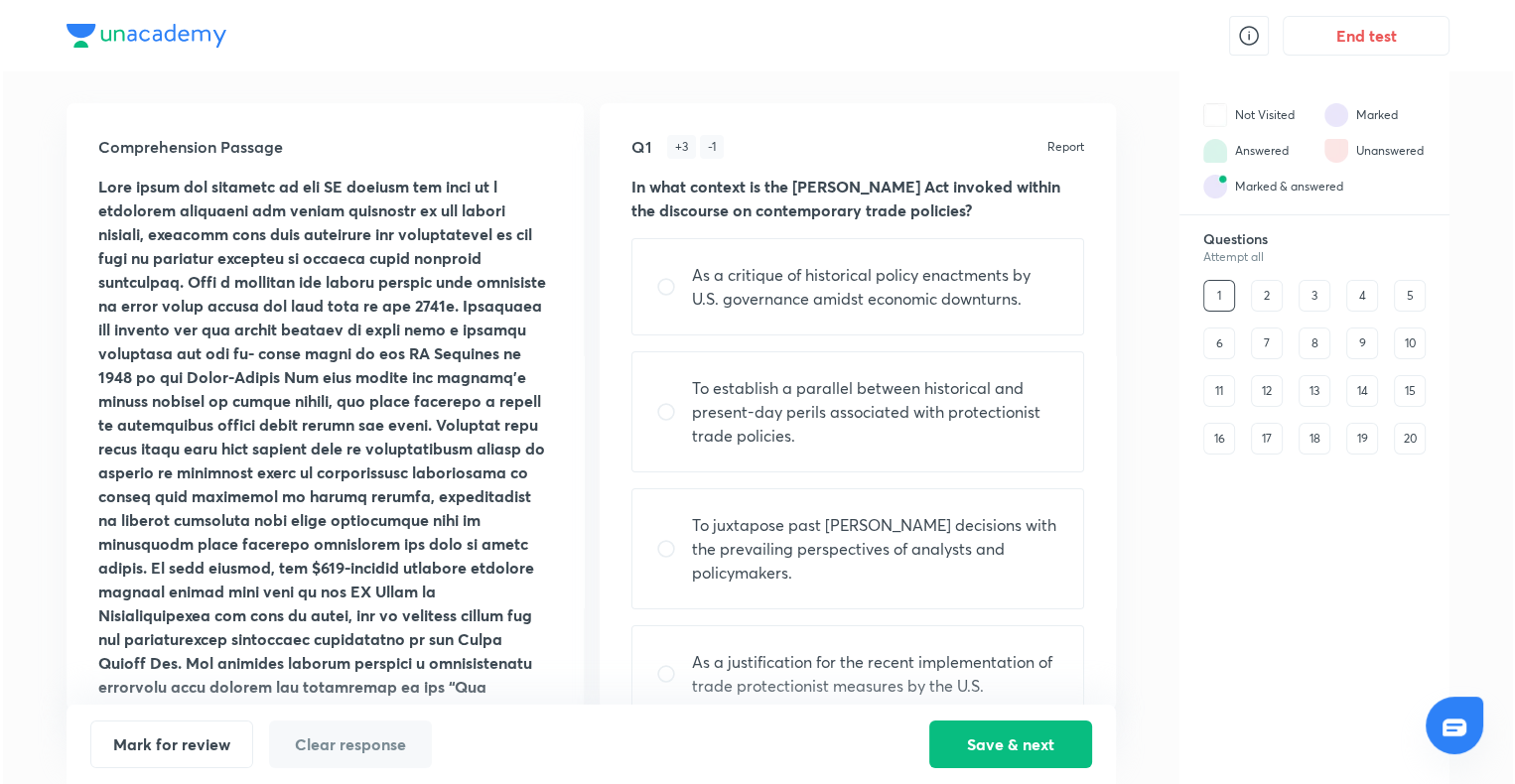 scroll, scrollTop: 0, scrollLeft: 0, axis: both 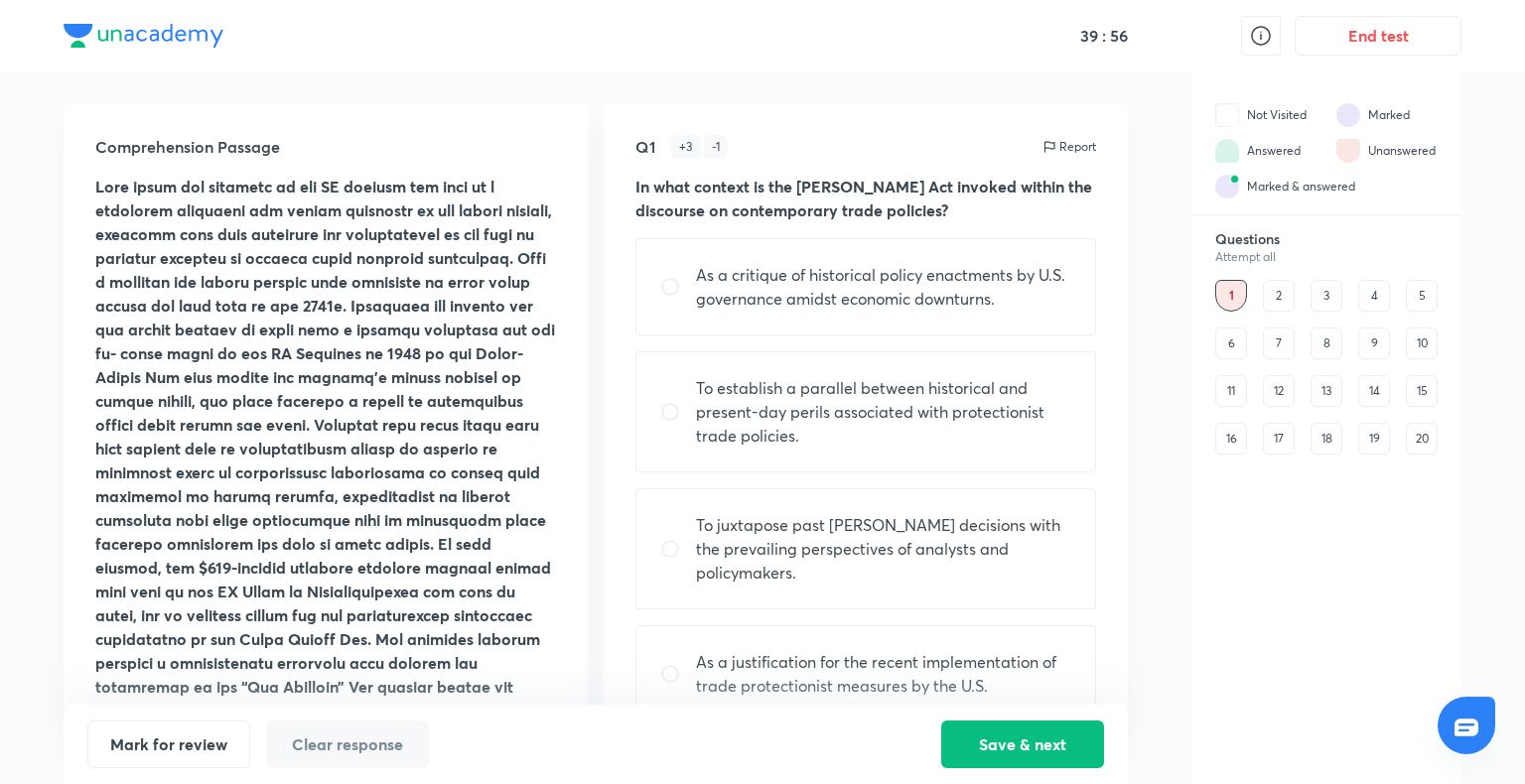 click on "17" at bounding box center [1279, 439] 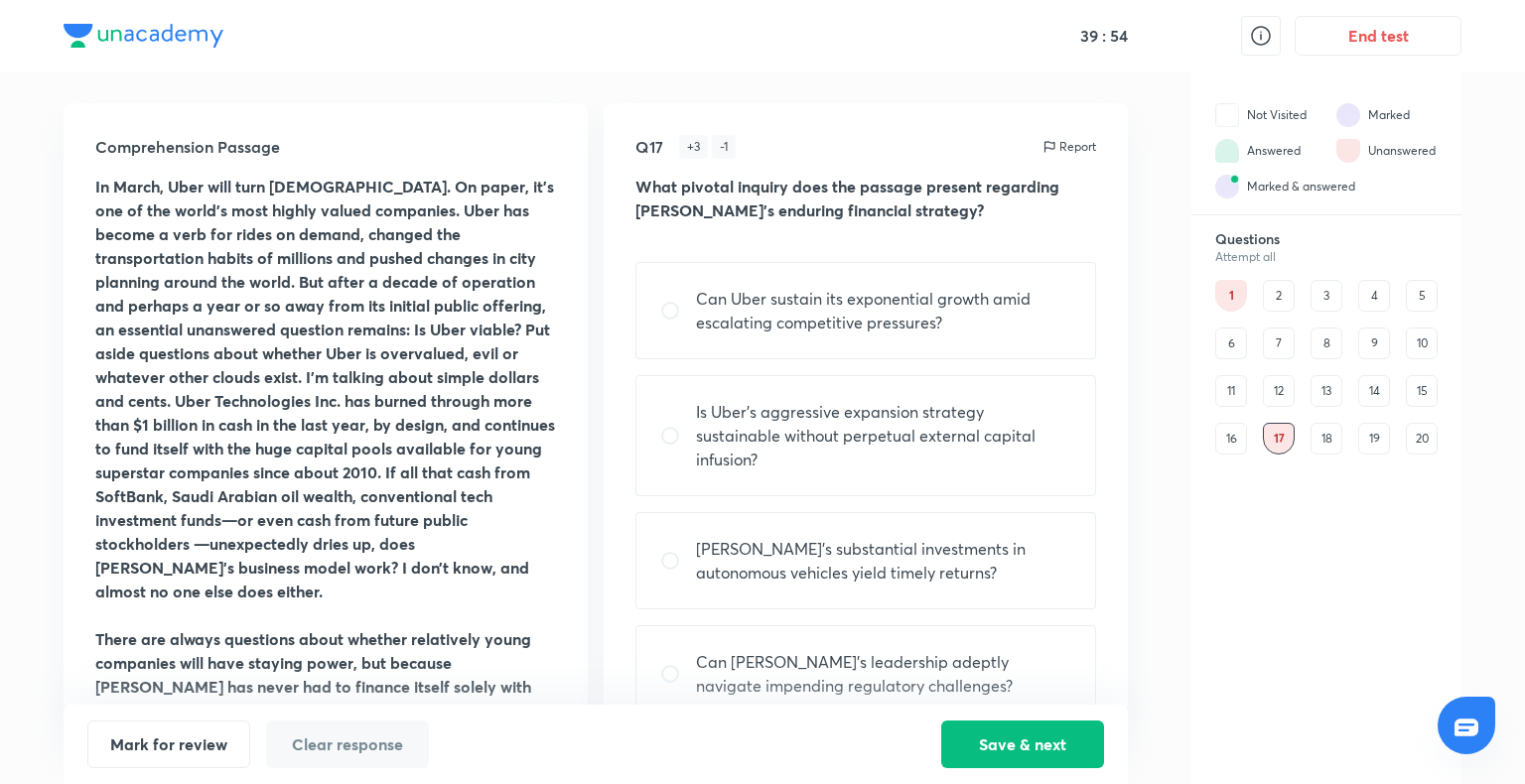 click on "1 2 3 4 5 6 7 8 9 10 11 12 13 14 15 16 17 18 19 20" at bounding box center [1326, 367] 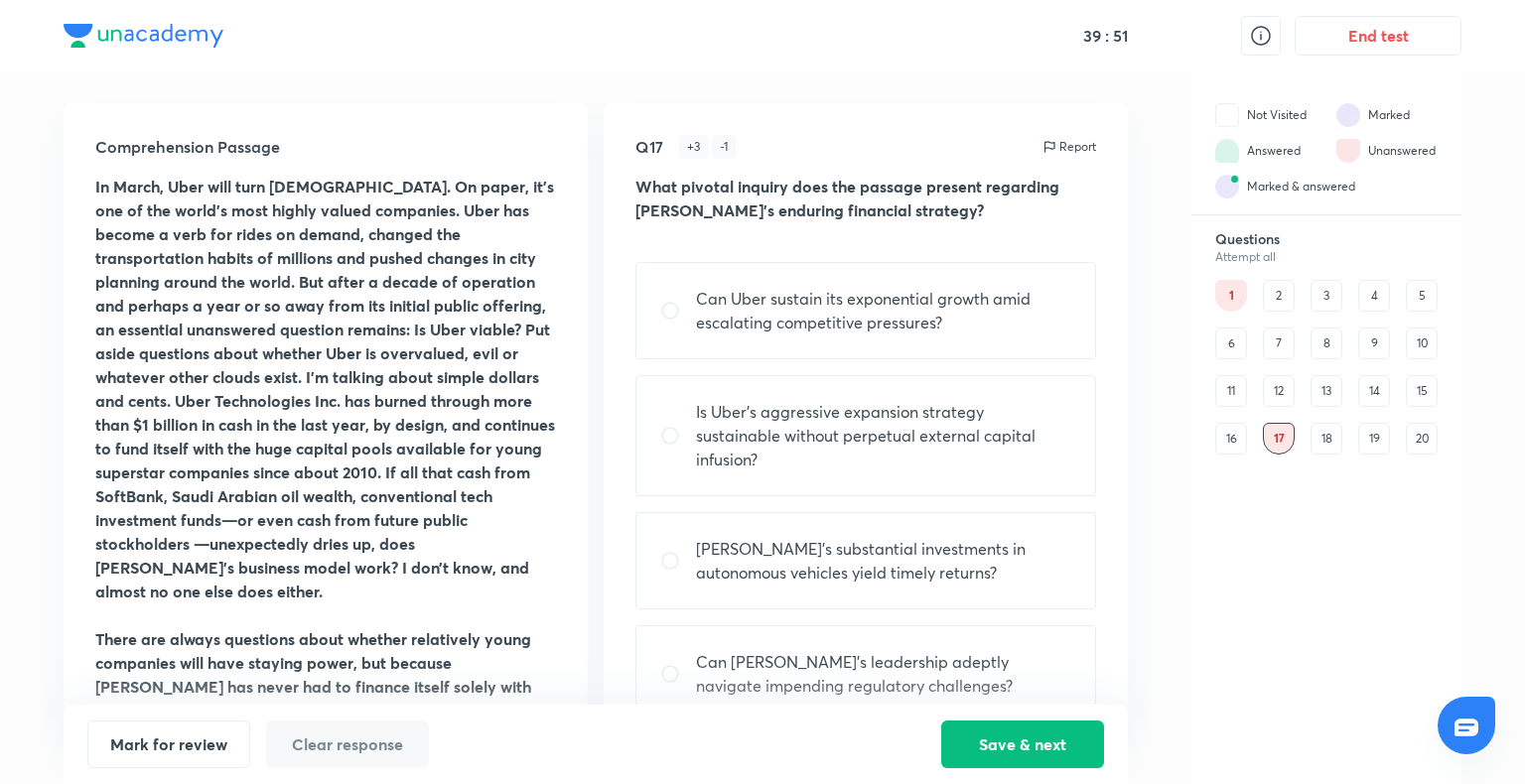 click on "19" at bounding box center [1374, 439] 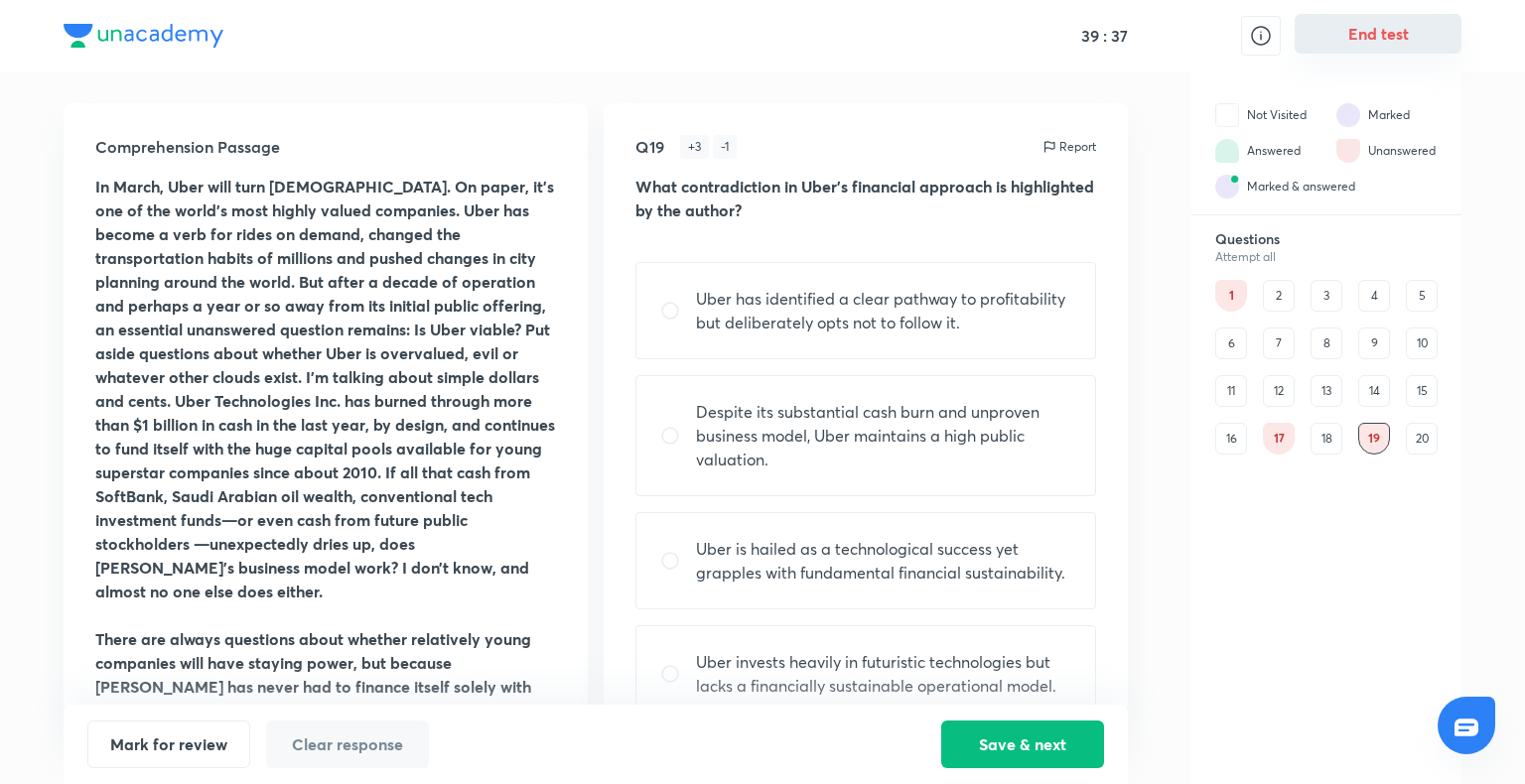 click on "End test" at bounding box center (1378, 34) 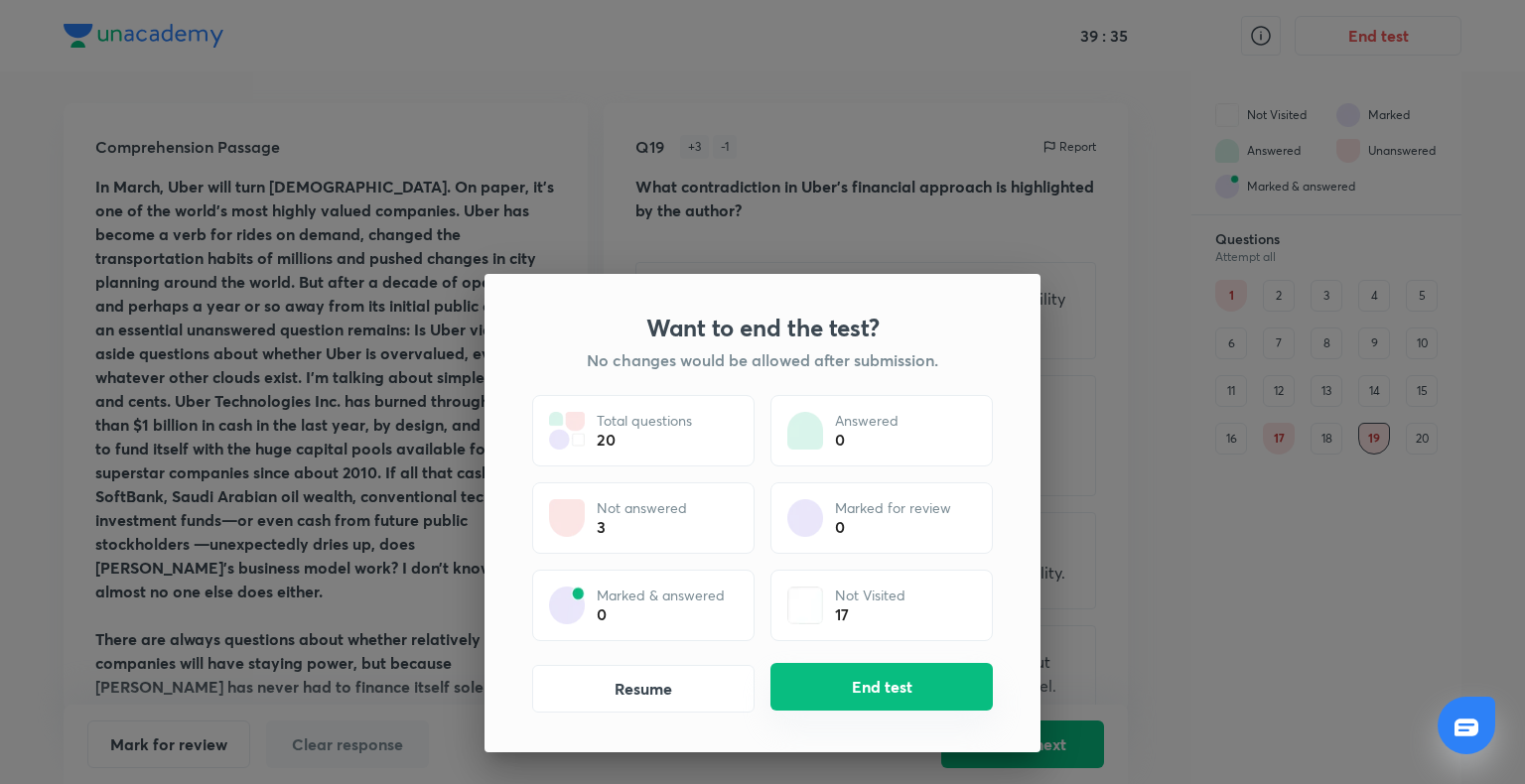 click on "End test" at bounding box center (882, 687) 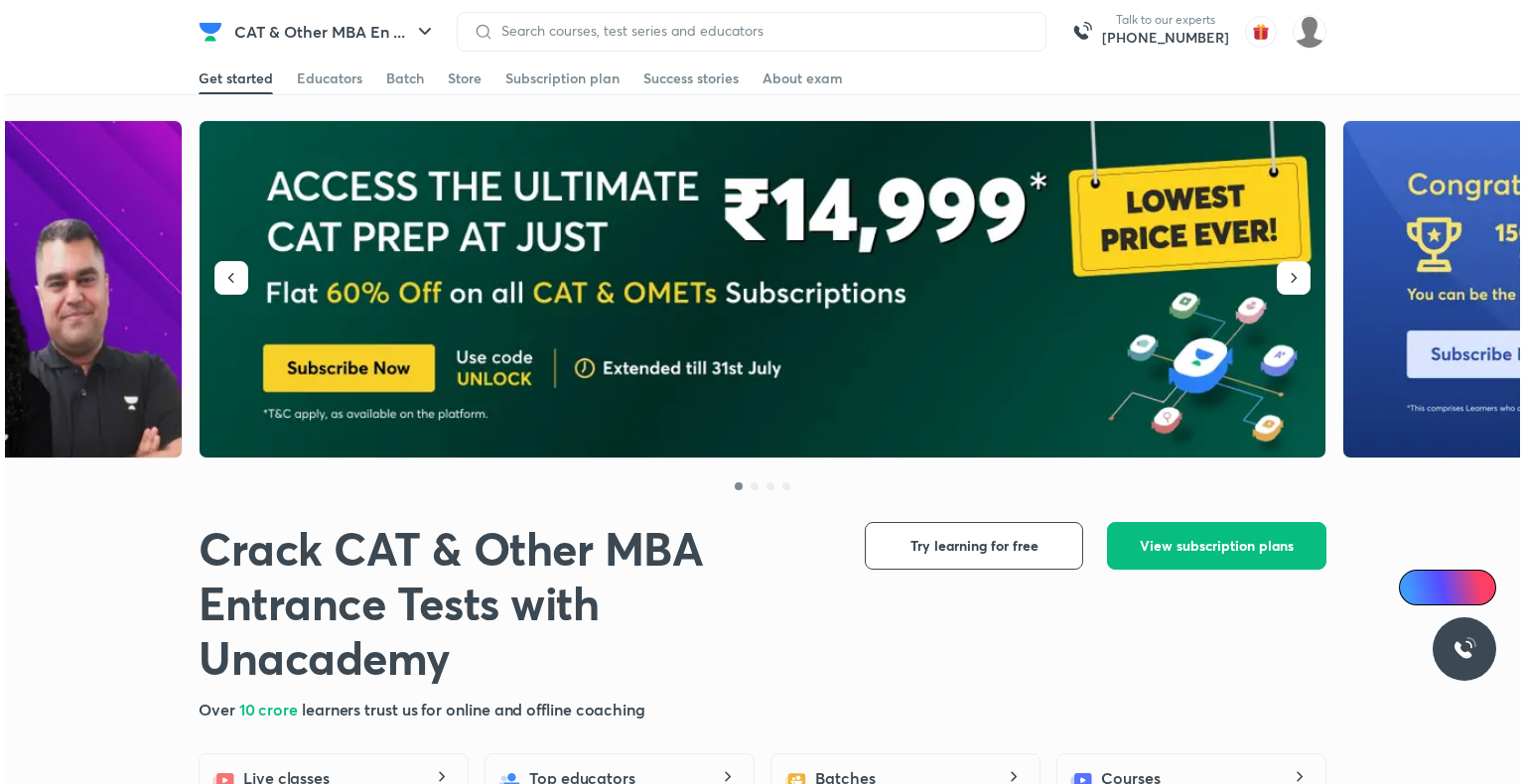 scroll, scrollTop: 0, scrollLeft: 0, axis: both 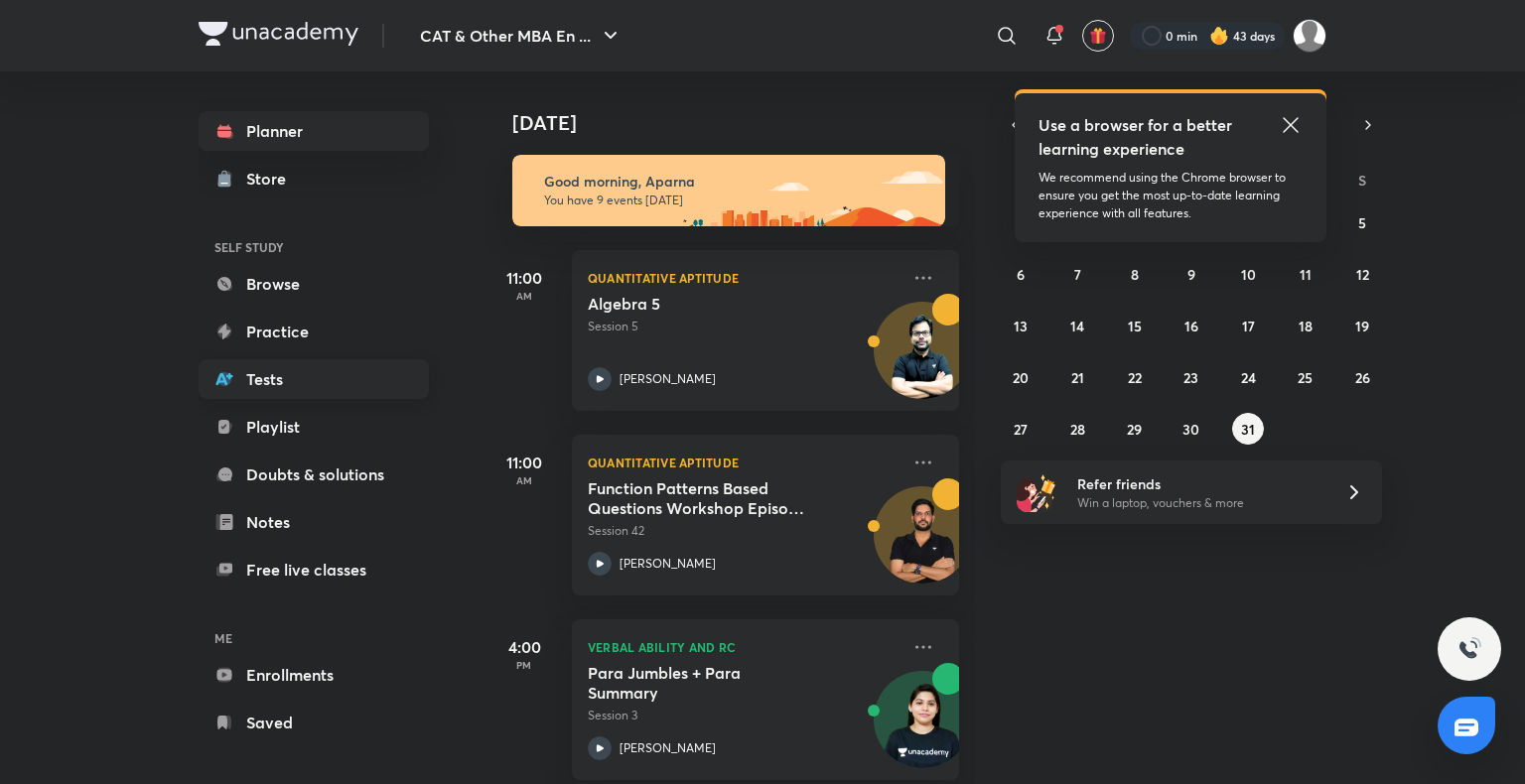 click on "Tests" at bounding box center (314, 379) 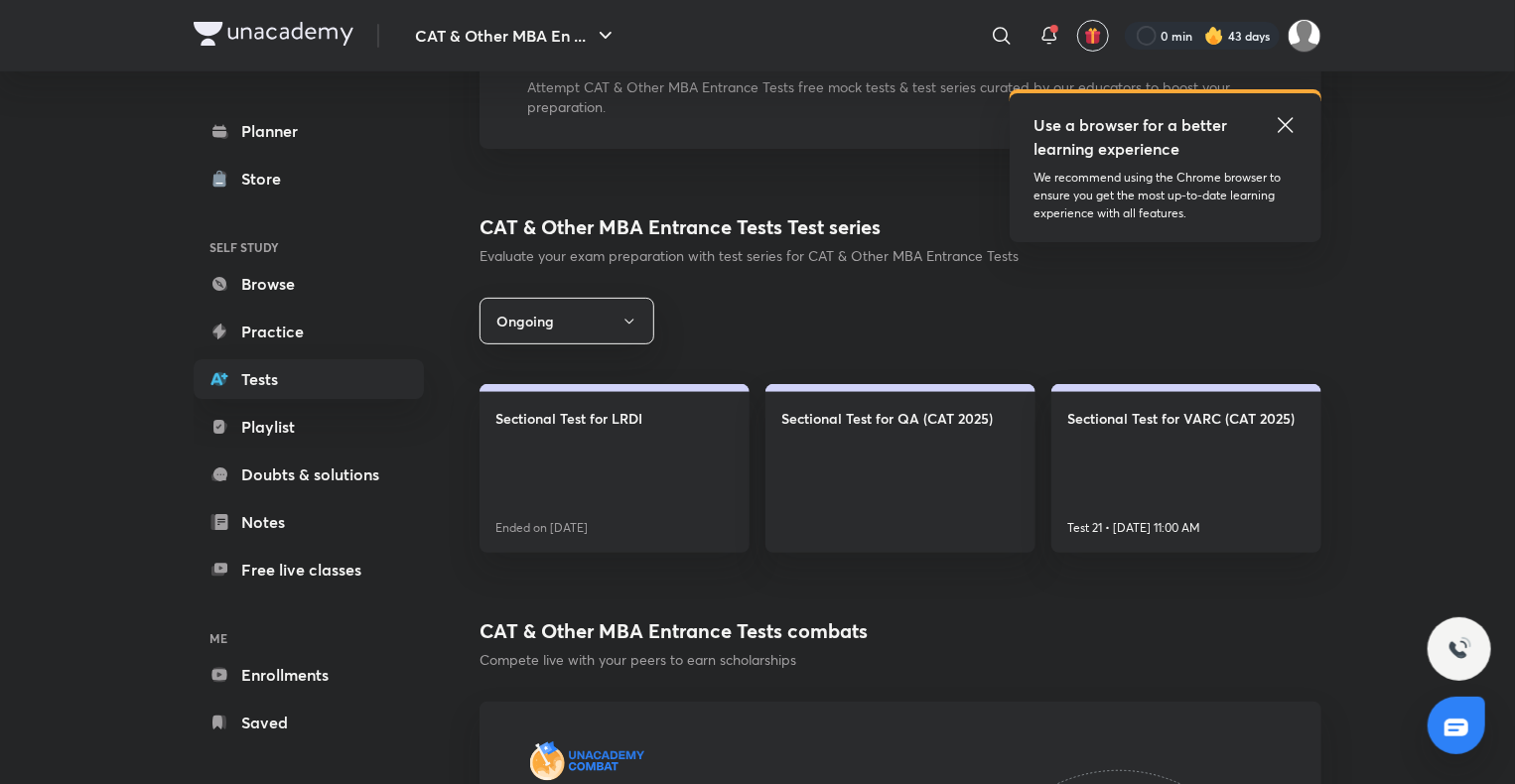 scroll, scrollTop: 171, scrollLeft: 0, axis: vertical 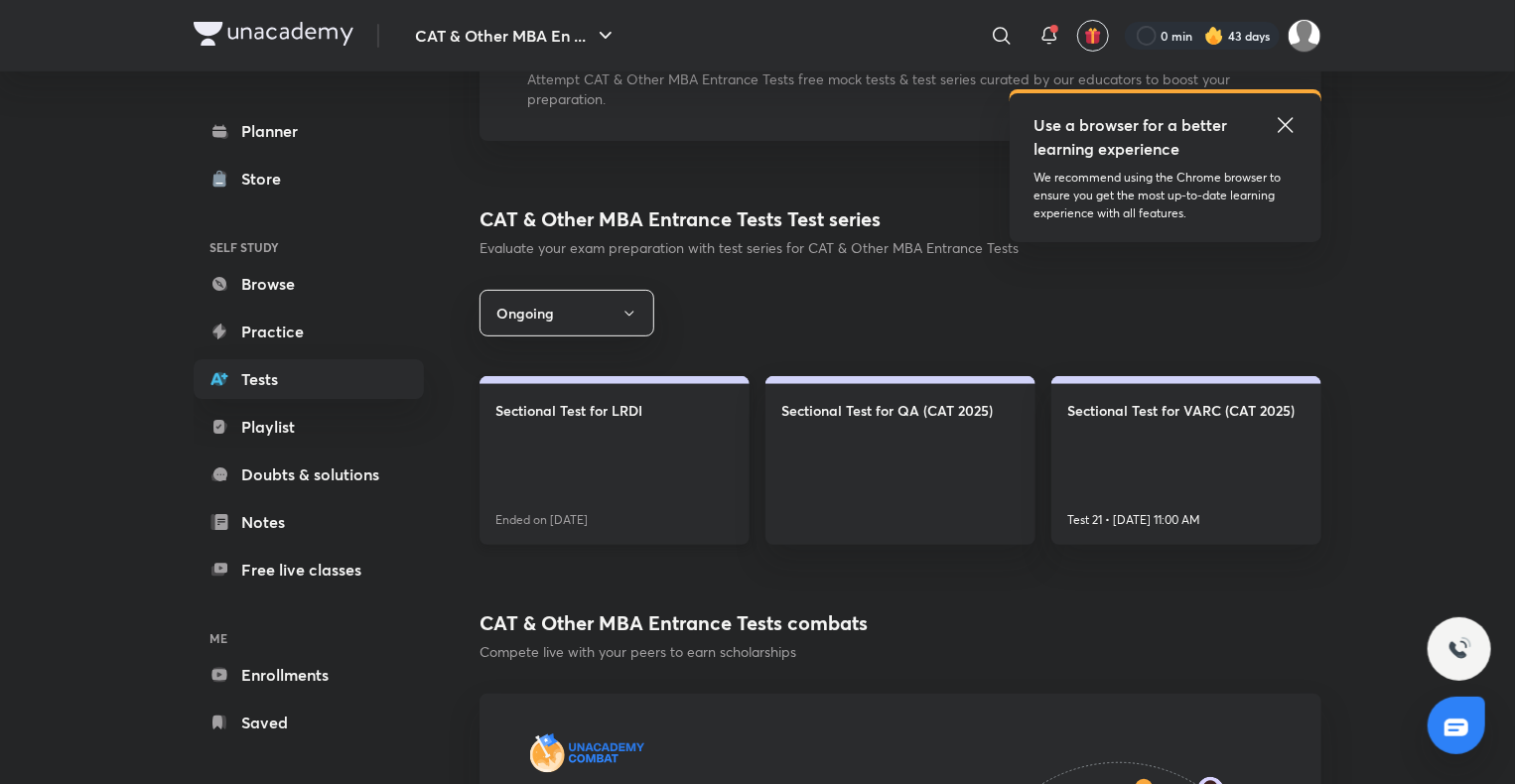 click on "Sectional Test for LRDI Ended on [DATE]" at bounding box center [615, 460] 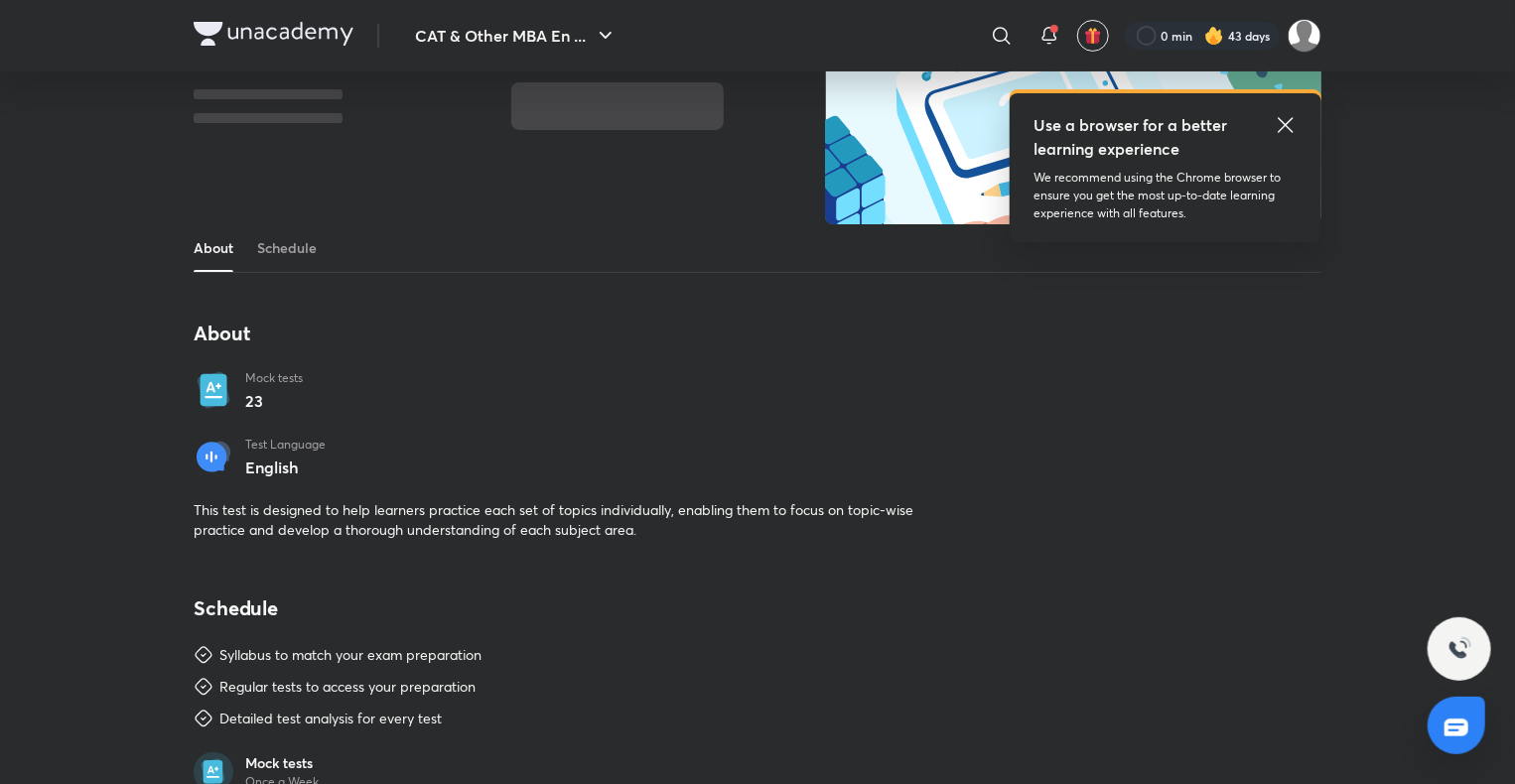 scroll, scrollTop: 0, scrollLeft: 0, axis: both 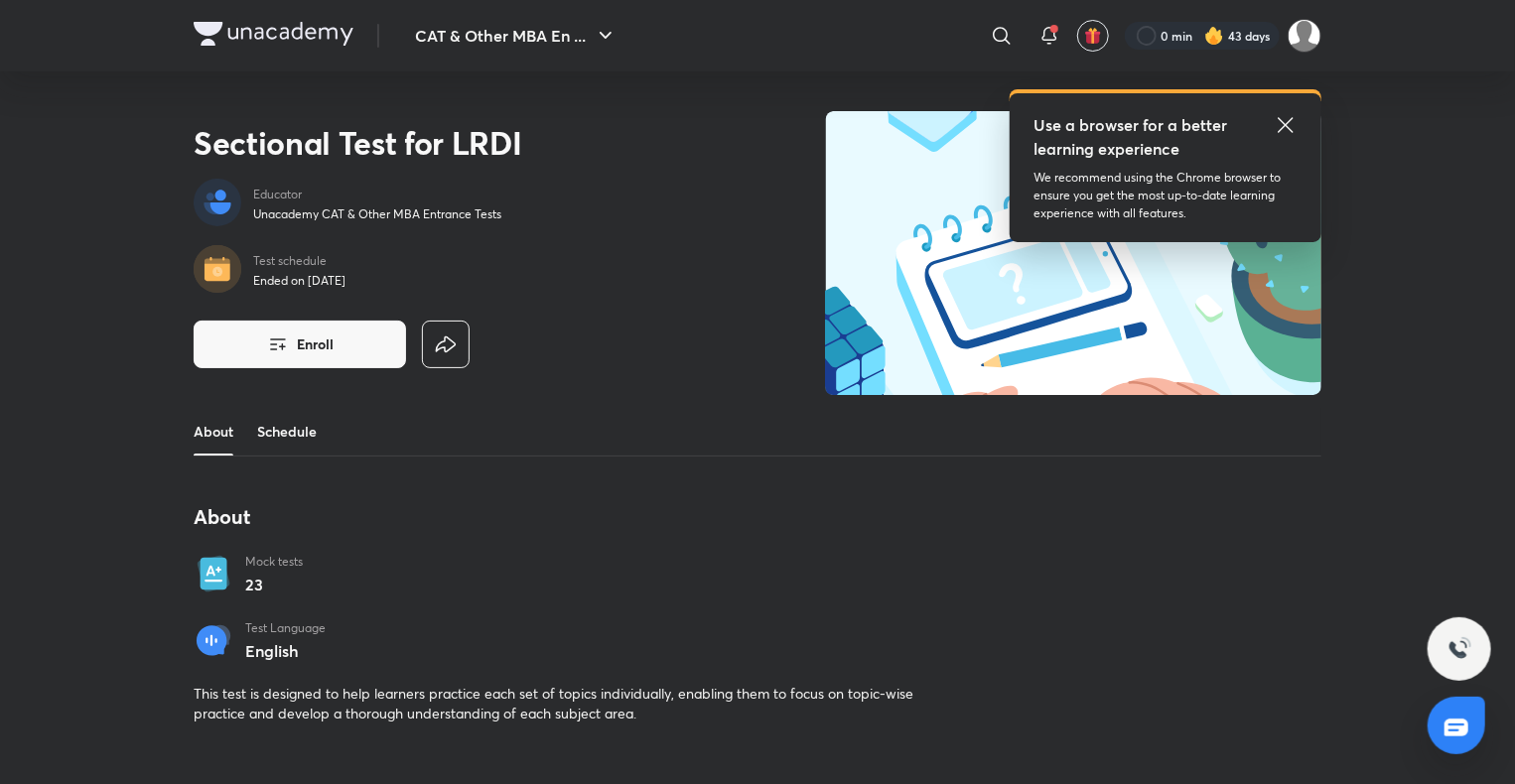 click on "Schedule" at bounding box center [287, 432] 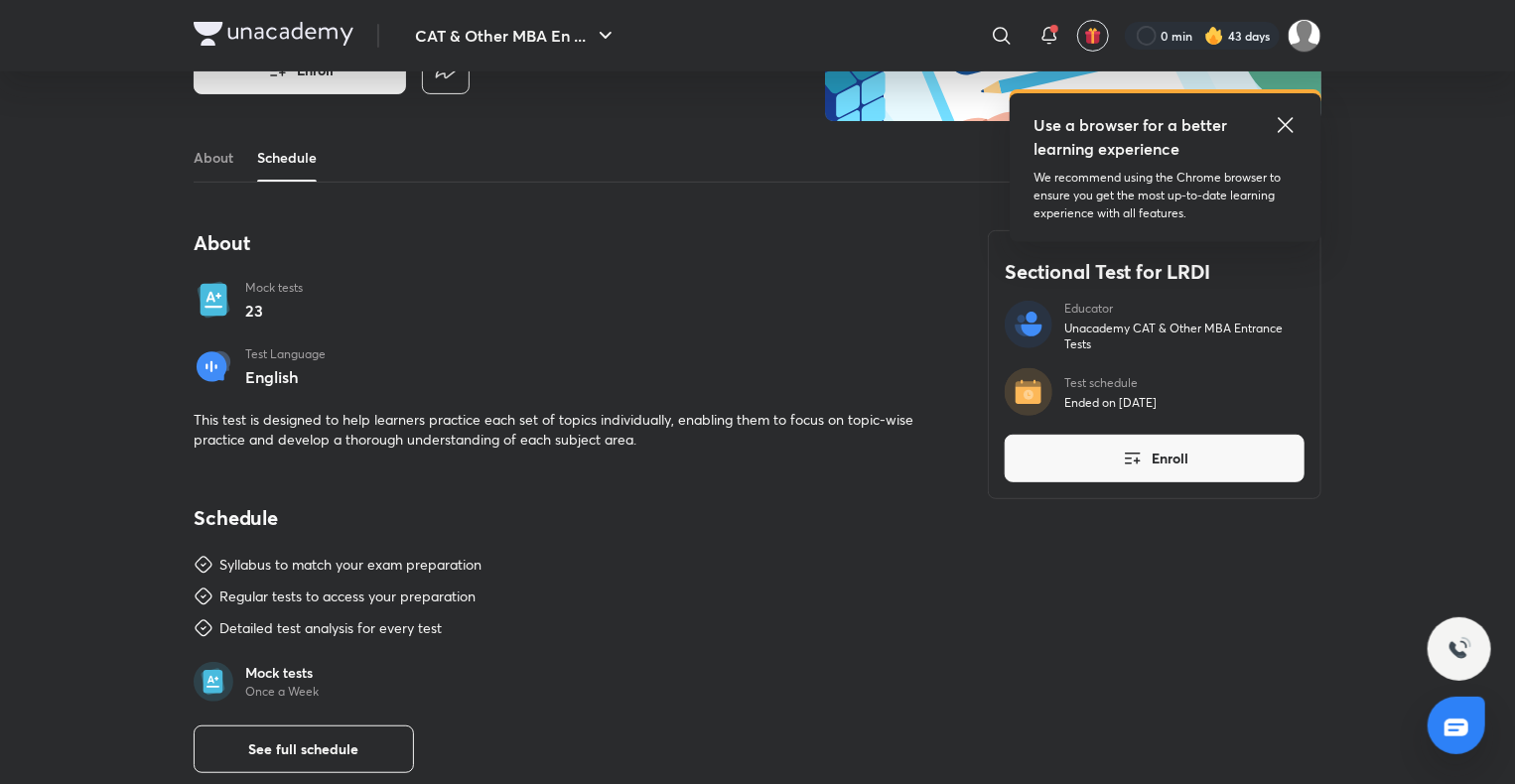 scroll, scrollTop: 639, scrollLeft: 0, axis: vertical 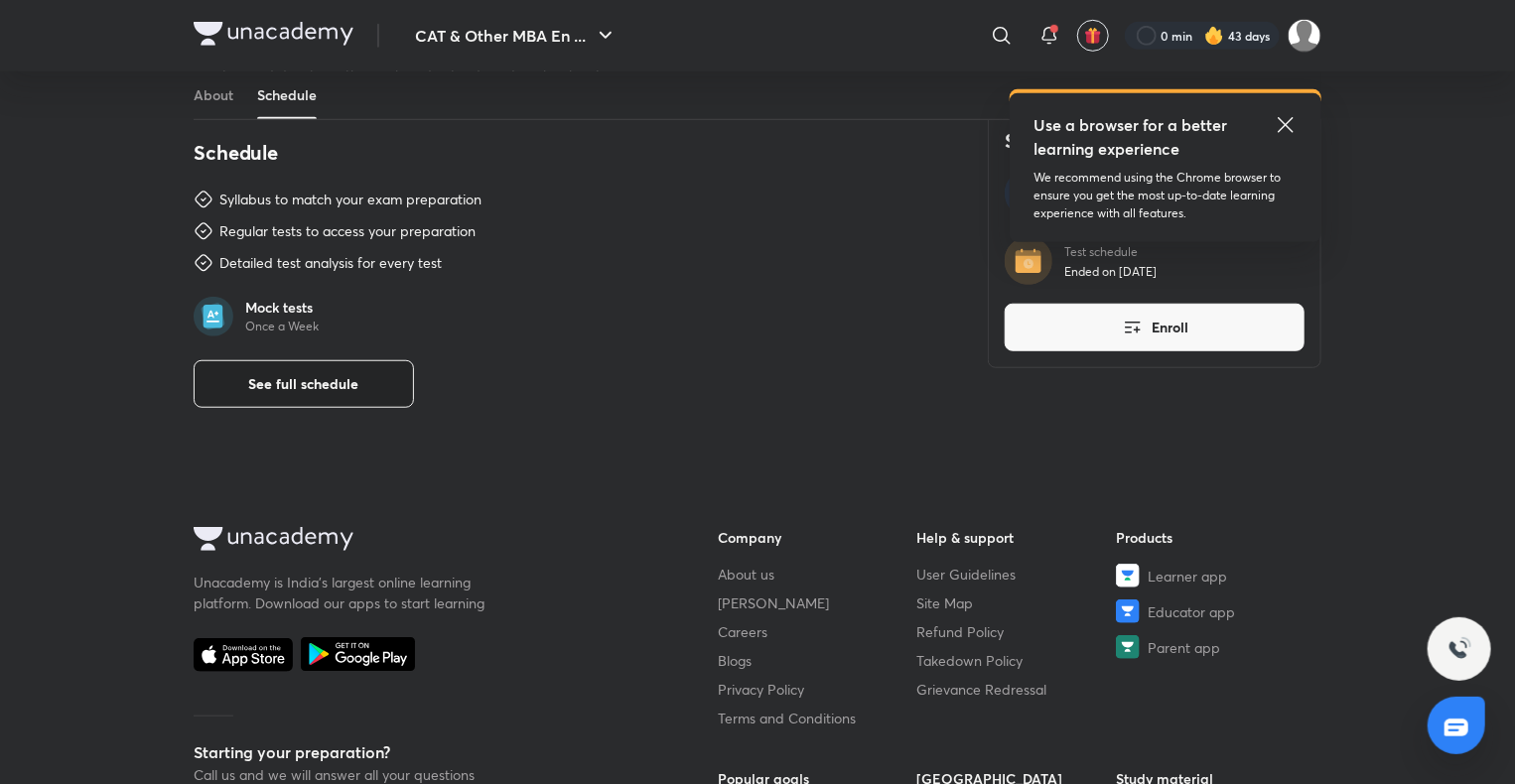 click on "See full schedule" at bounding box center [304, 384] 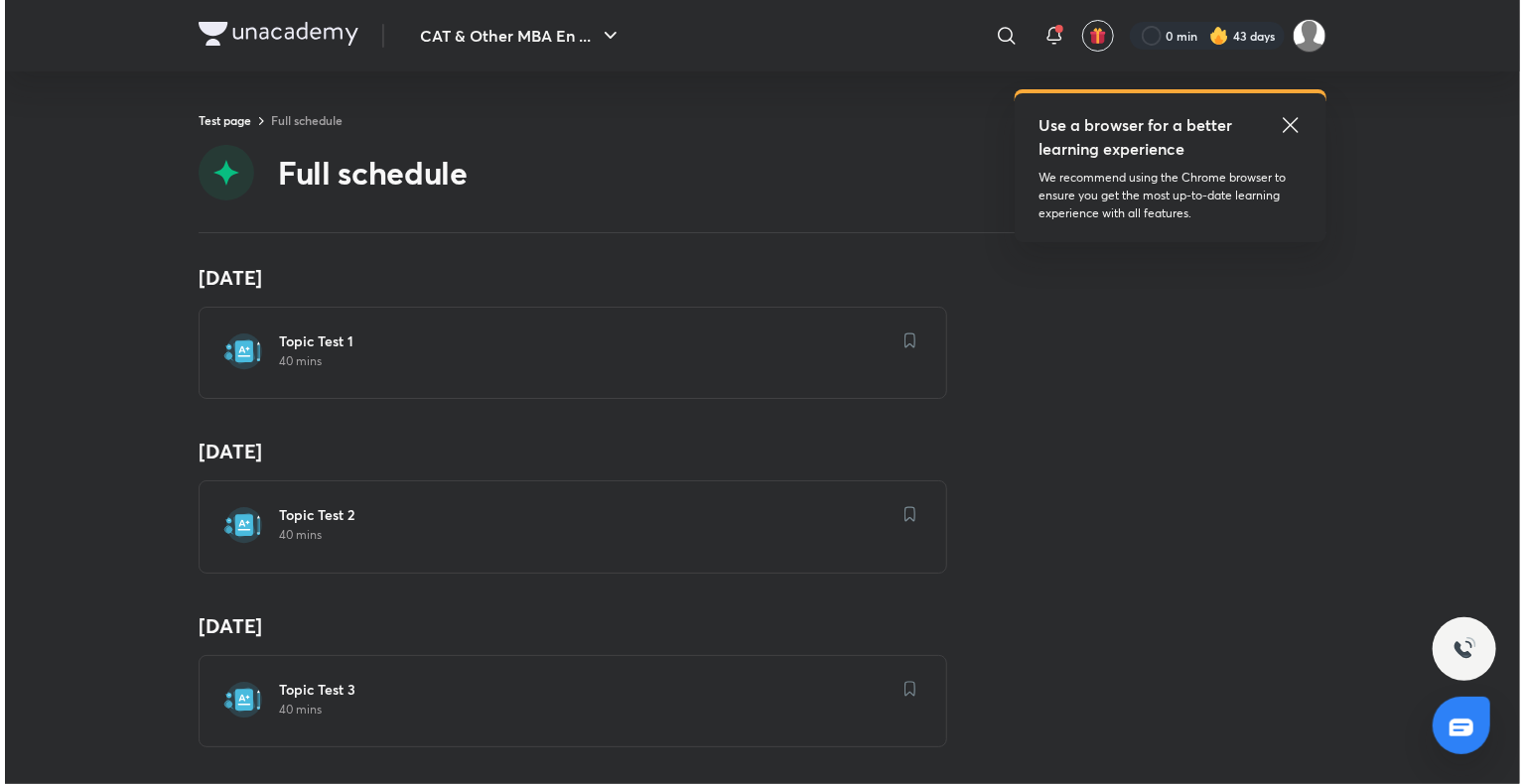 scroll, scrollTop: 0, scrollLeft: 0, axis: both 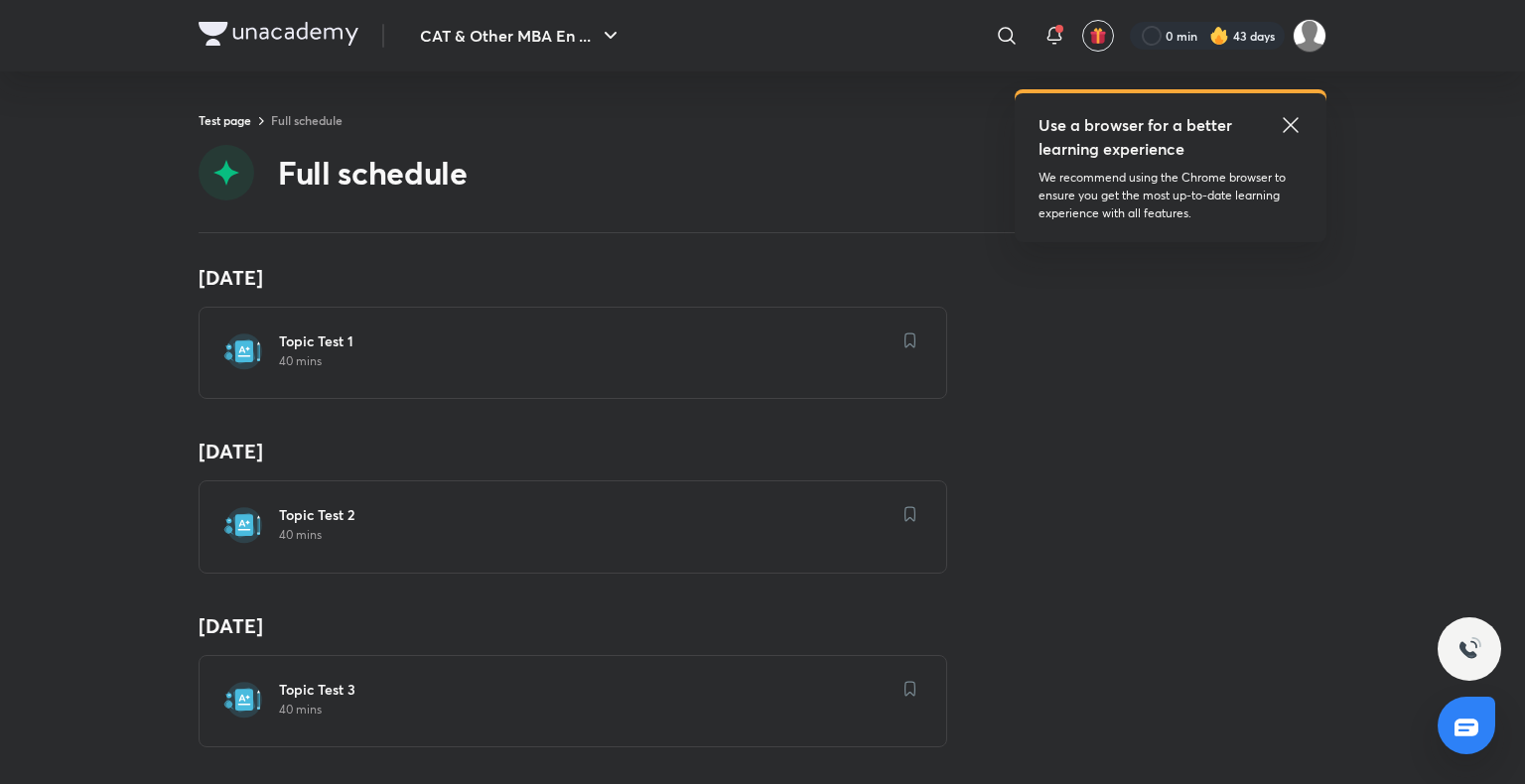 click on "Topic Test 1" at bounding box center [585, 341] 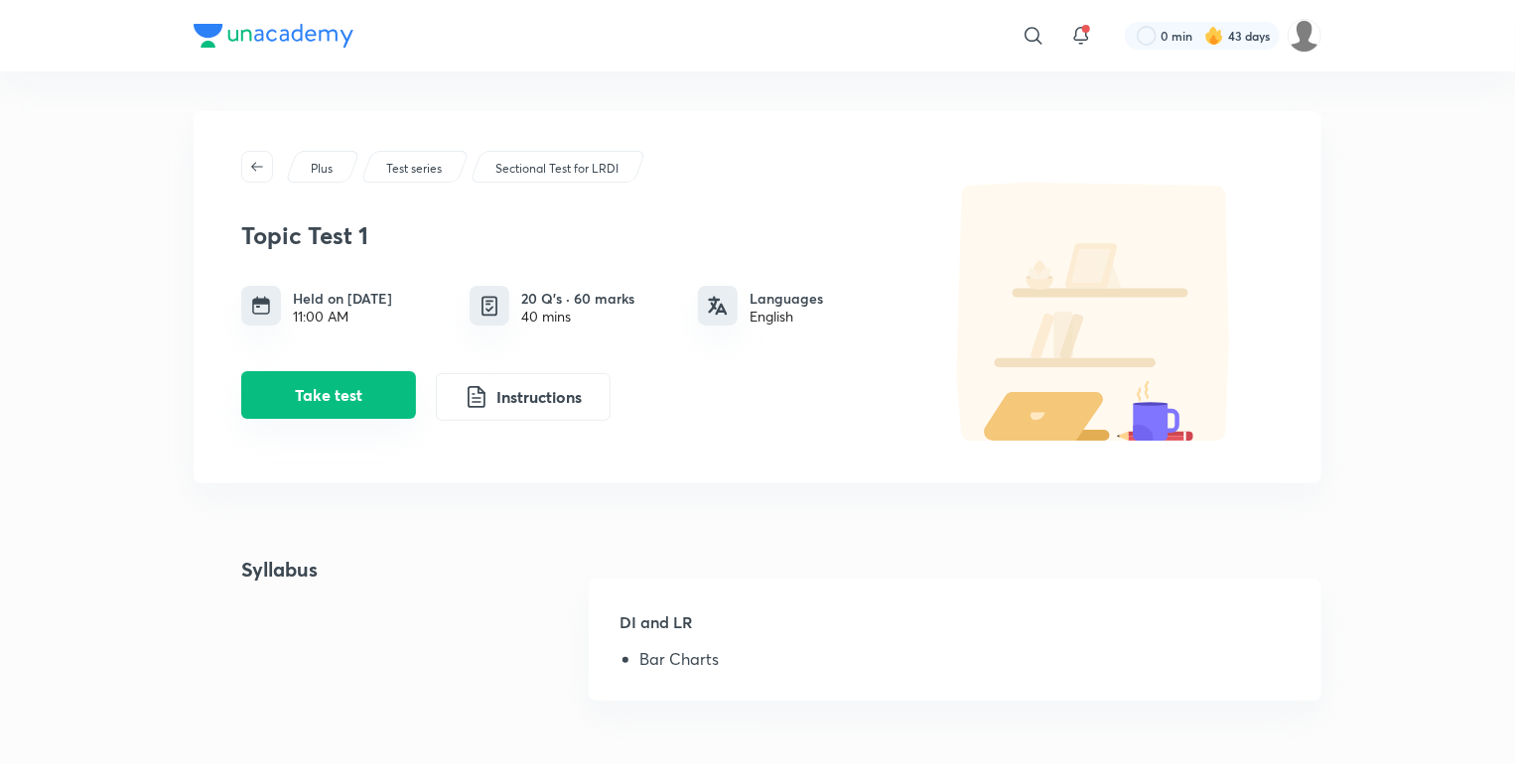 click on "Take test" at bounding box center [329, 395] 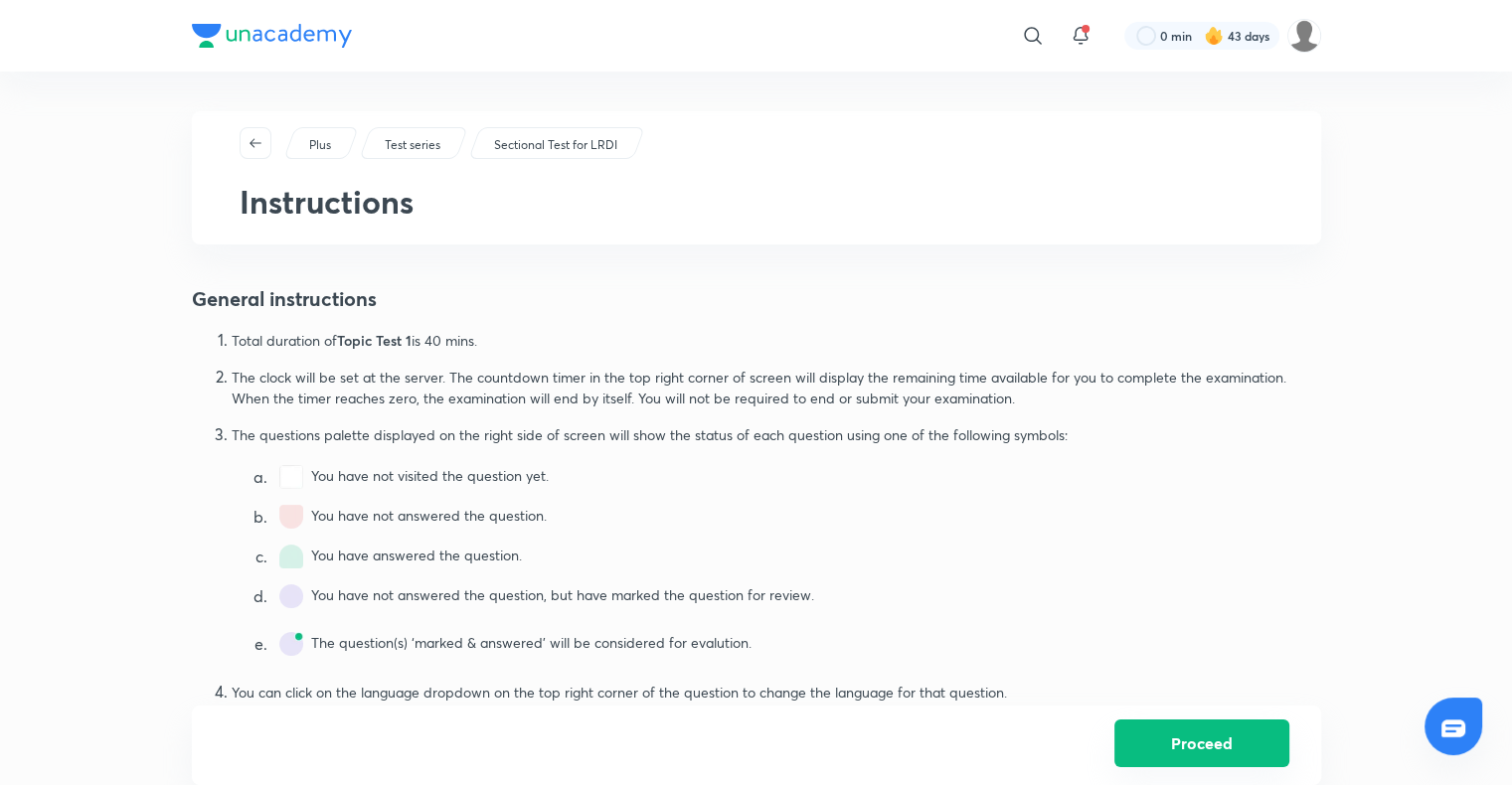 click on "Proceed" at bounding box center [1202, 743] 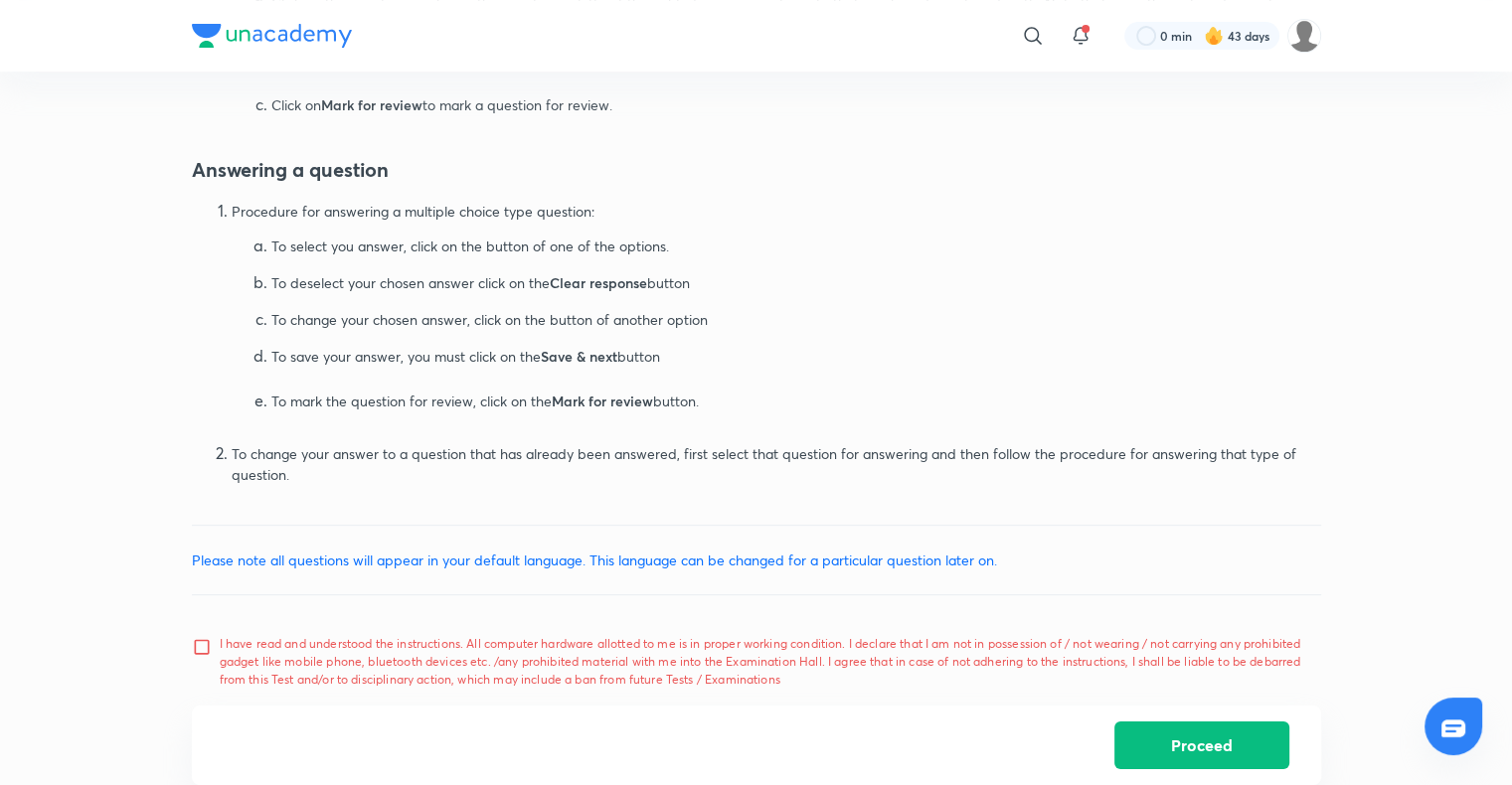 scroll, scrollTop: 885, scrollLeft: 0, axis: vertical 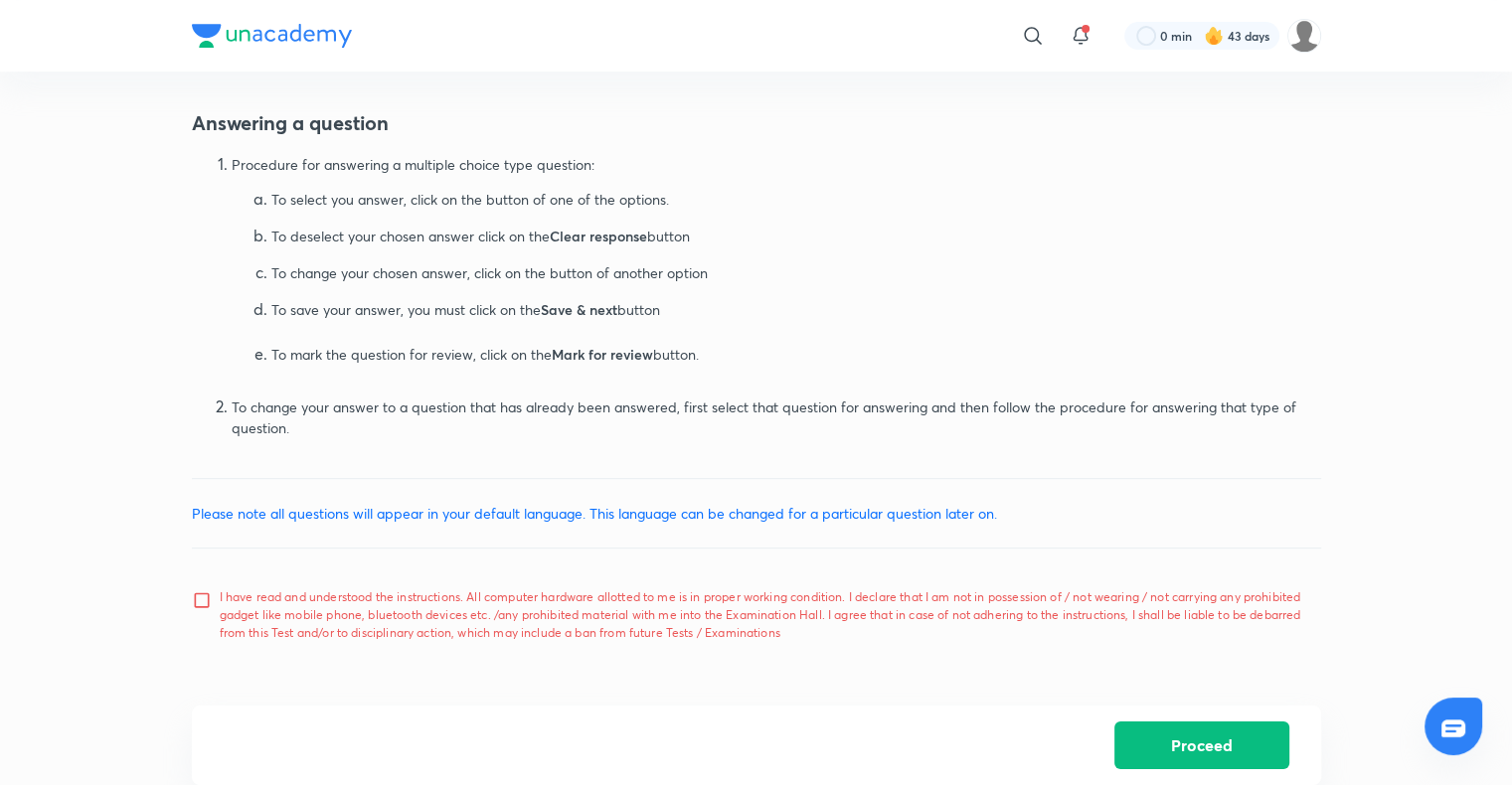 click on "I have read and understood the instructions. All computer hardware allotted to me is in proper working condition. I declare that I am not in possession of / not wearing / not carrying any prohibited gadget like mobile phone, bluetooth devices etc. /any prohibited material with me into the Examination Hall. I agree that in case of not adhering to the instructions, I shall be liable to be debarred from this Test and/or to disciplinary action, which may include a ban from future Tests / Examinations" at bounding box center [206, 615] 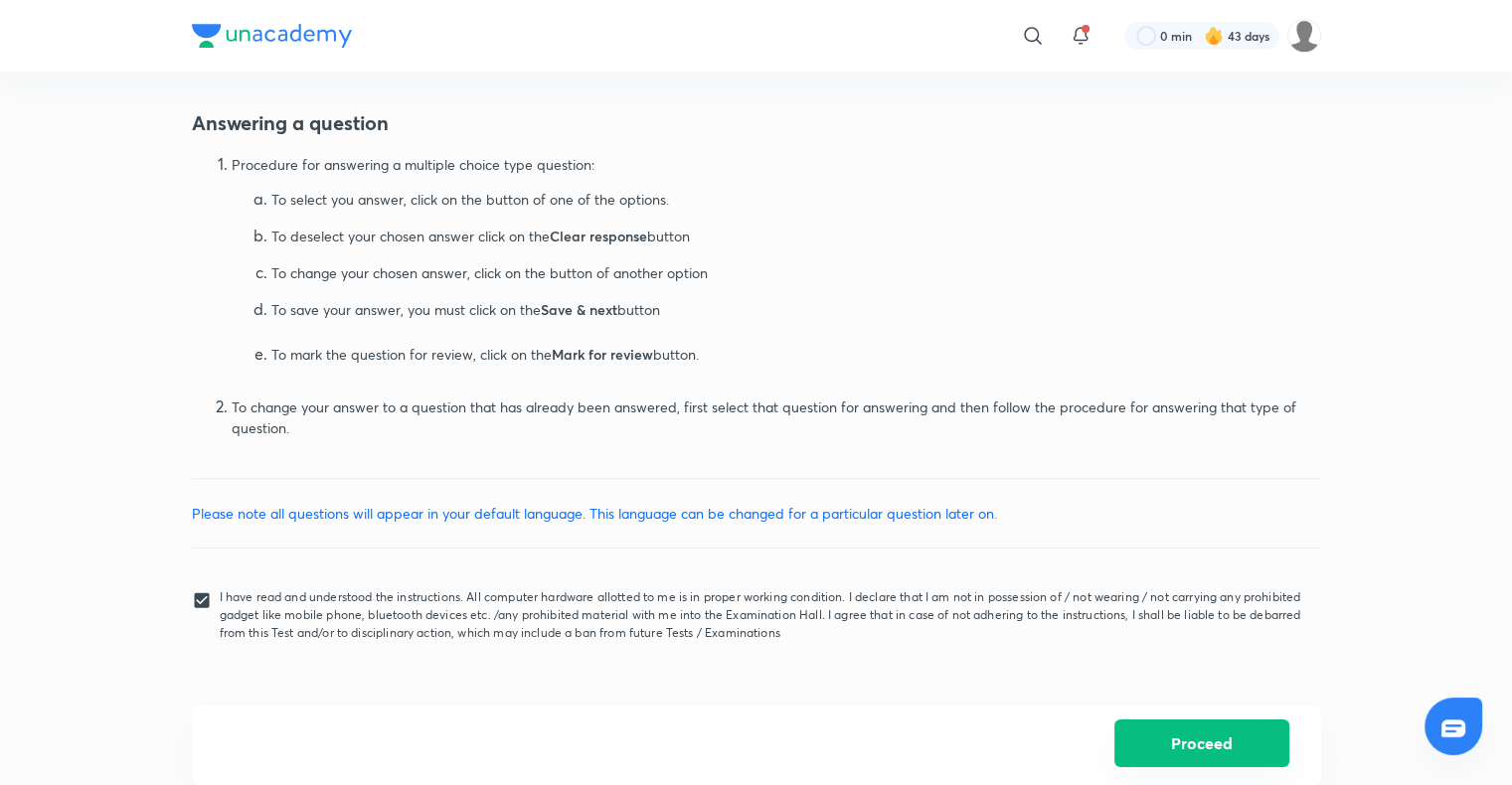 click on "Proceed" at bounding box center (1202, 743) 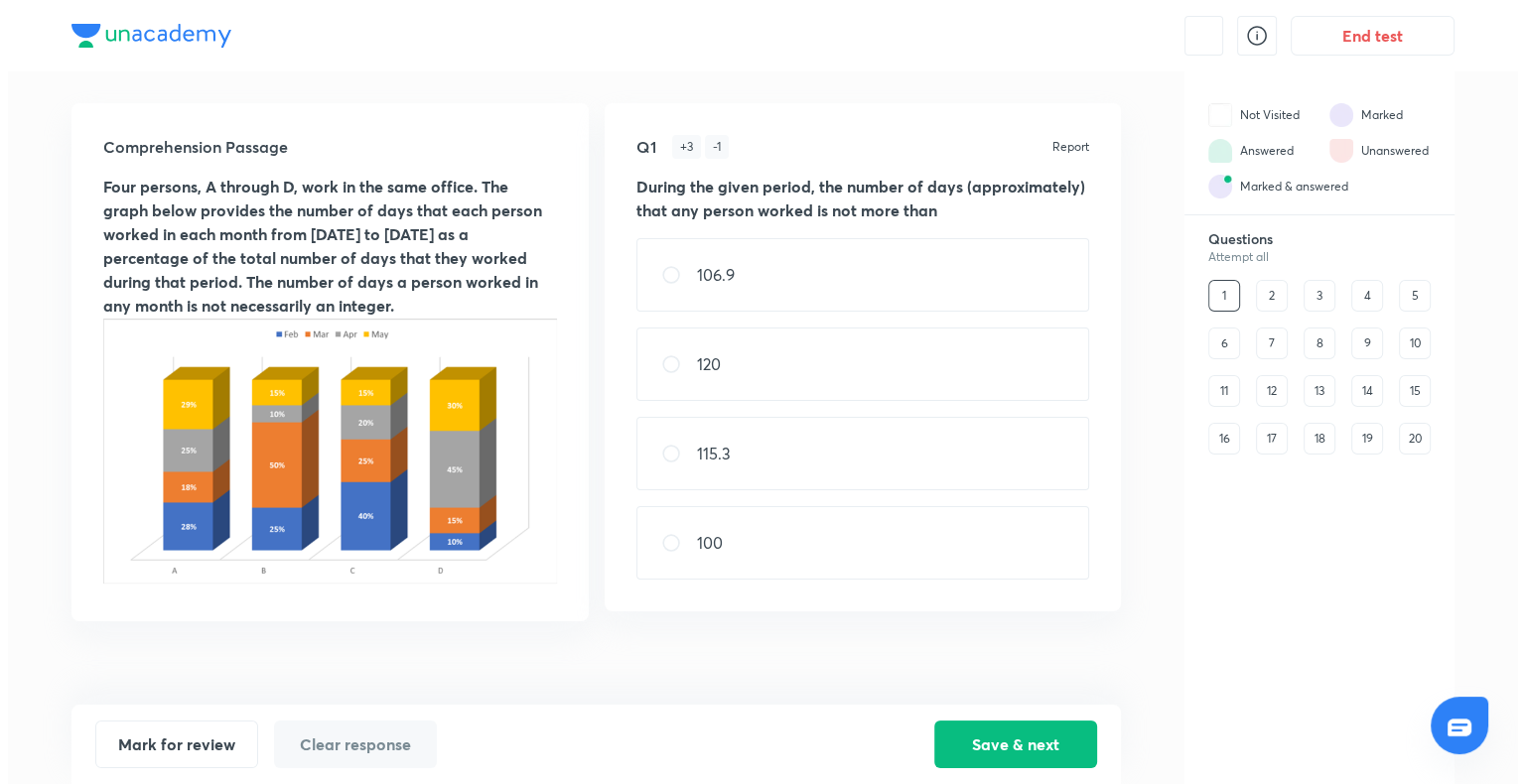scroll, scrollTop: 0, scrollLeft: 0, axis: both 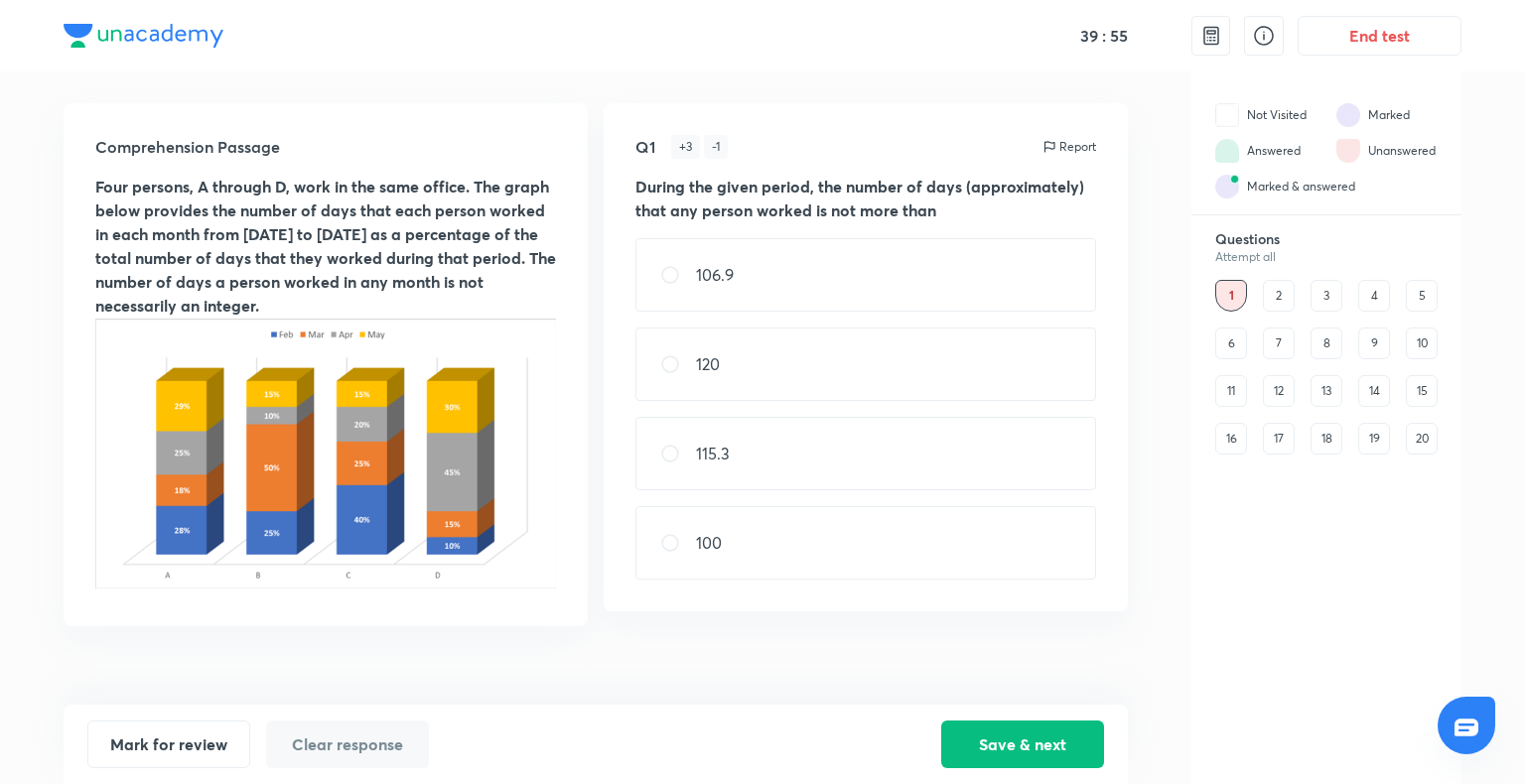 click on "2" at bounding box center [1279, 296] 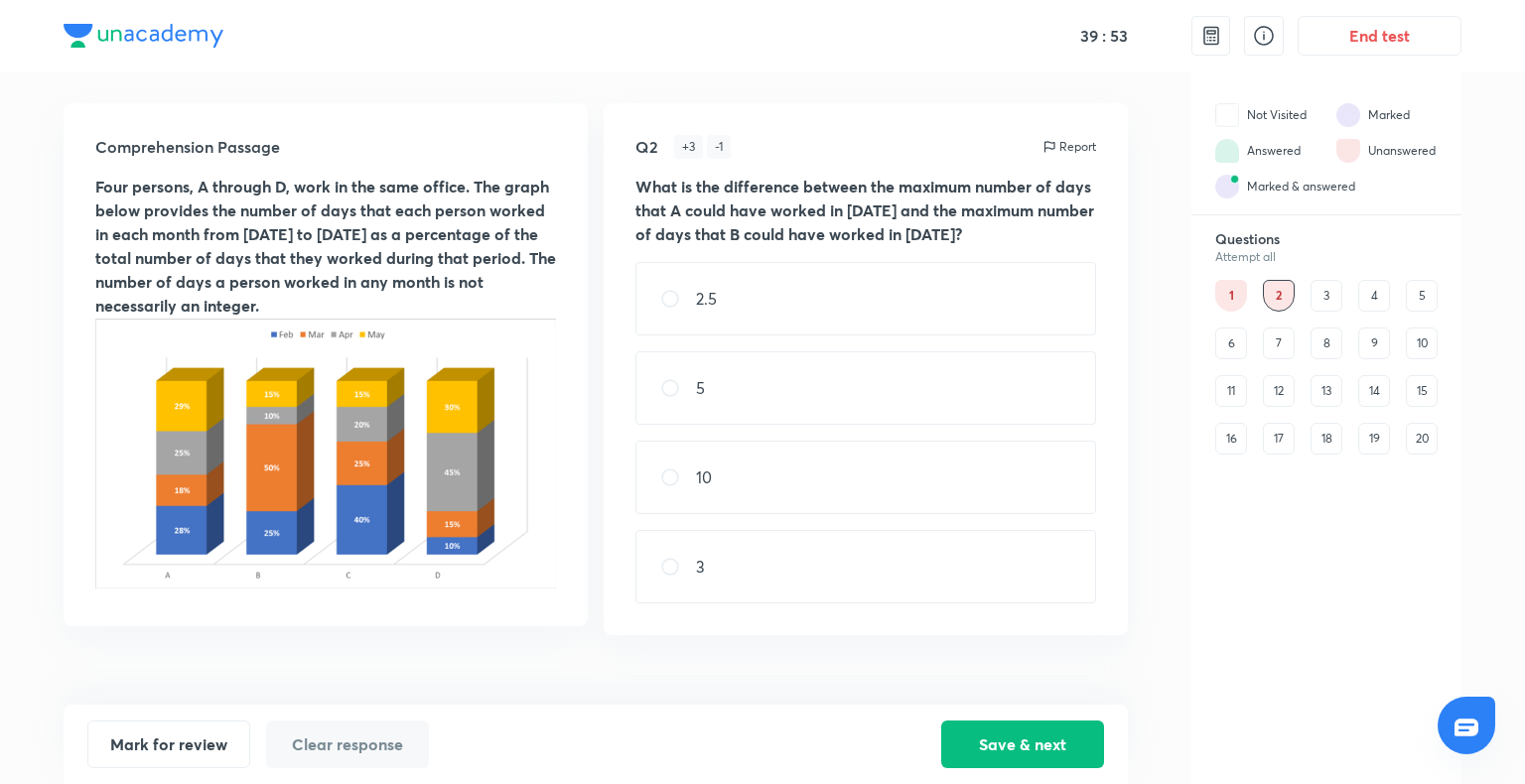 click on "12" at bounding box center [1279, 391] 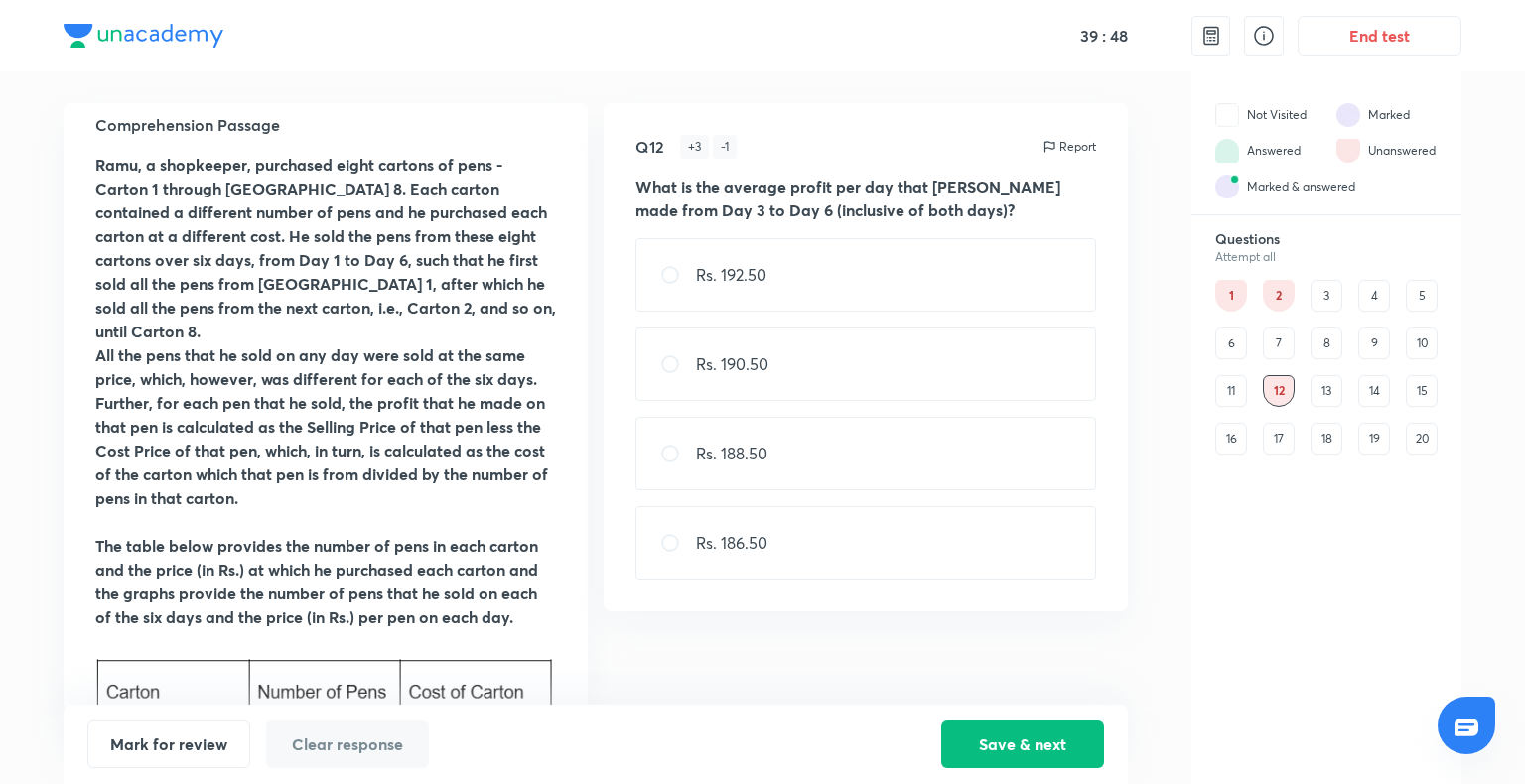 scroll, scrollTop: 0, scrollLeft: 0, axis: both 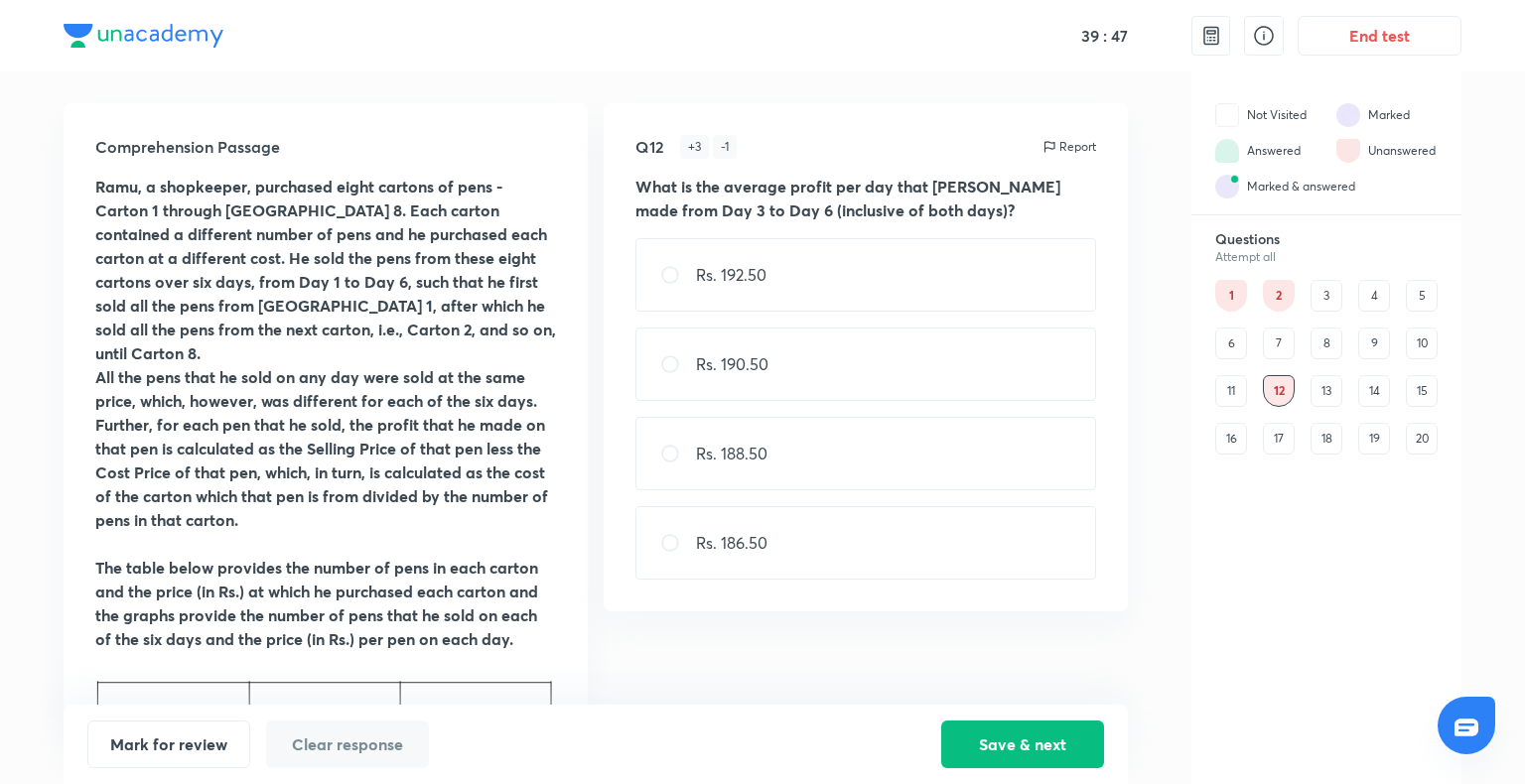 click on "16" at bounding box center [1231, 439] 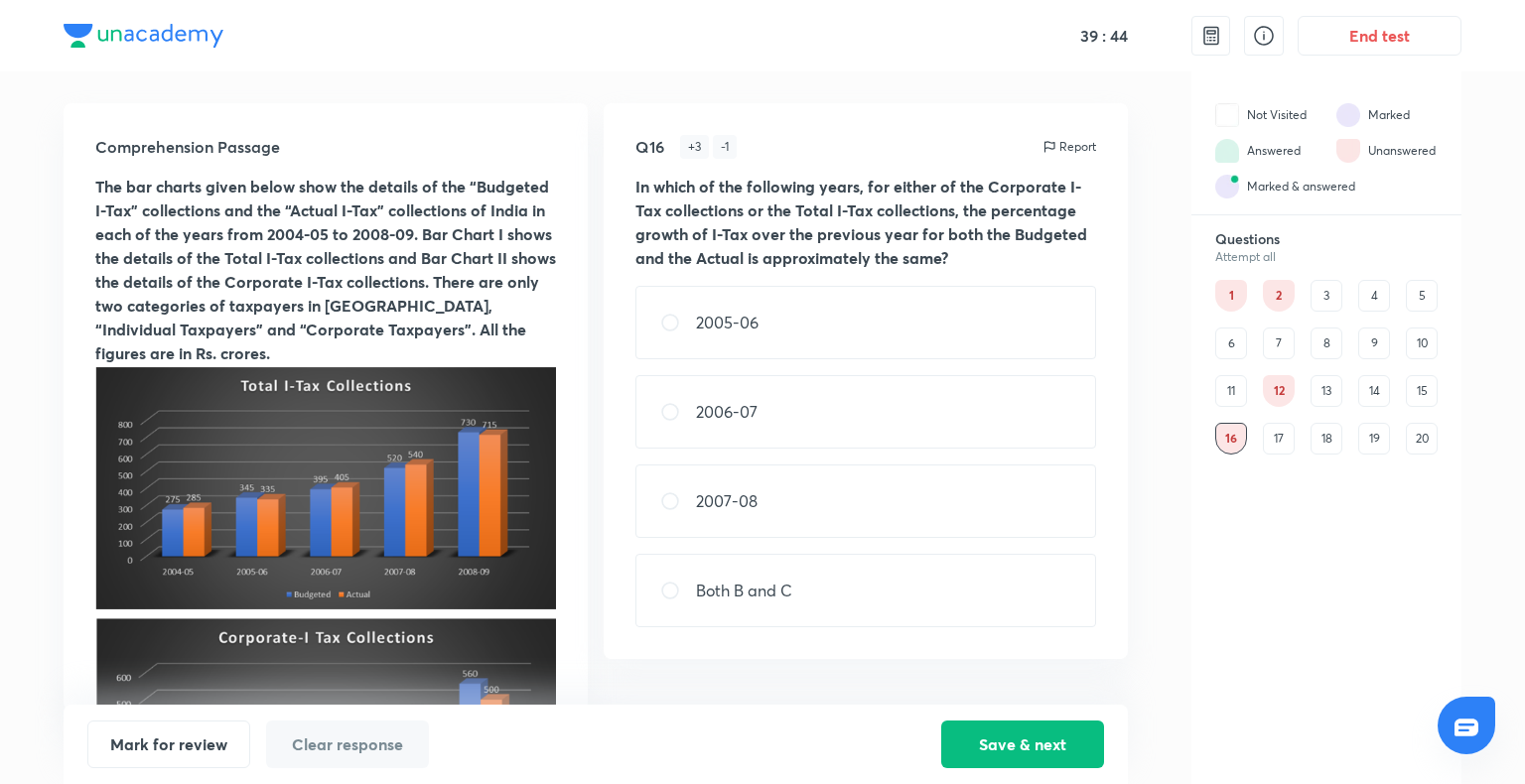 click on "18" at bounding box center [1326, 439] 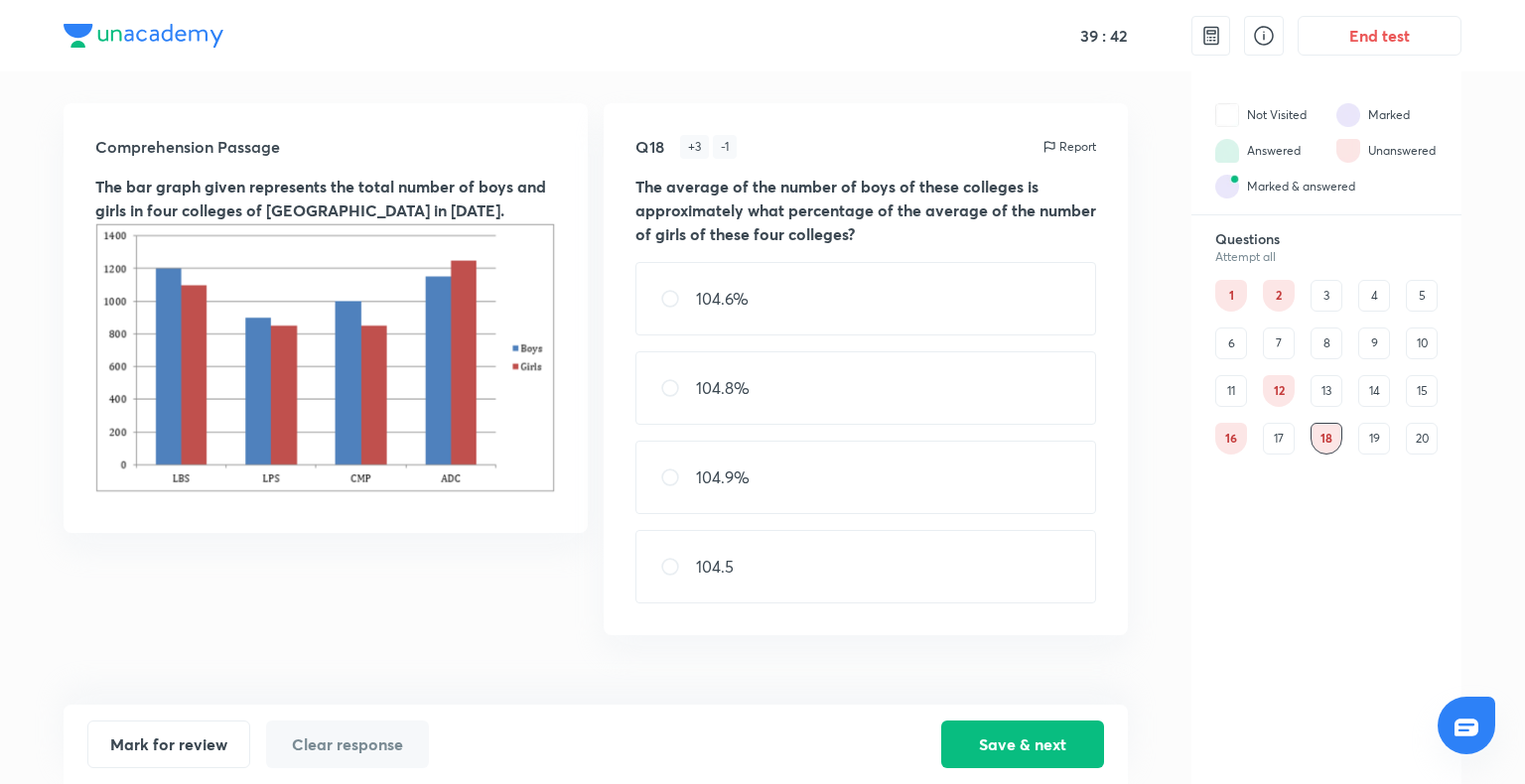 click on "20" at bounding box center (1422, 439) 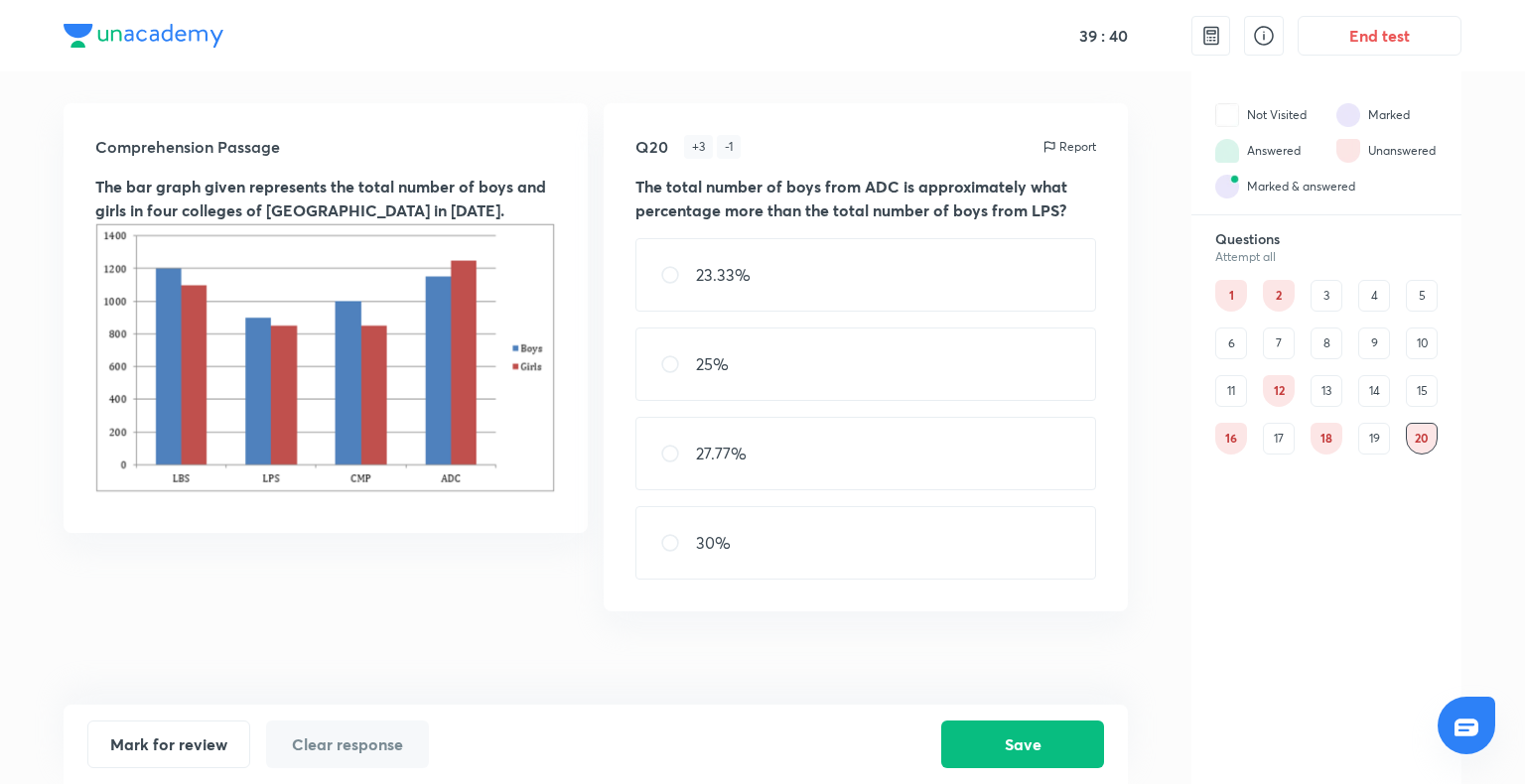 click on "6" at bounding box center (1231, 343) 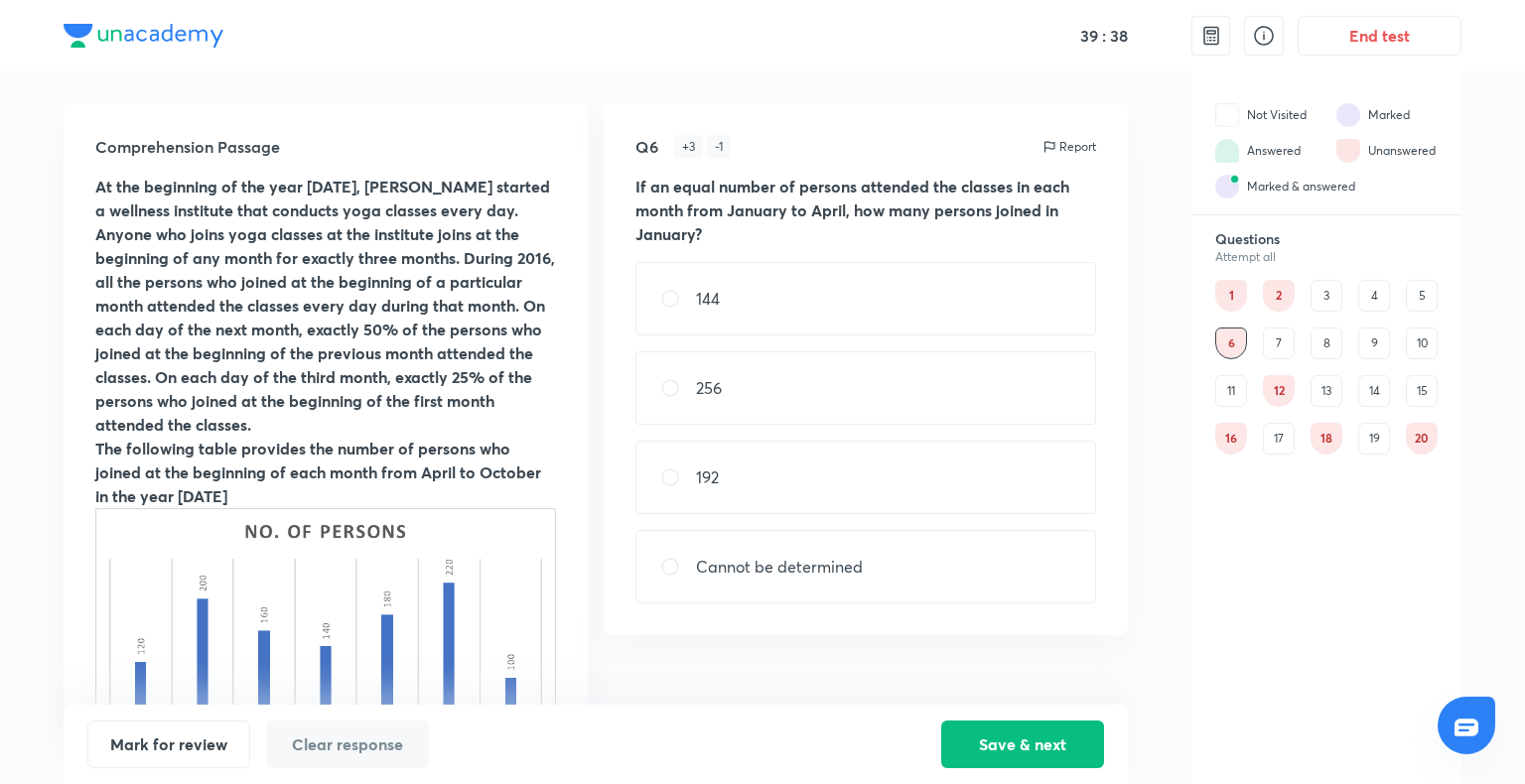 click on "8" at bounding box center [1326, 343] 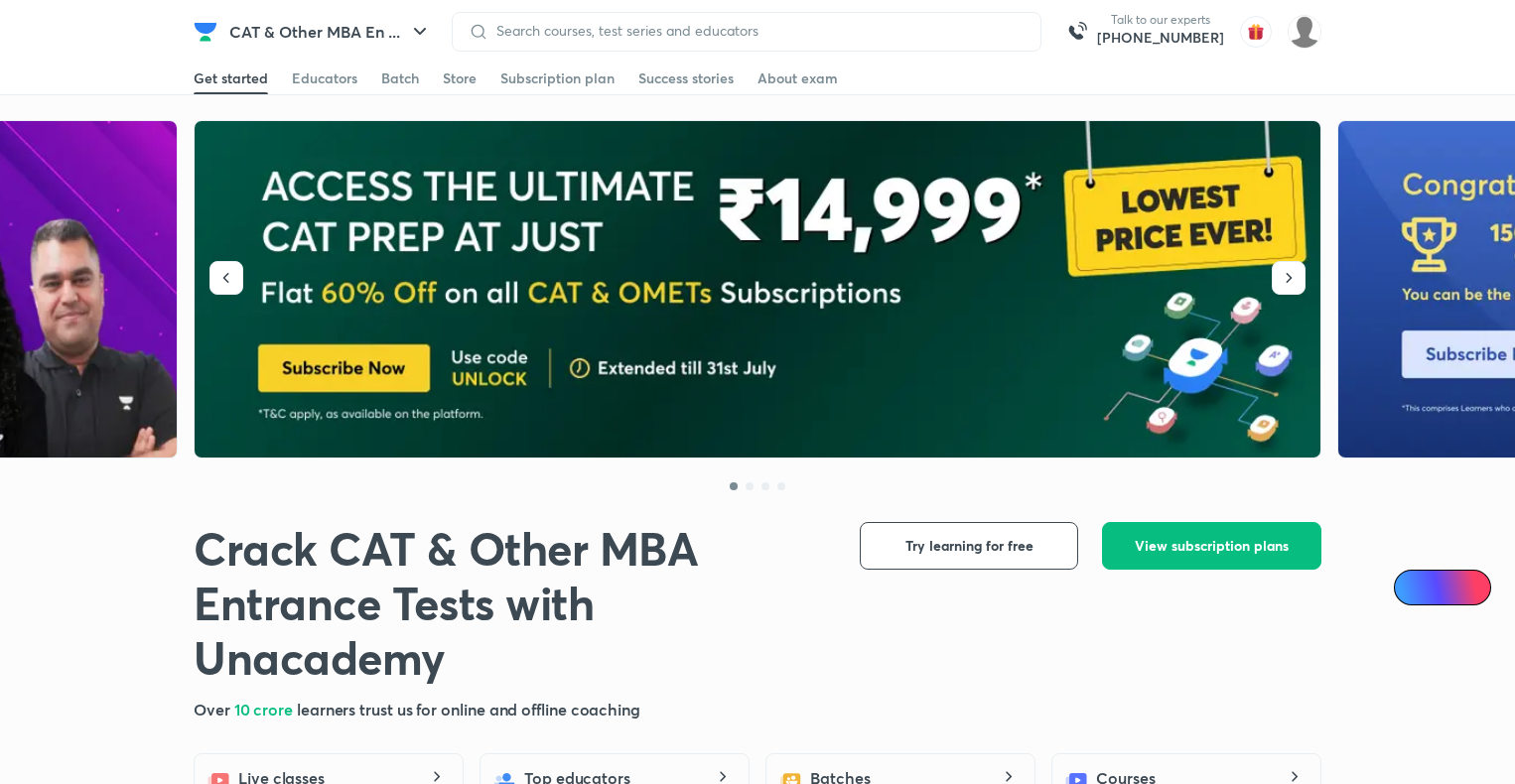 scroll, scrollTop: 0, scrollLeft: 0, axis: both 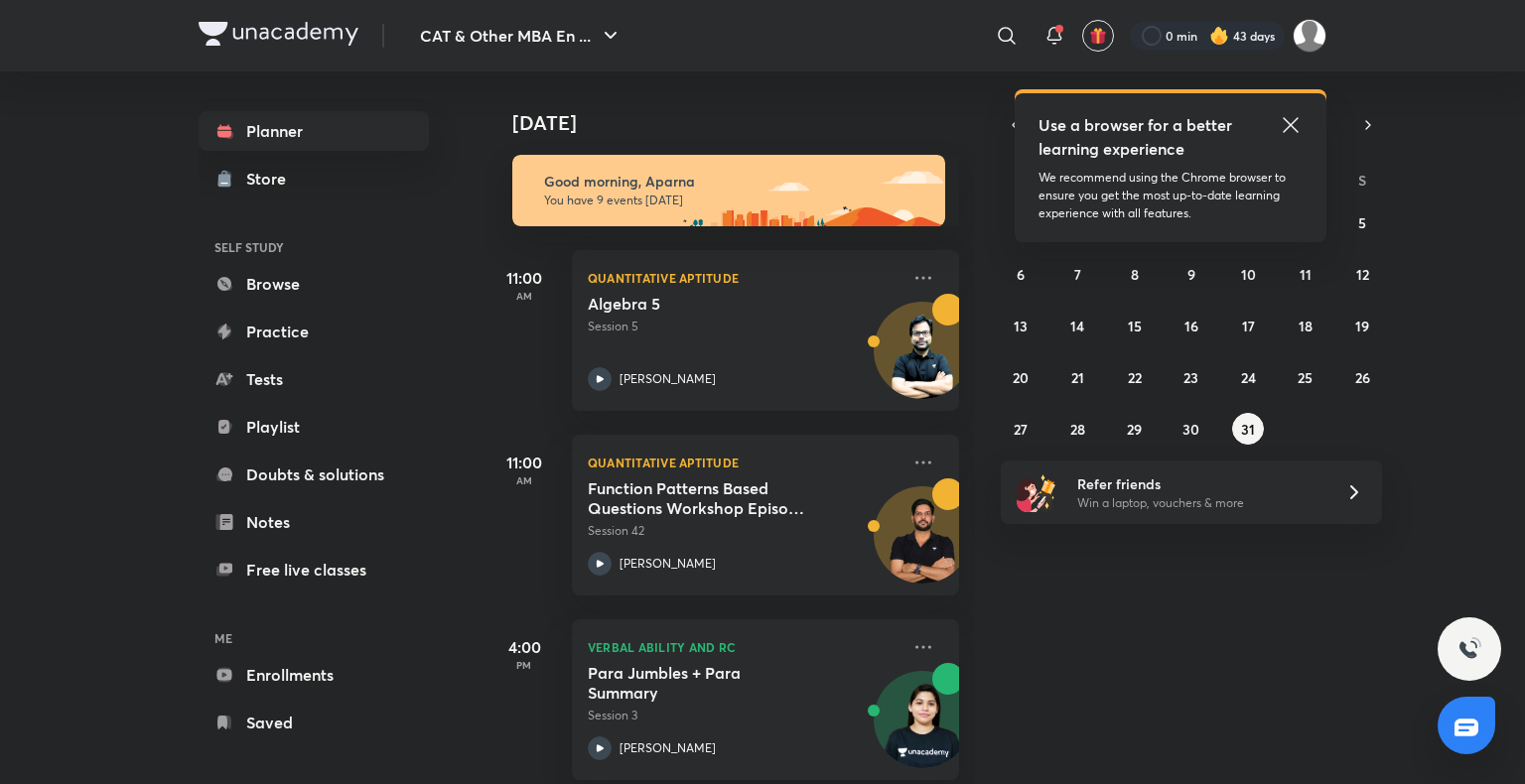 click at bounding box center (1219, 36) 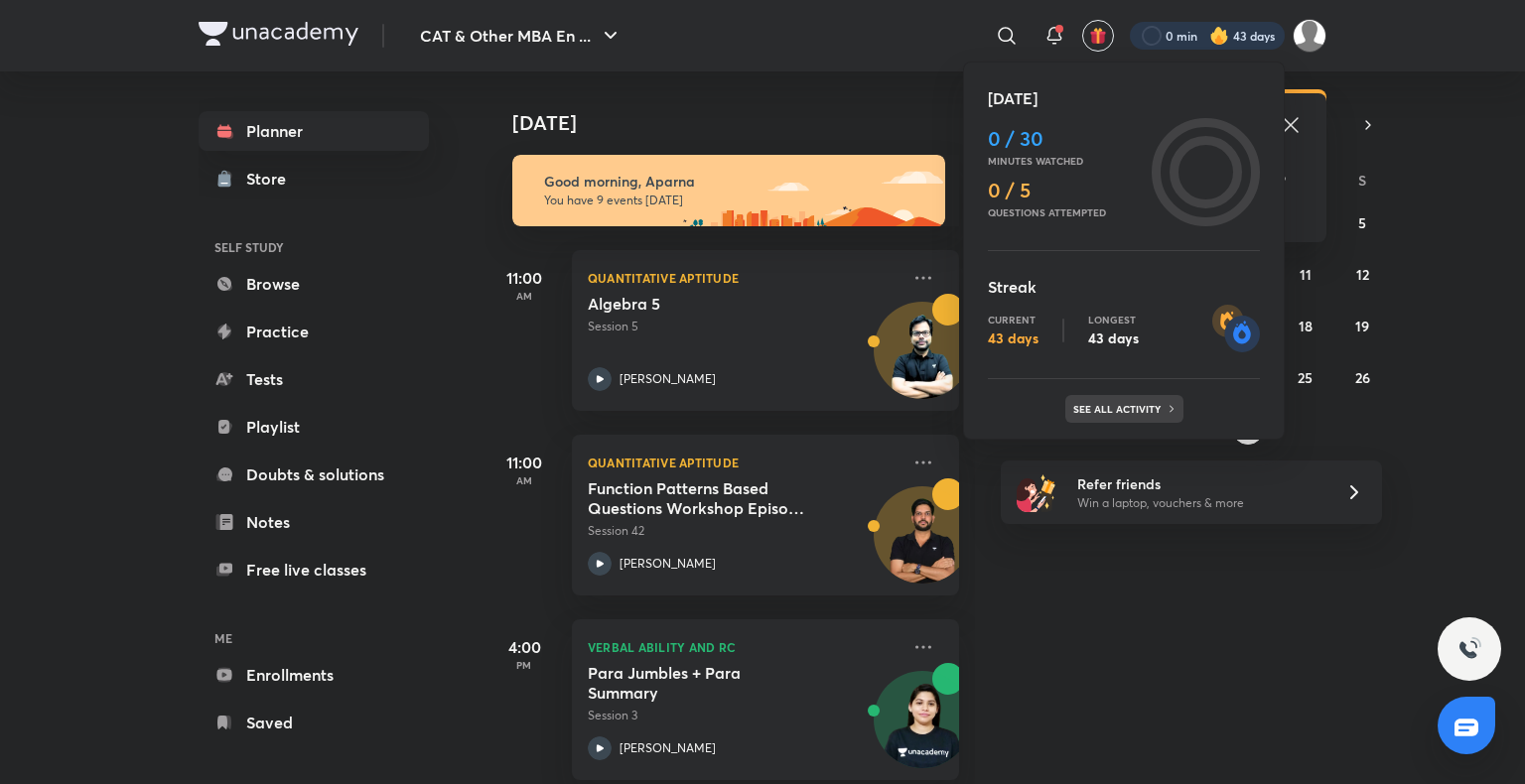 click on "See all activity" at bounding box center (1119, 409) 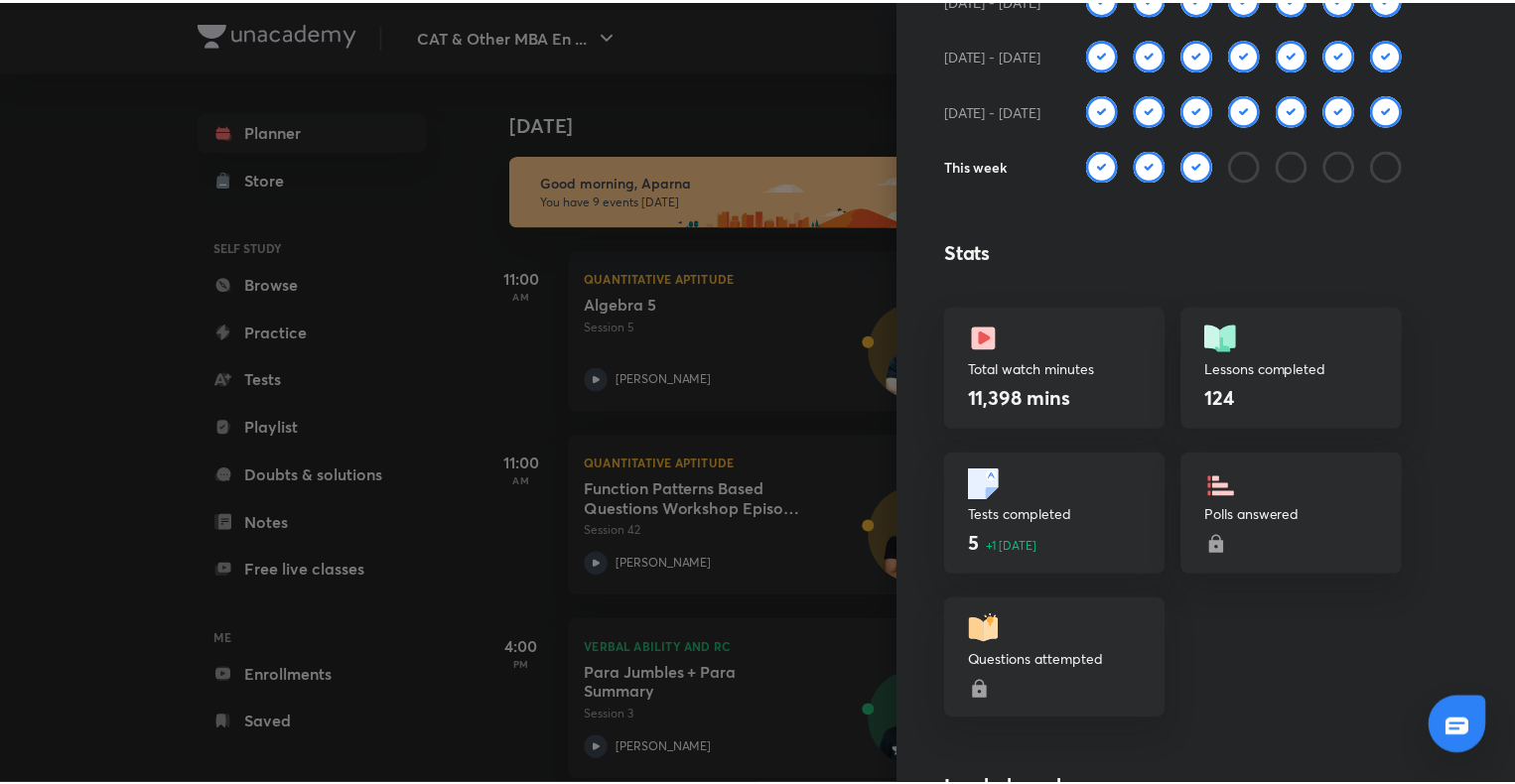 scroll, scrollTop: 365, scrollLeft: 0, axis: vertical 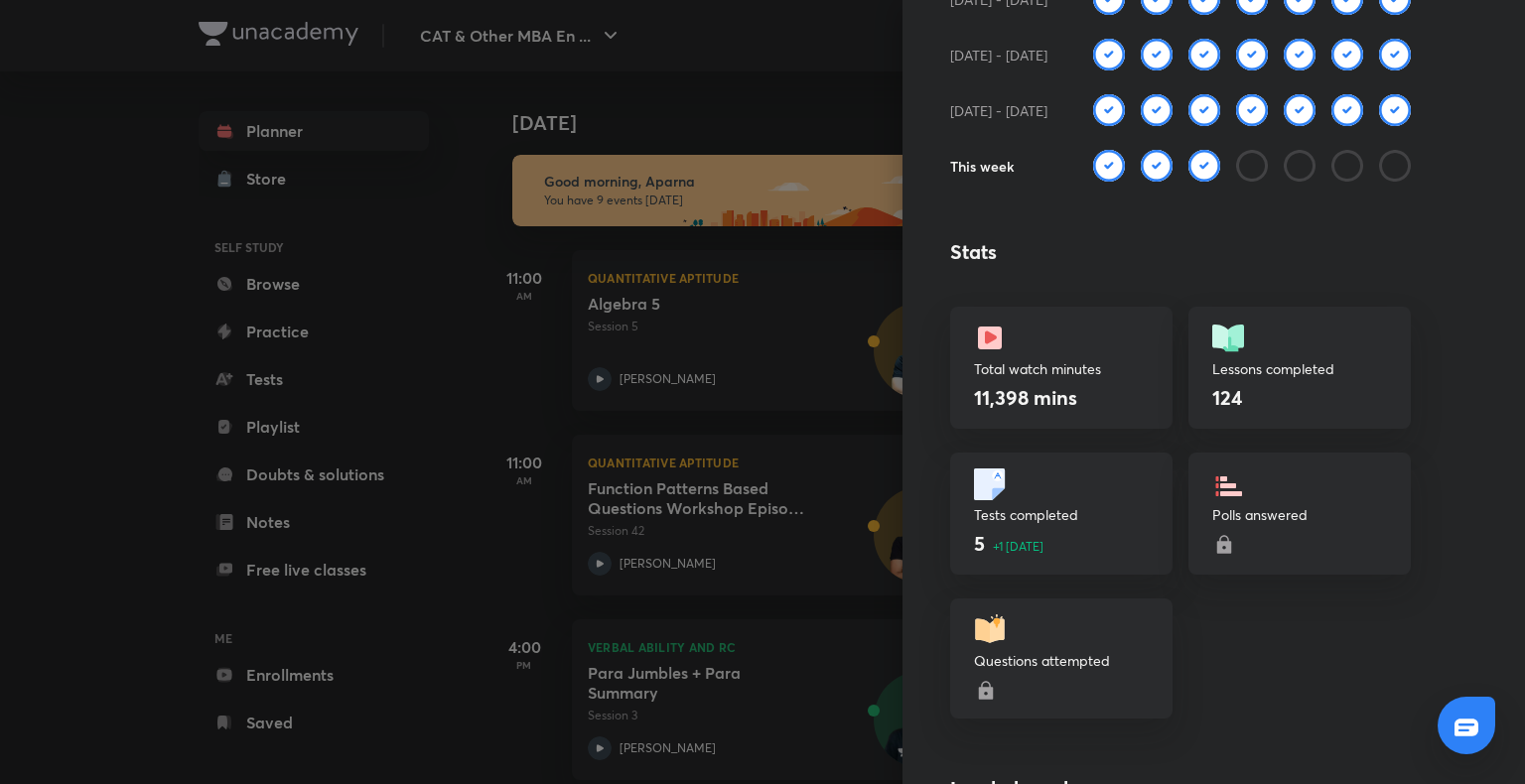 click at bounding box center (762, 392) 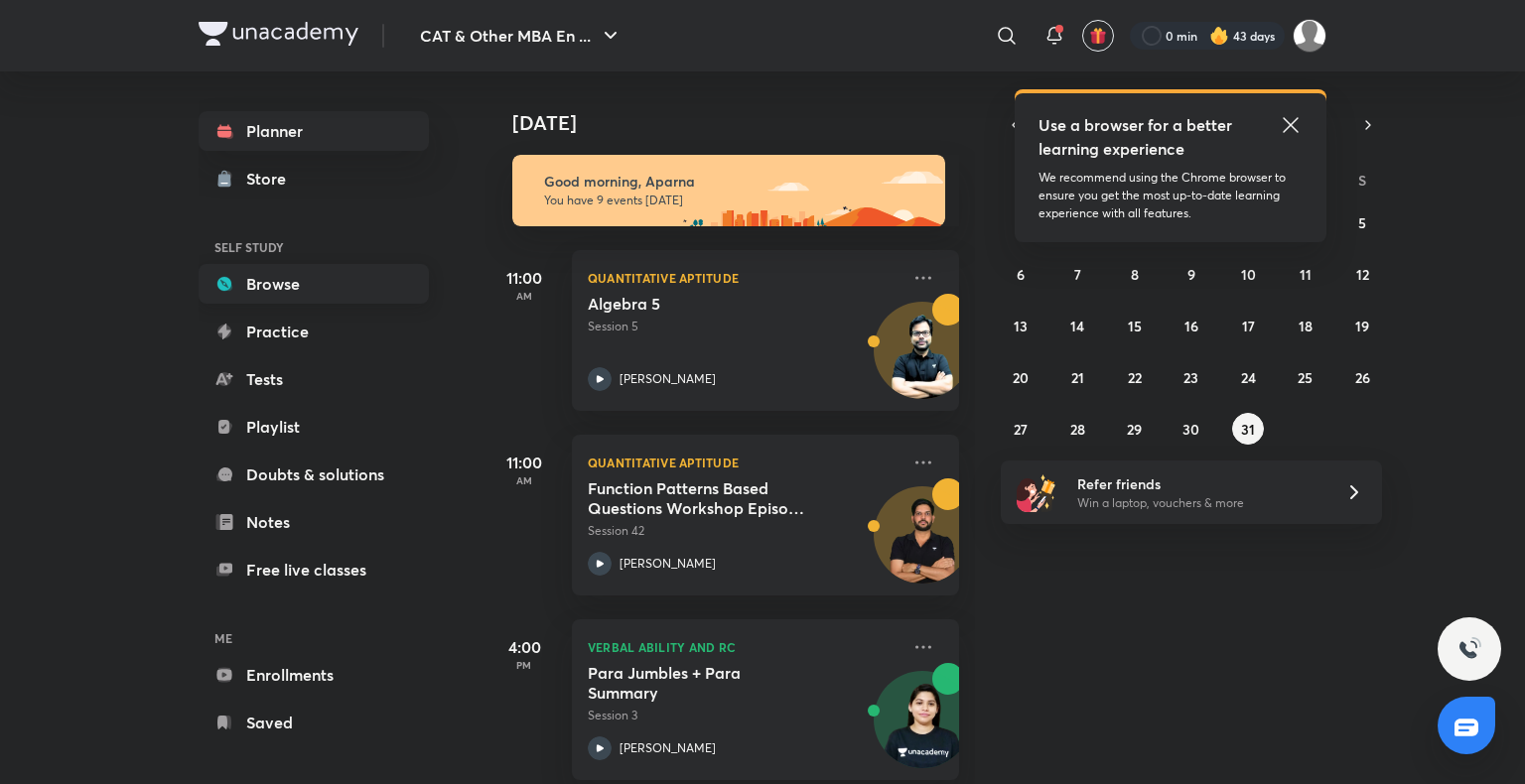 click on "Browse" at bounding box center (314, 284) 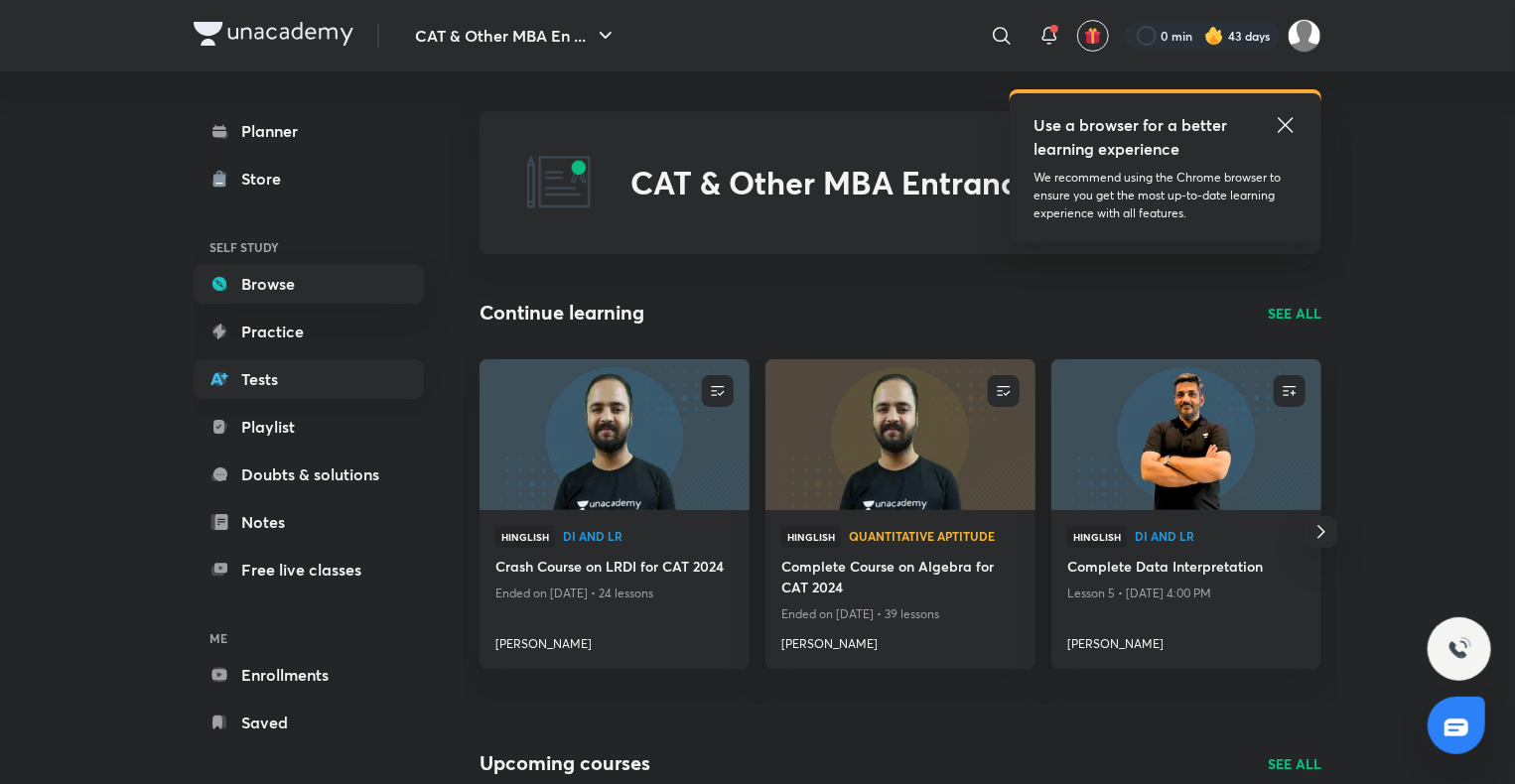 click on "Tests" at bounding box center [309, 379] 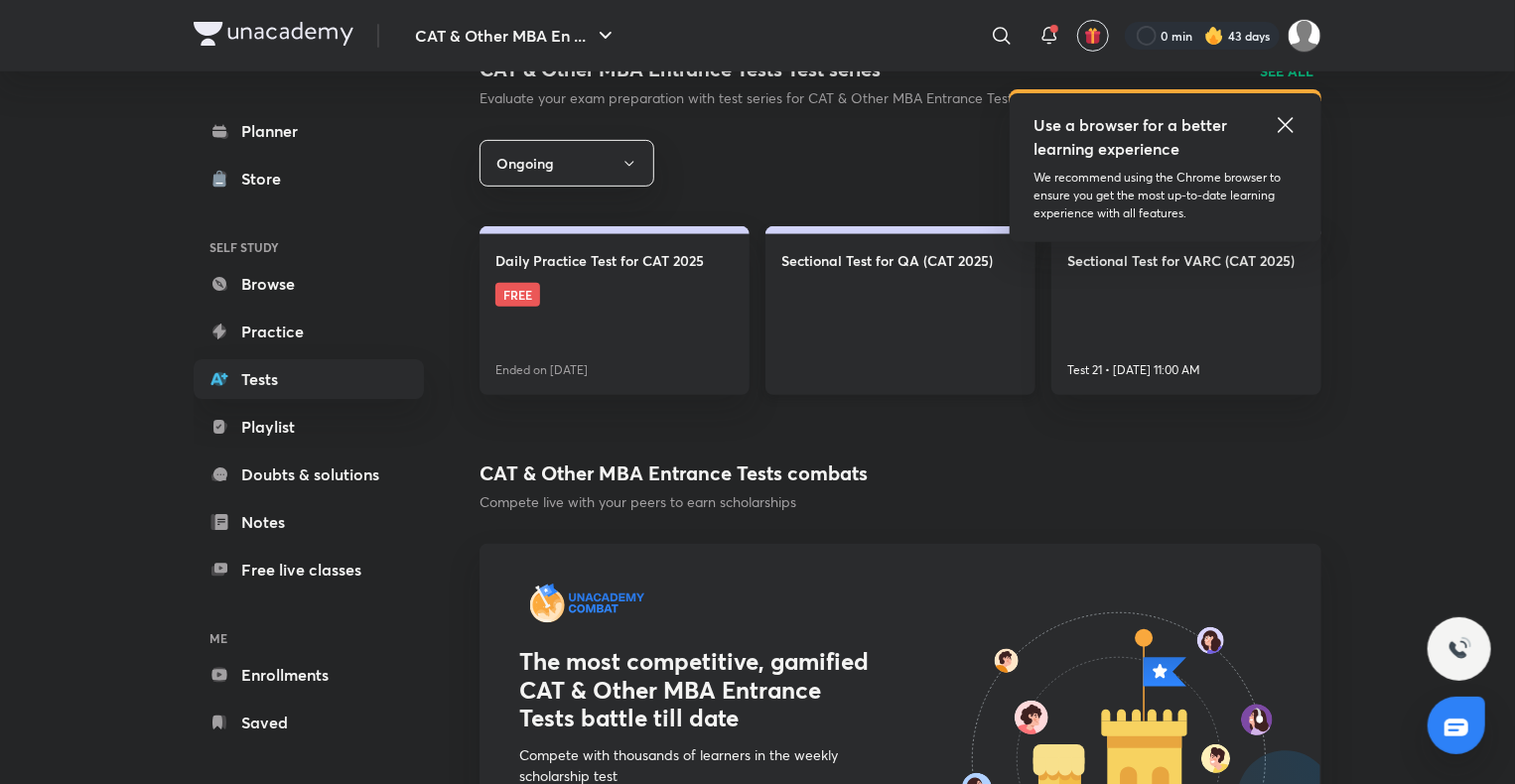 scroll, scrollTop: 74, scrollLeft: 0, axis: vertical 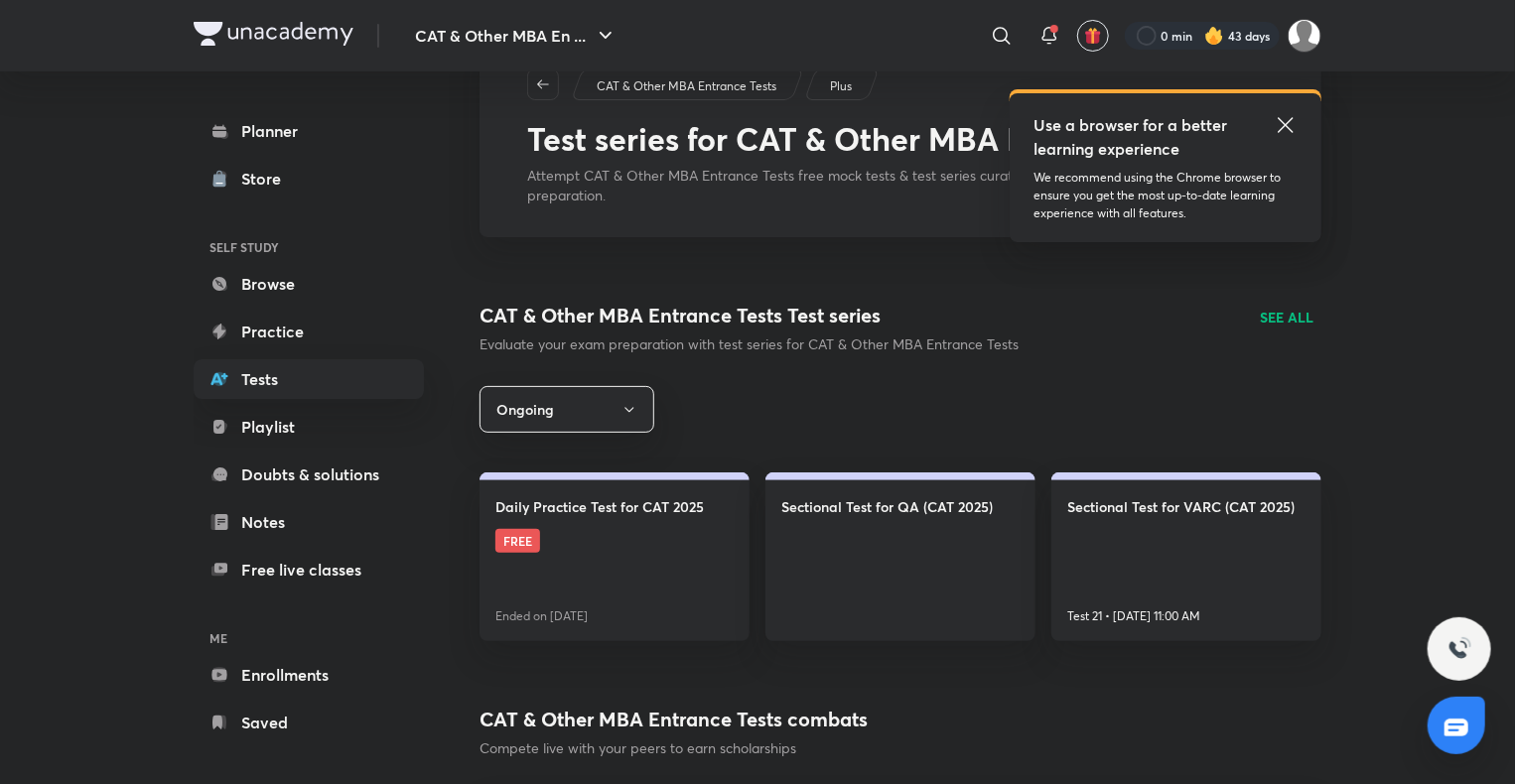 click on "SEE ALL" at bounding box center [1287, 317] 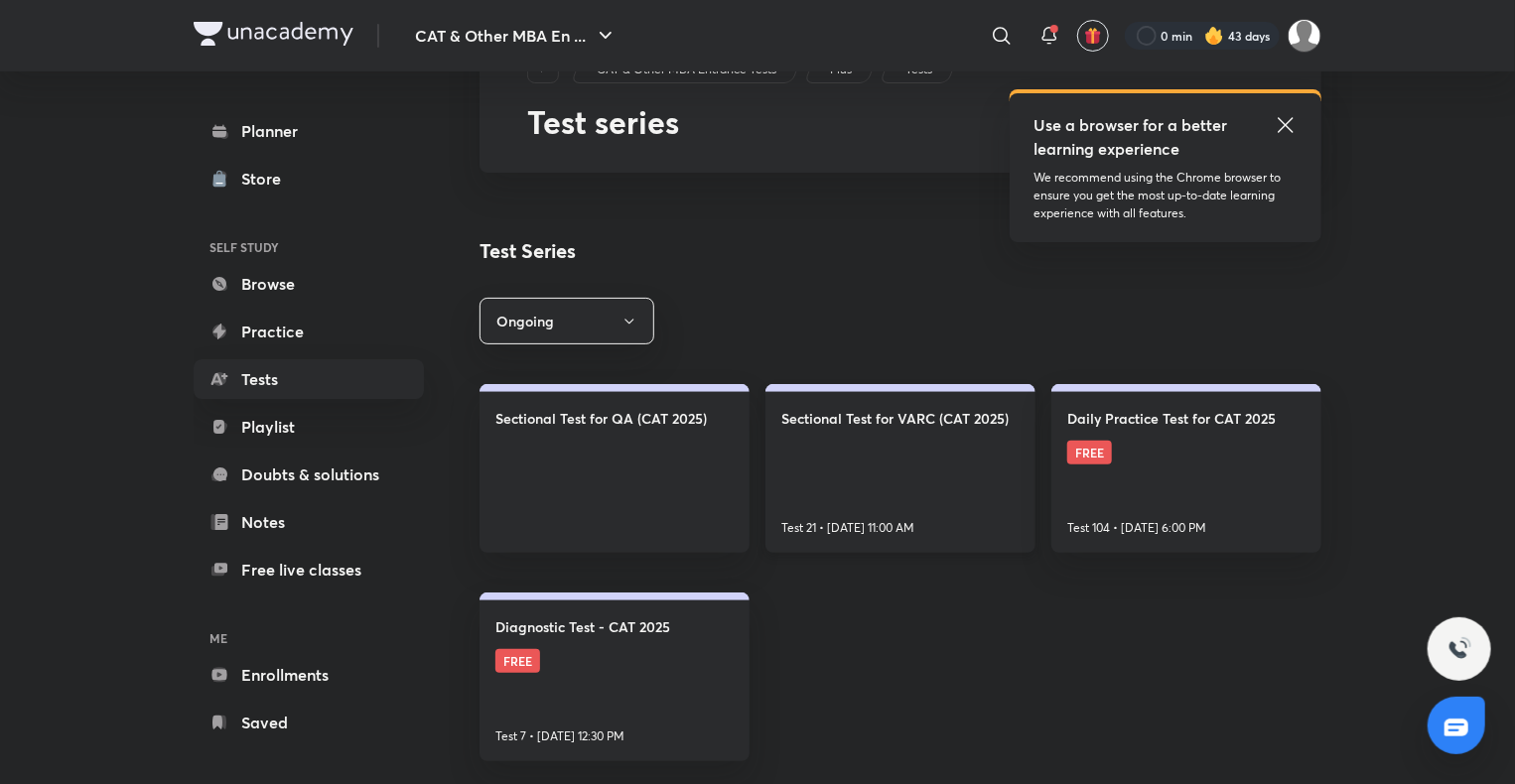 scroll, scrollTop: 0, scrollLeft: 0, axis: both 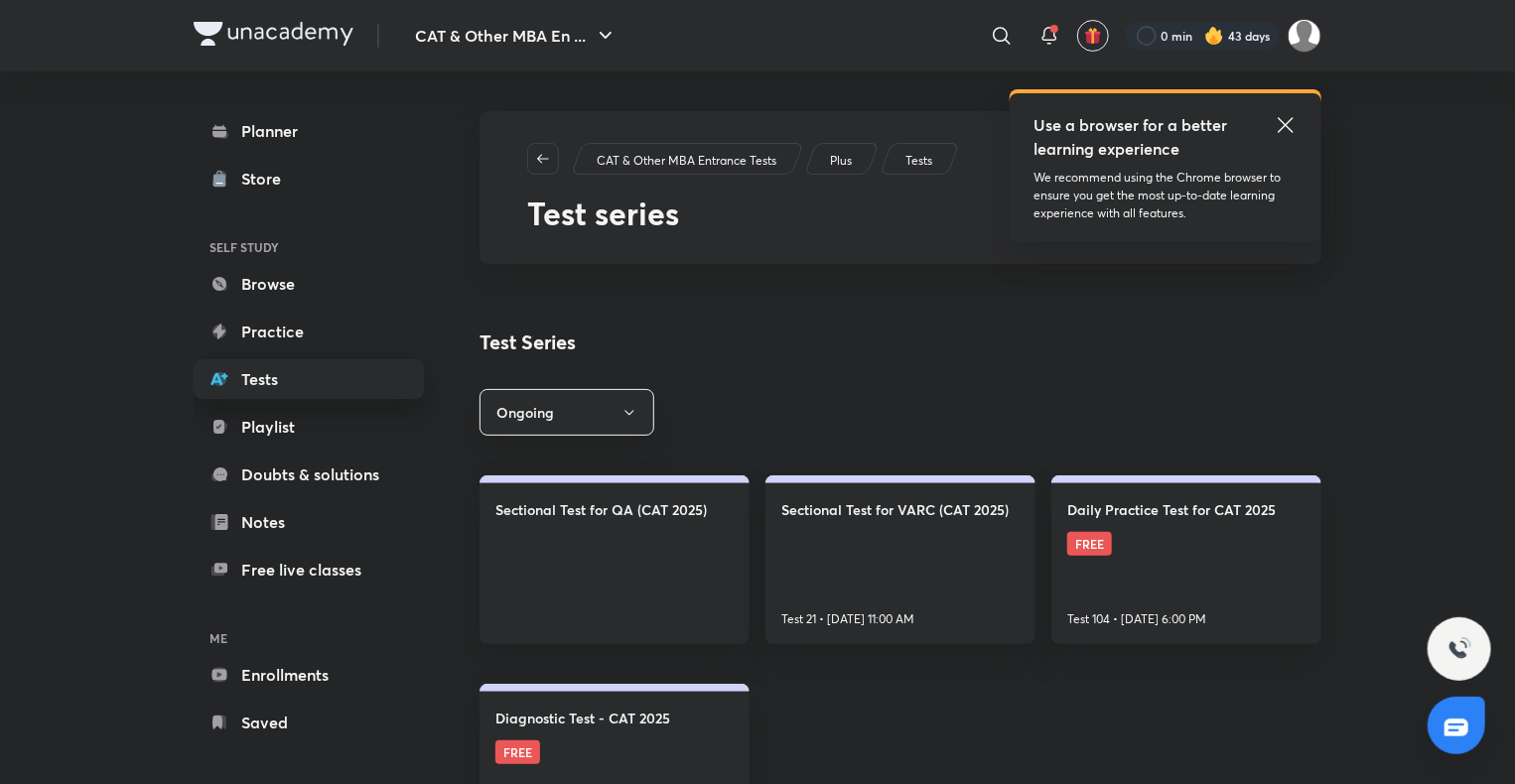 click on "Tests" at bounding box center (309, 379) 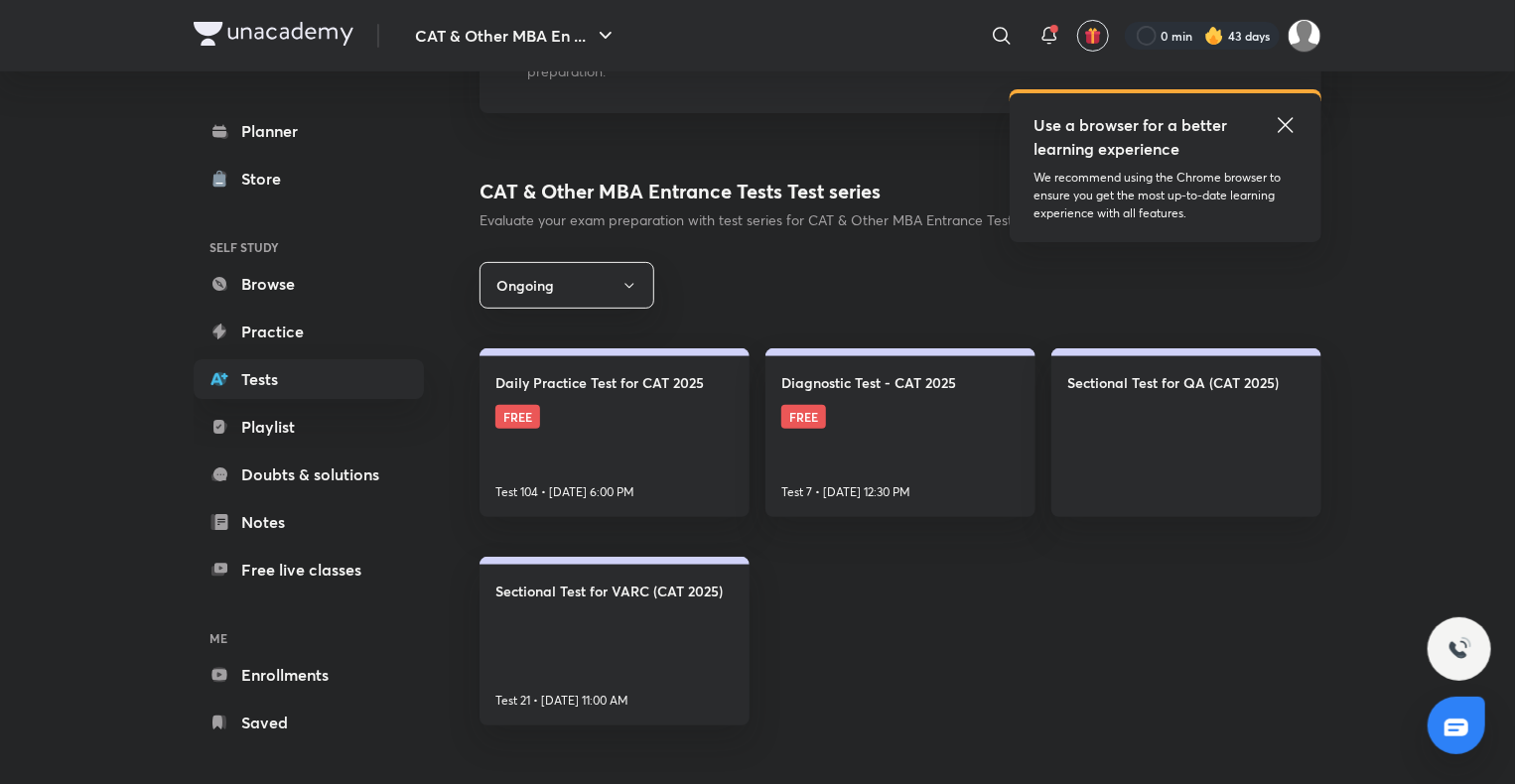 scroll, scrollTop: 130, scrollLeft: 0, axis: vertical 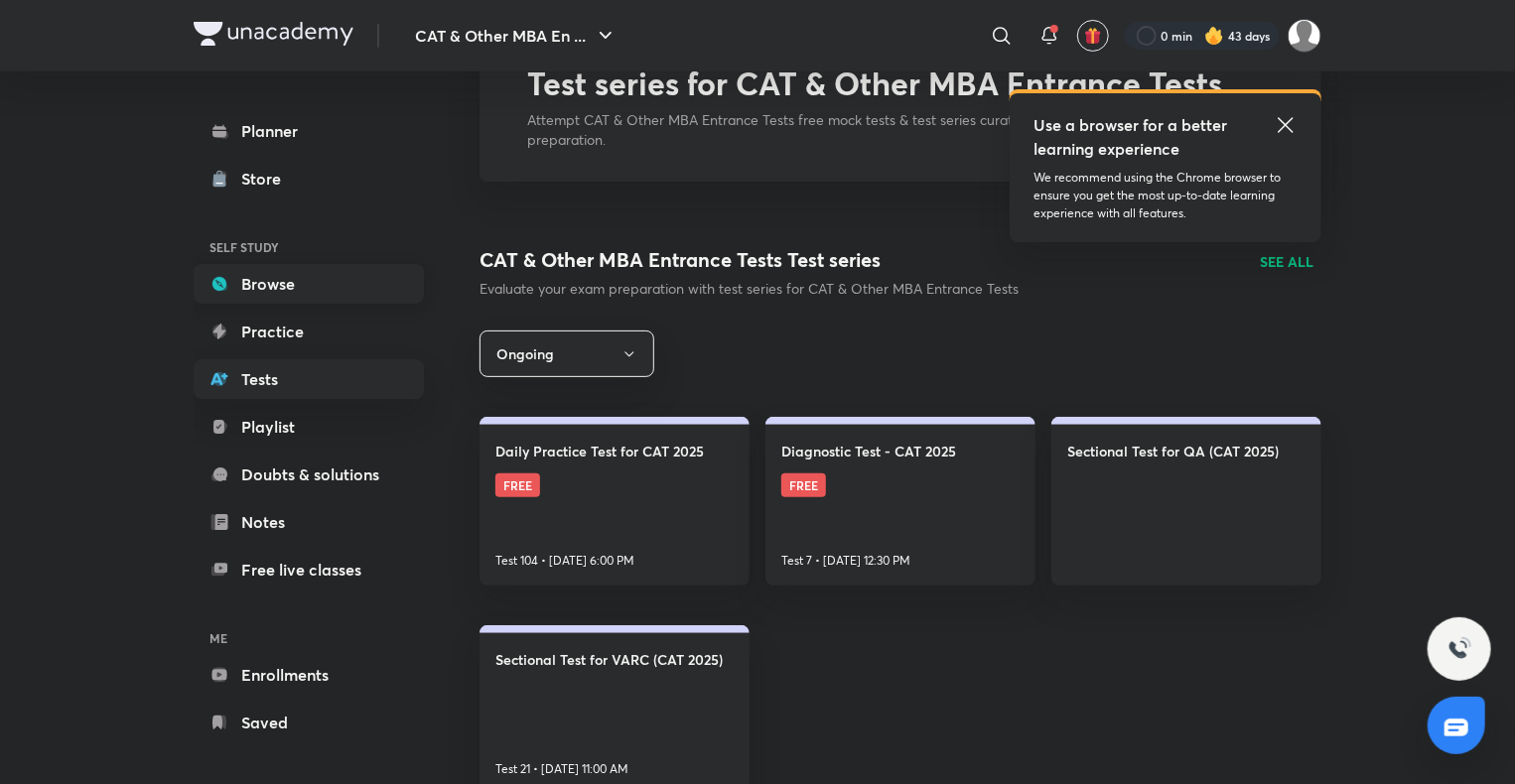 click on "Browse" at bounding box center [309, 284] 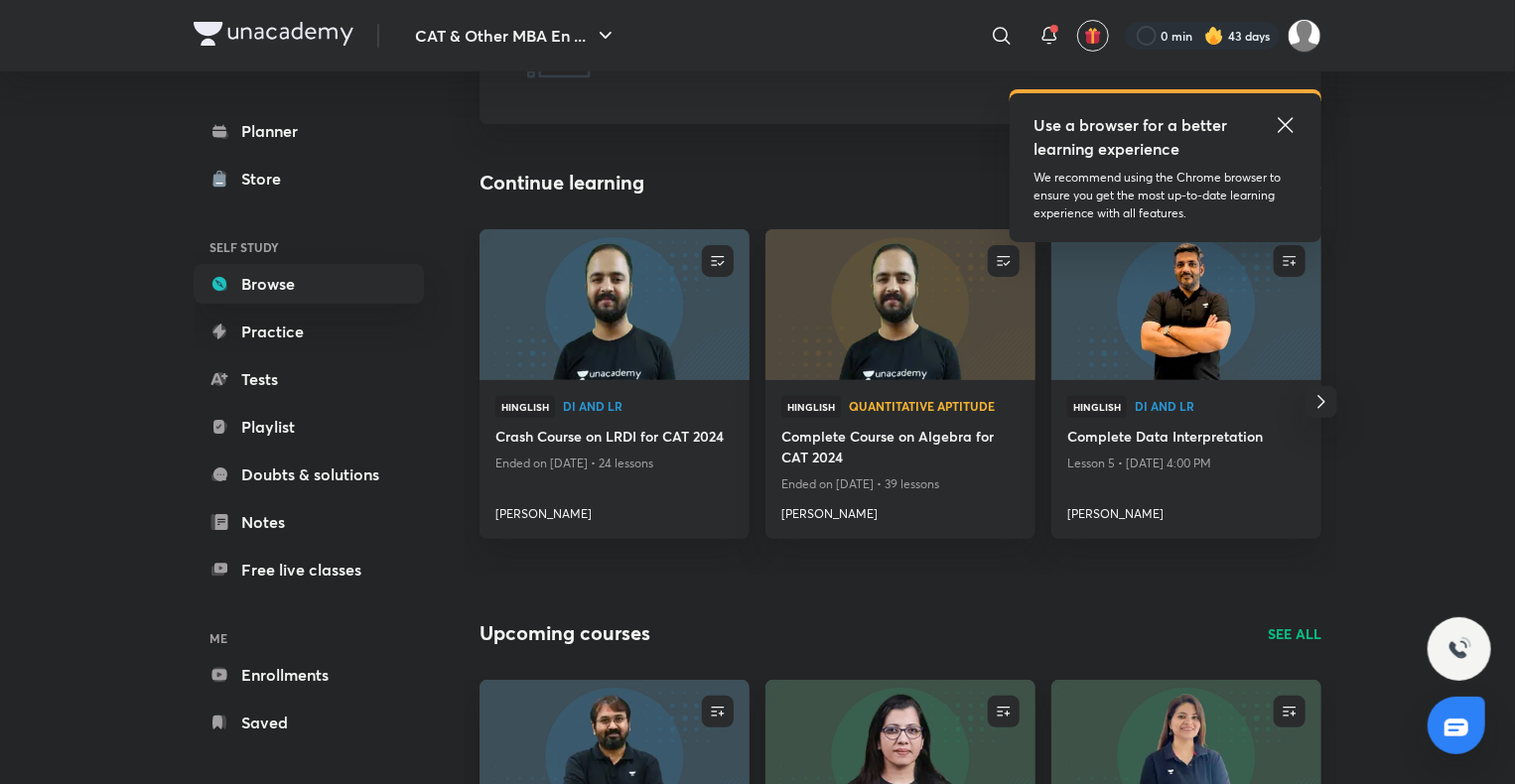 scroll, scrollTop: 0, scrollLeft: 0, axis: both 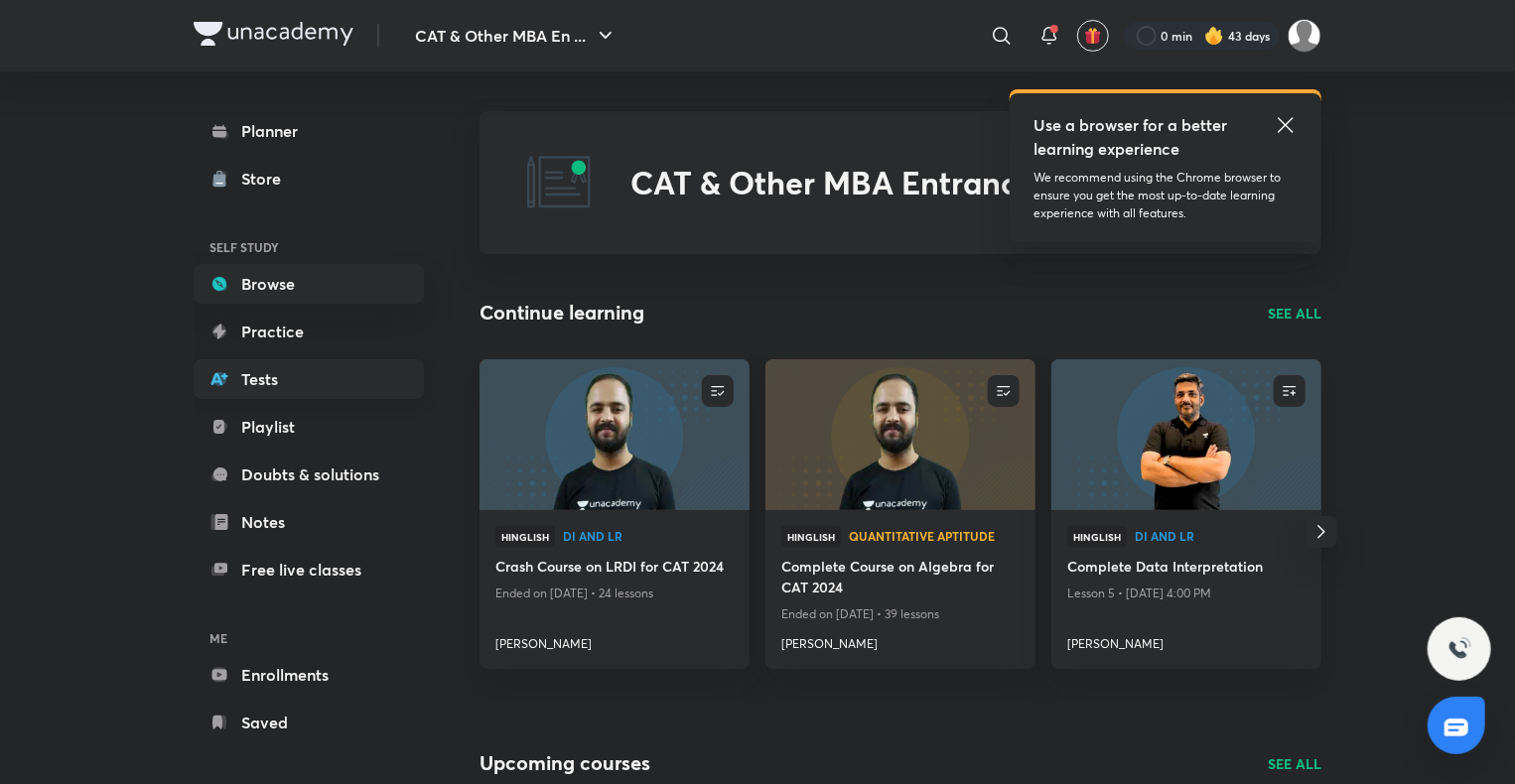 click on "Tests" at bounding box center (309, 379) 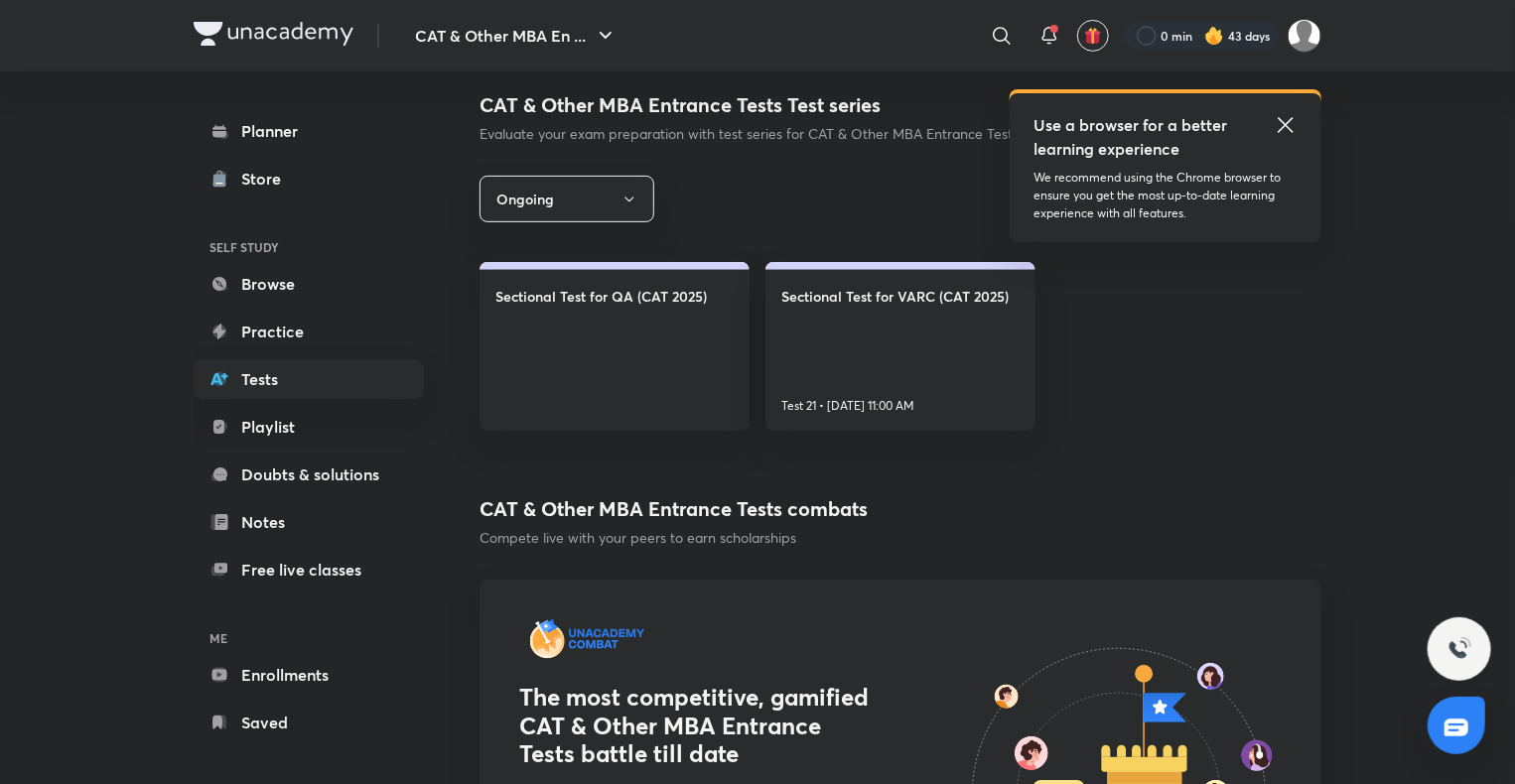 scroll, scrollTop: 0, scrollLeft: 0, axis: both 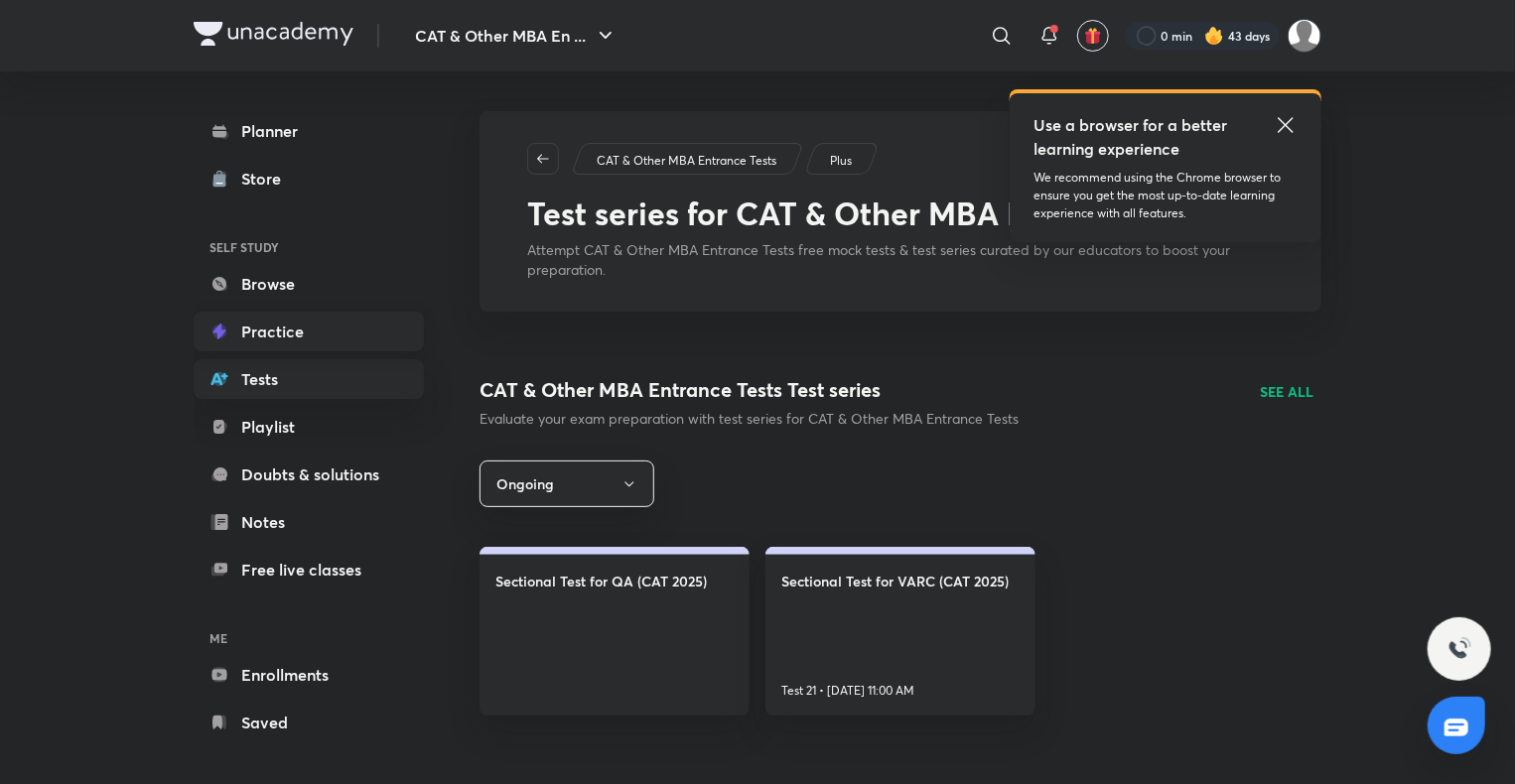 click on "Practice" at bounding box center (309, 331) 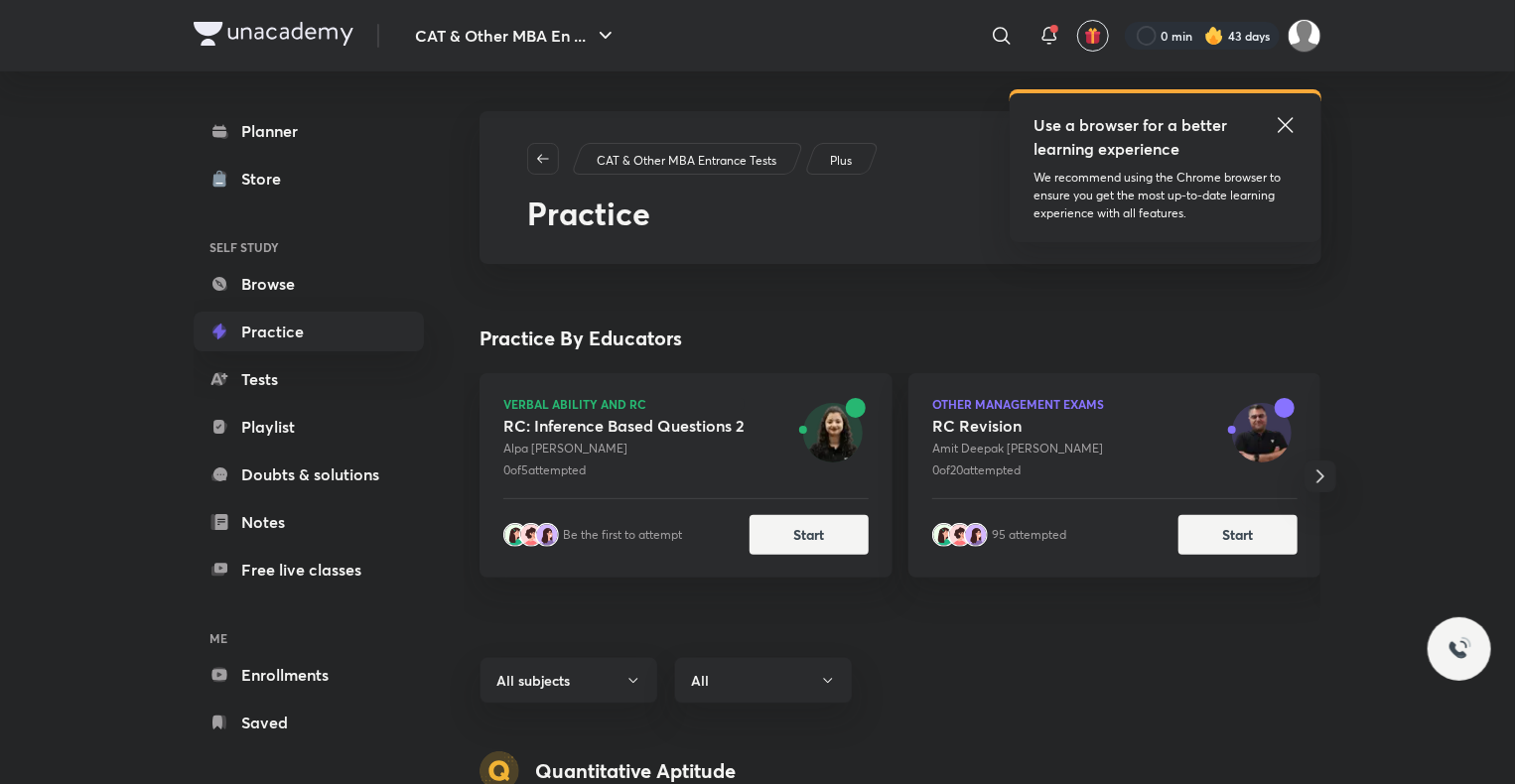 click on "Tests" at bounding box center [309, 379] 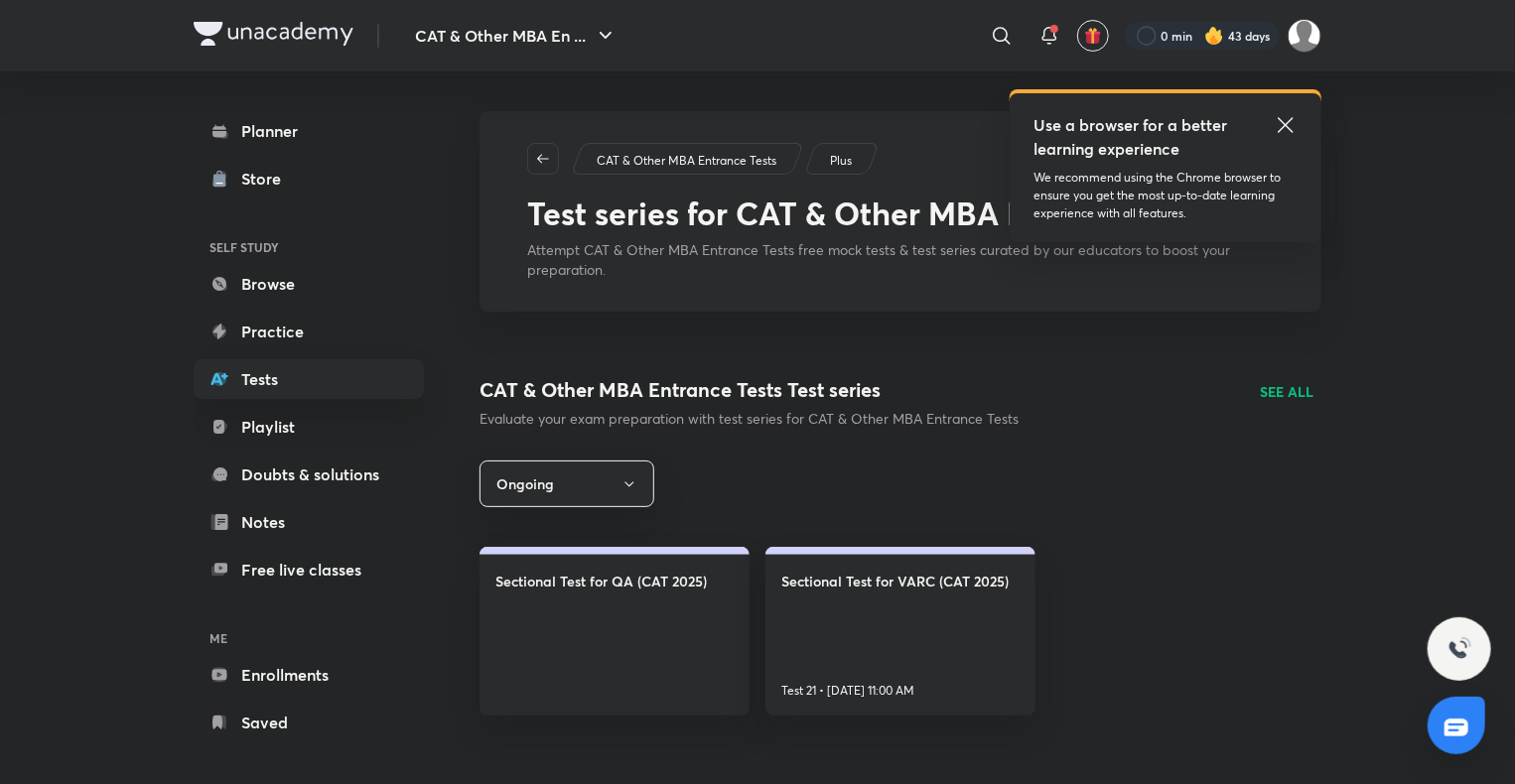 click on "SEE ALL" at bounding box center [1287, 391] 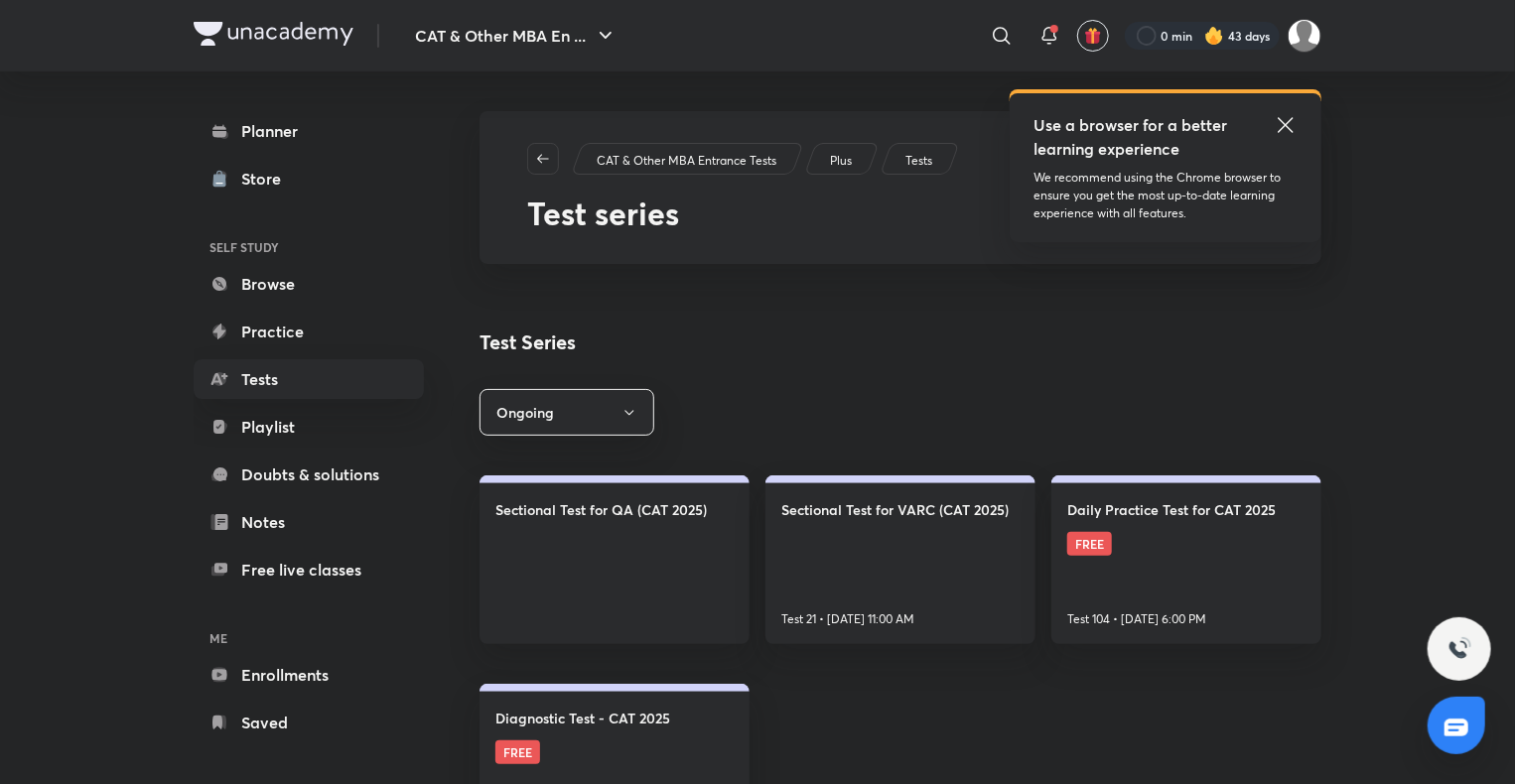 click 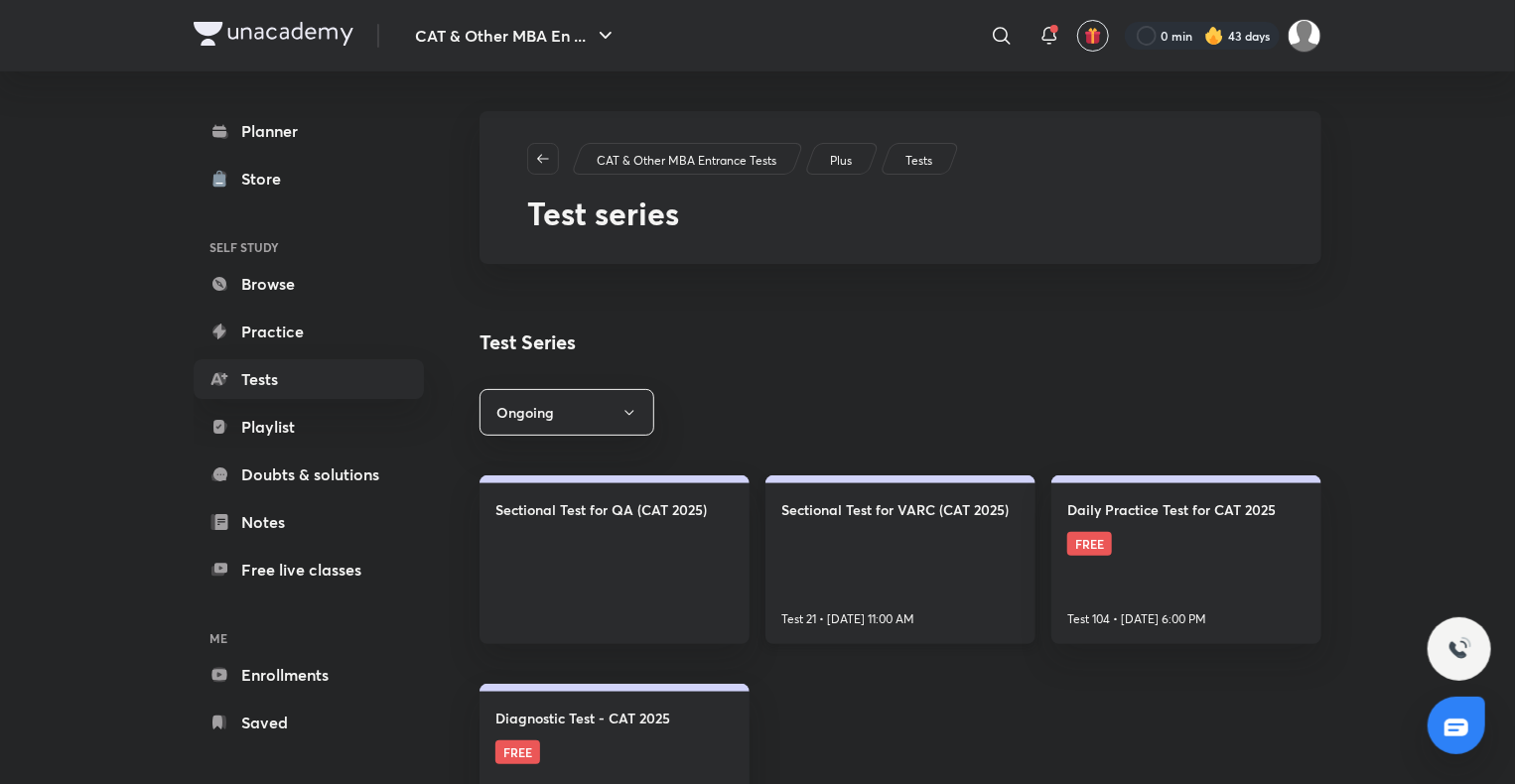 scroll, scrollTop: 91, scrollLeft: 0, axis: vertical 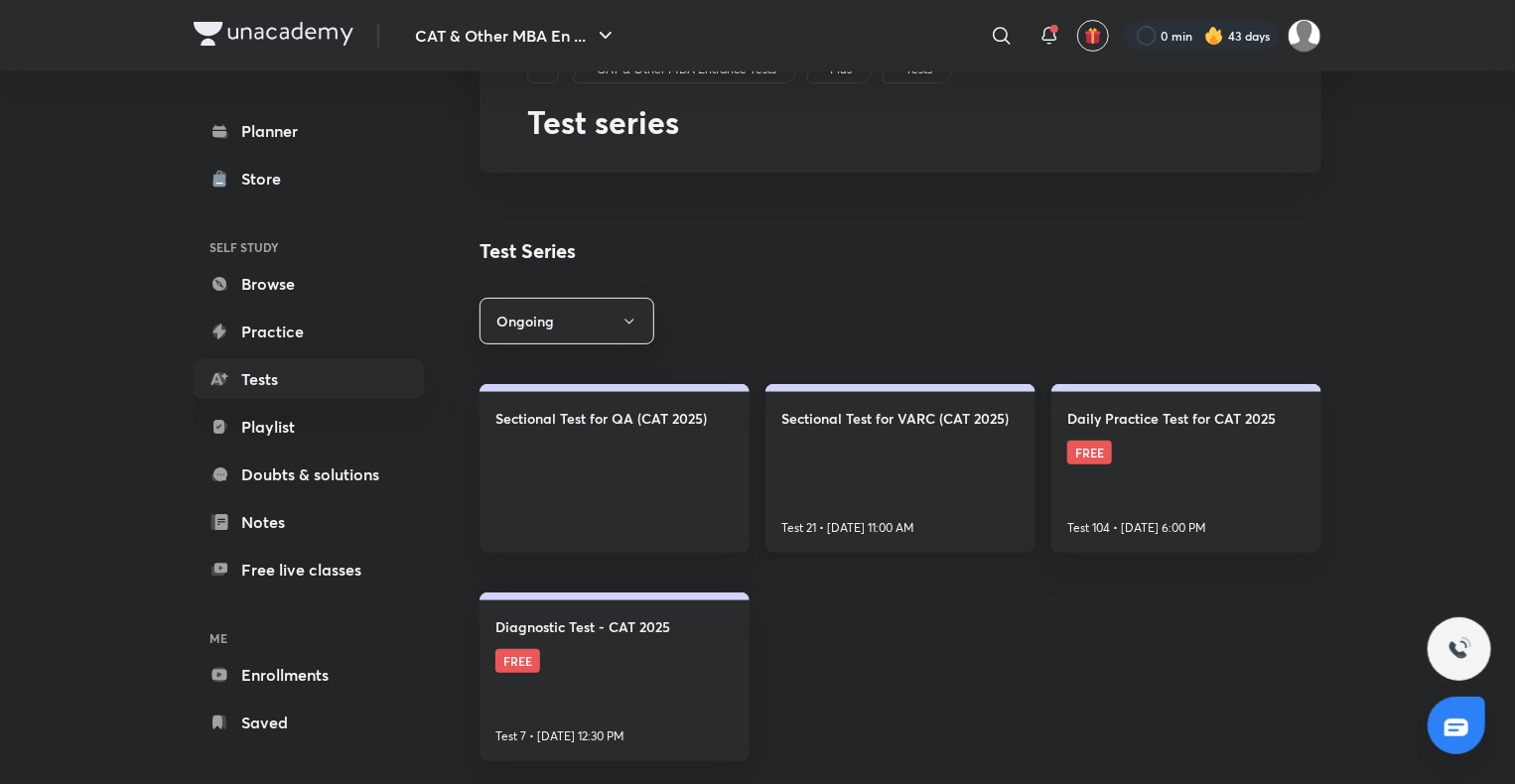 click on "Sectional Test for VARC (CAT 2025) Test 21 • Aug 4, 11:00 AM" at bounding box center (900, 468) 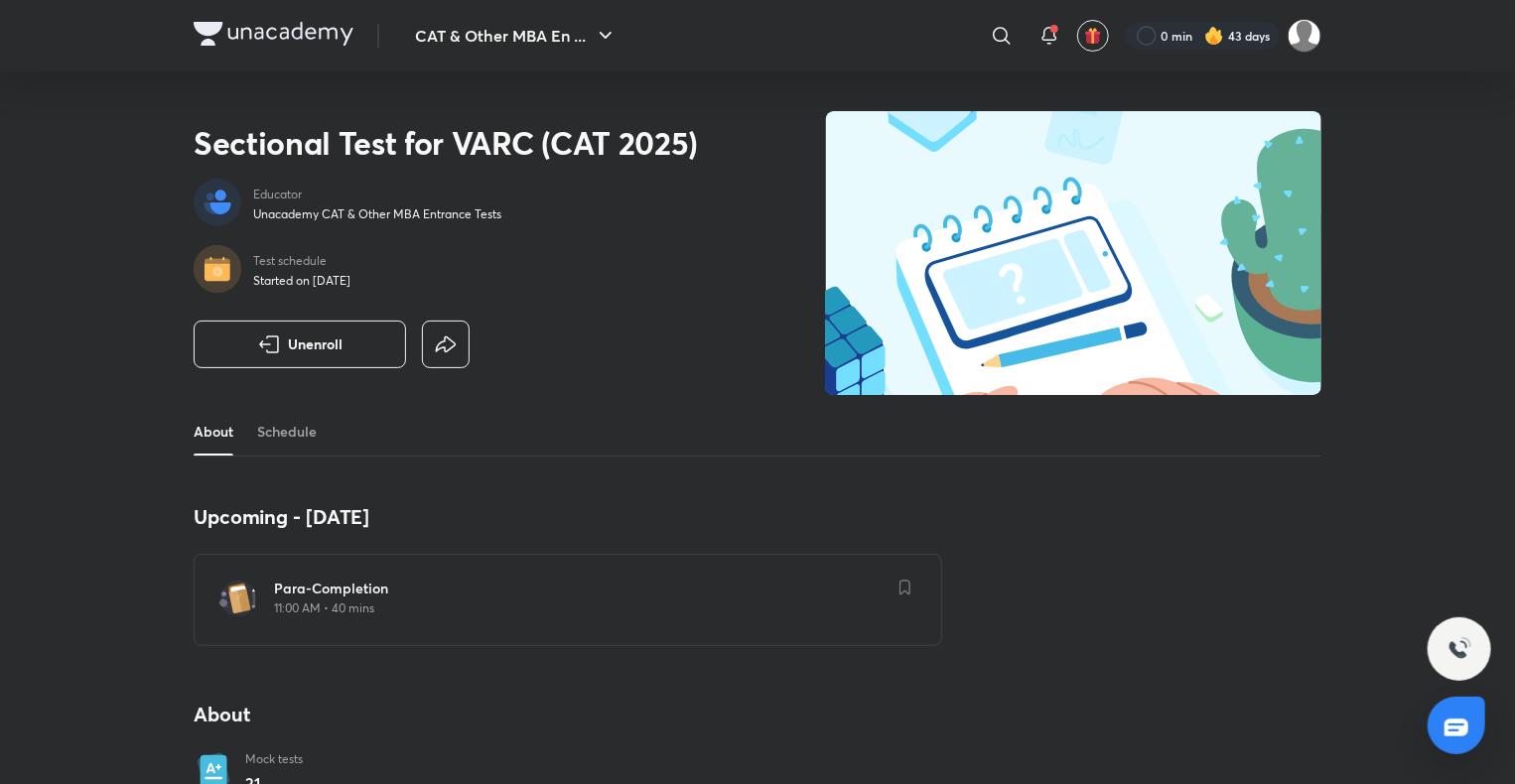 scroll, scrollTop: 367, scrollLeft: 0, axis: vertical 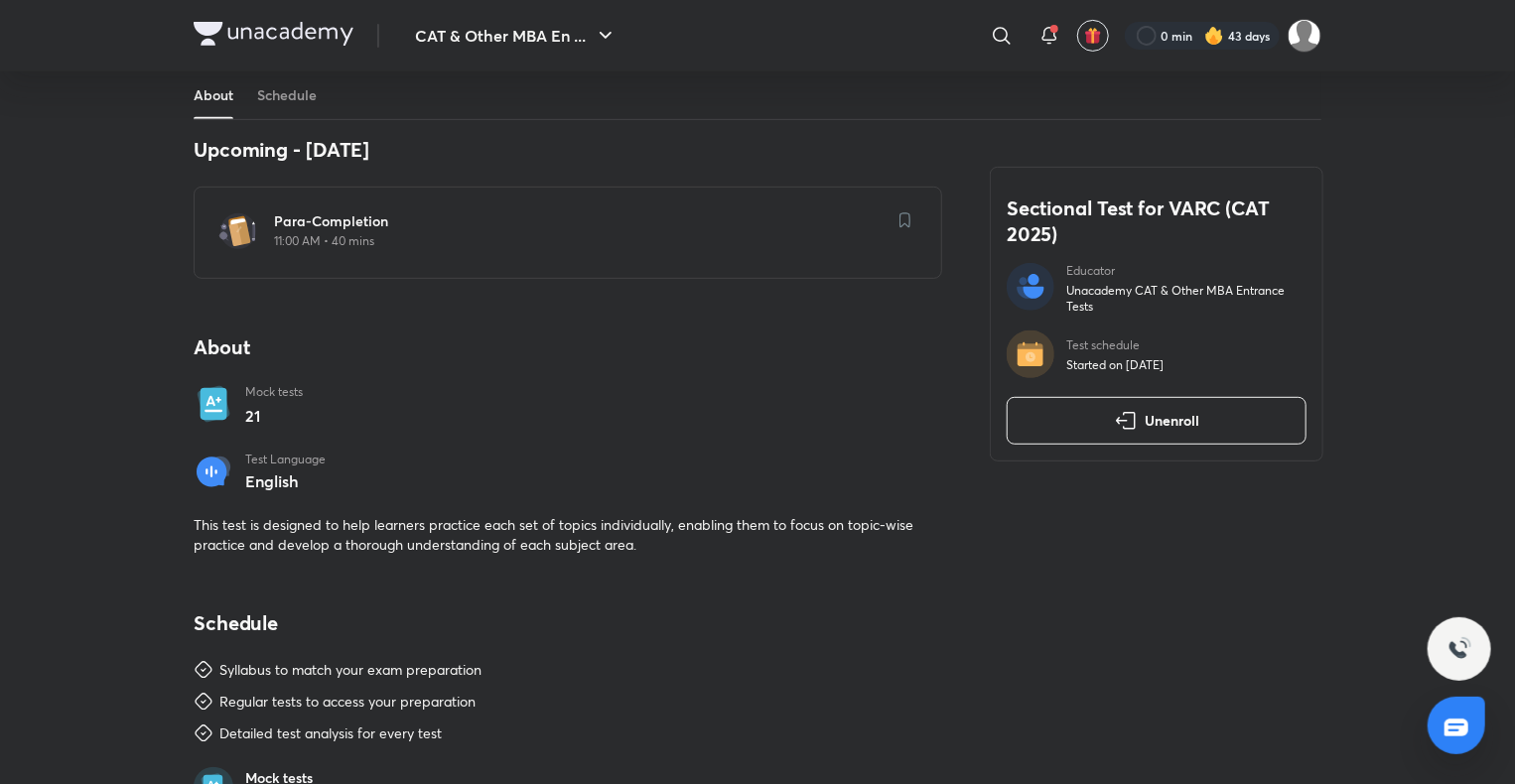 click on "Mock tests 21" at bounding box center [325, 405] 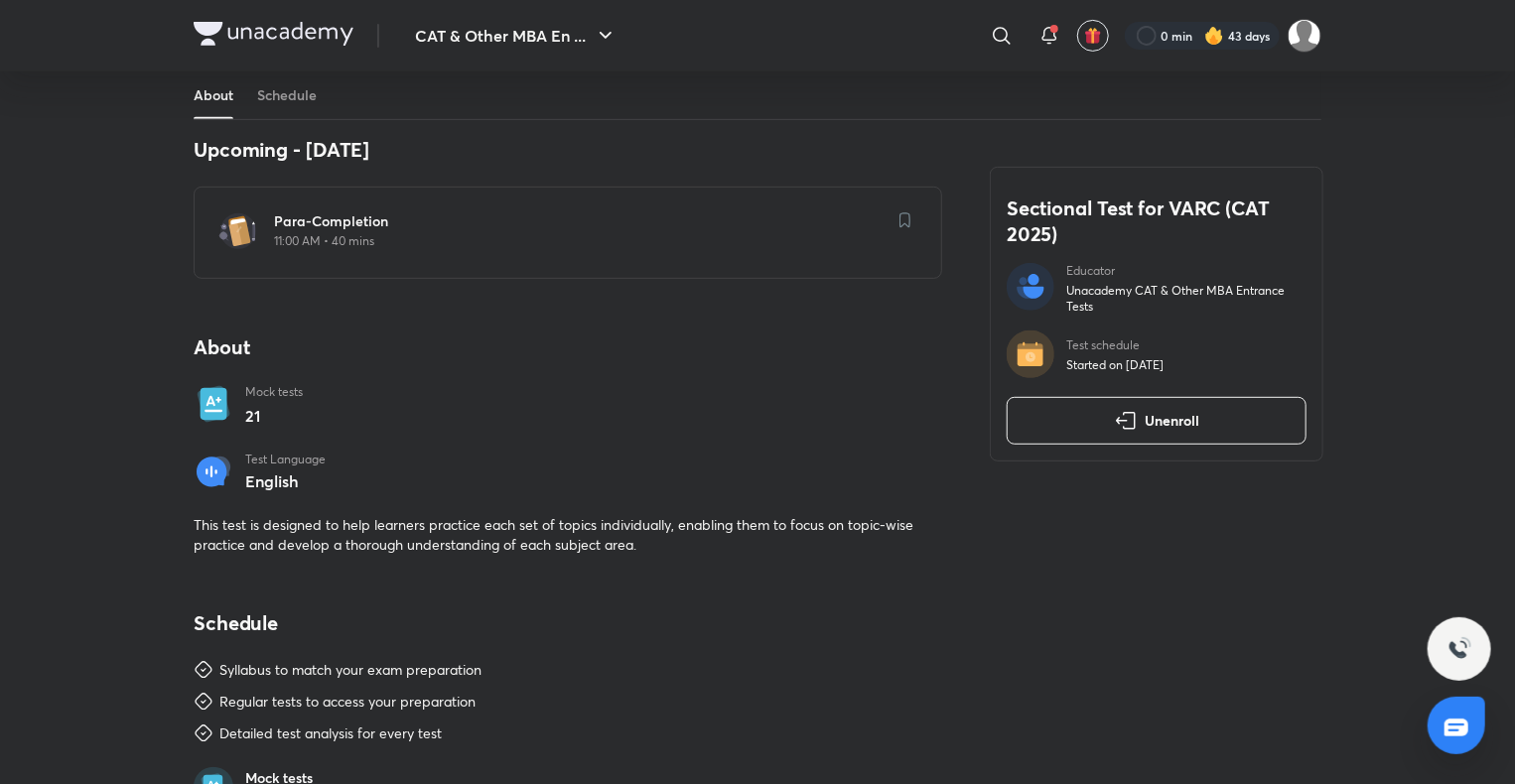 click on "Upcoming - 4 Aug Para-Completion 11:00 AM •  40 mins About Mock tests 21 Test Language English This test is designed to help learners practice each set of topics individually, enabling them to focus on topic-wise practice and develop a thorough understanding of each subject area." at bounding box center (568, 345) 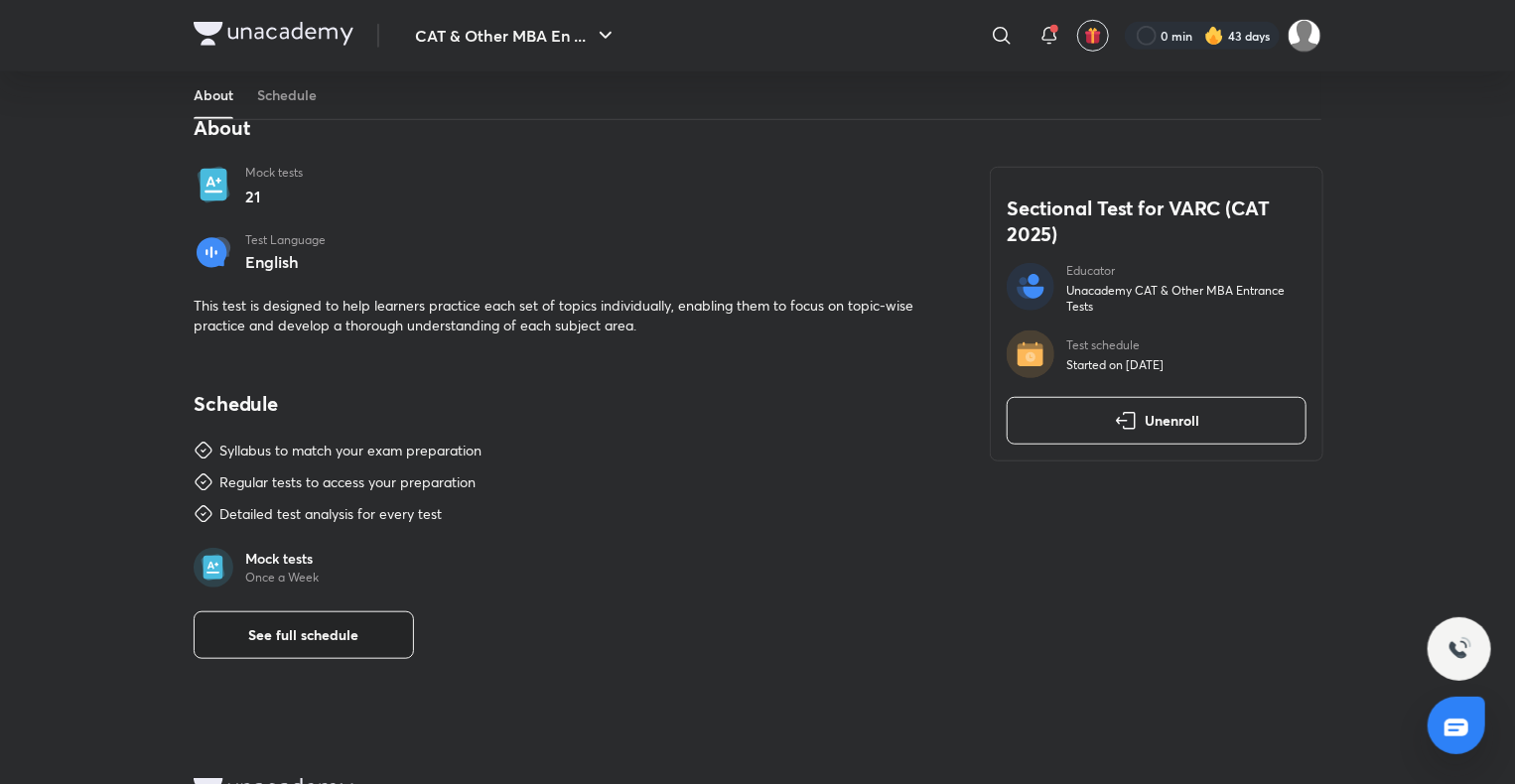 click on "See full schedule" at bounding box center [304, 635] 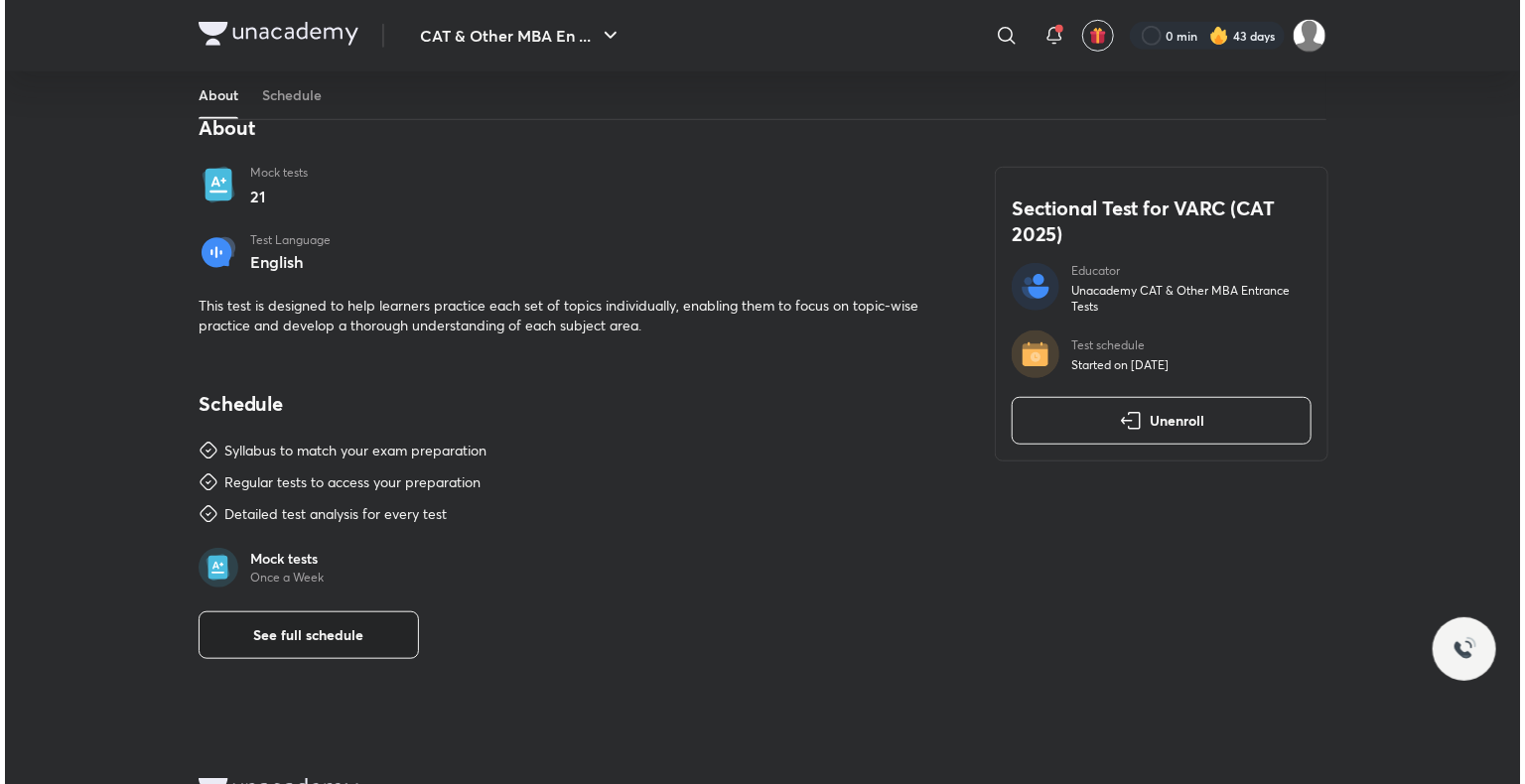 scroll, scrollTop: 0, scrollLeft: 0, axis: both 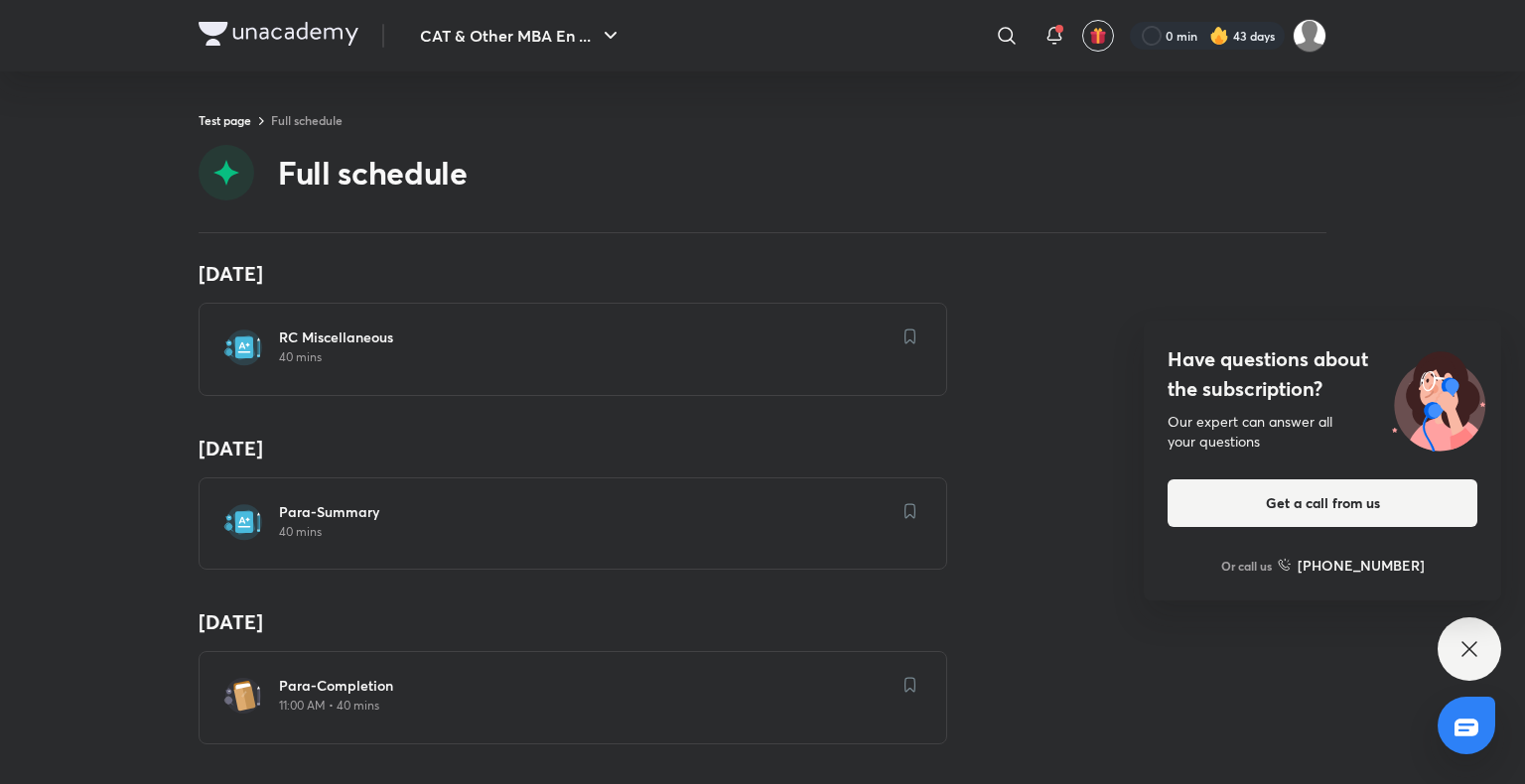 click on "Have questions about the subscription? Our expert can answer all your questions Get a call from us Or call us +91 8585858585" at bounding box center [1469, 649] 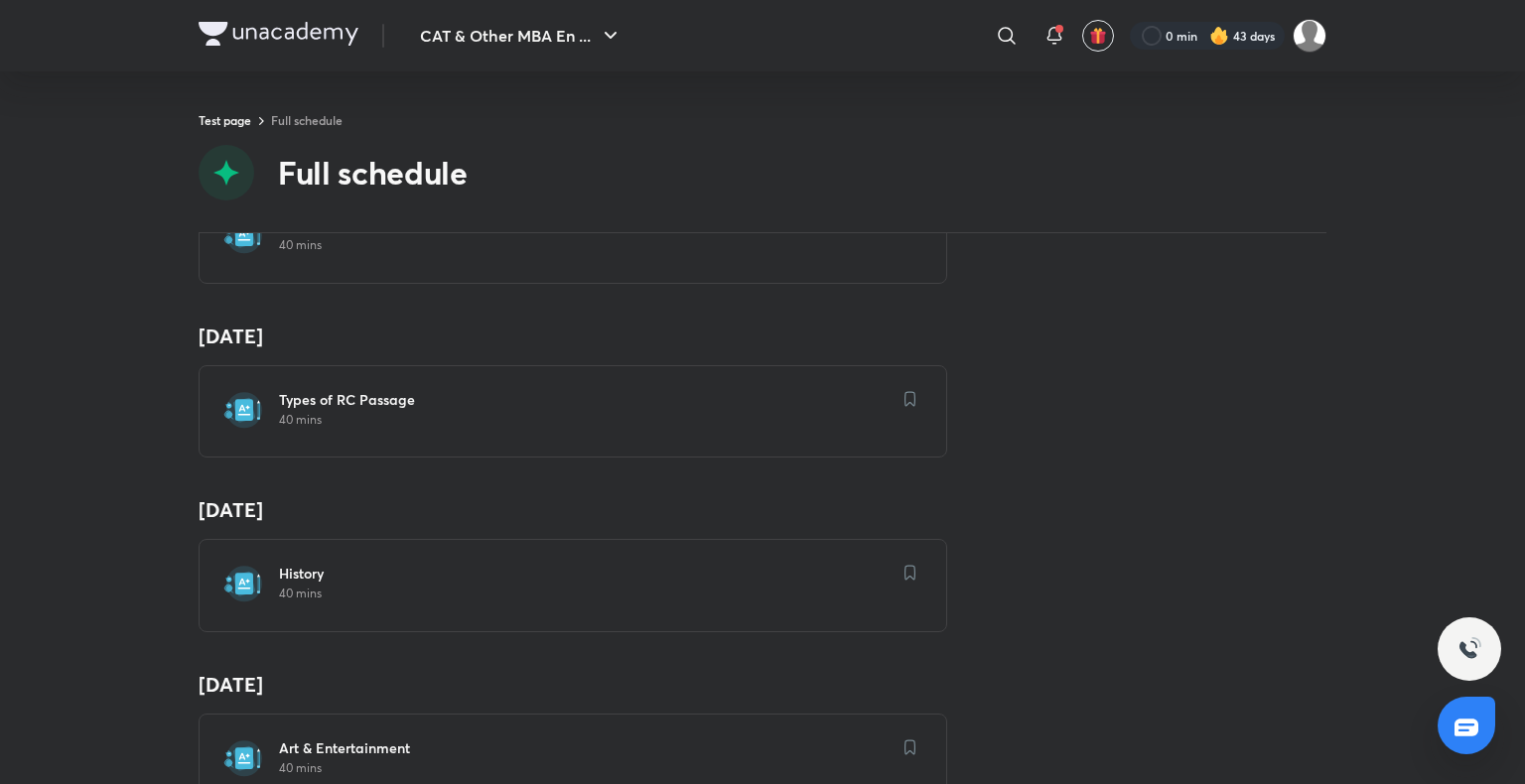 scroll, scrollTop: 0, scrollLeft: 0, axis: both 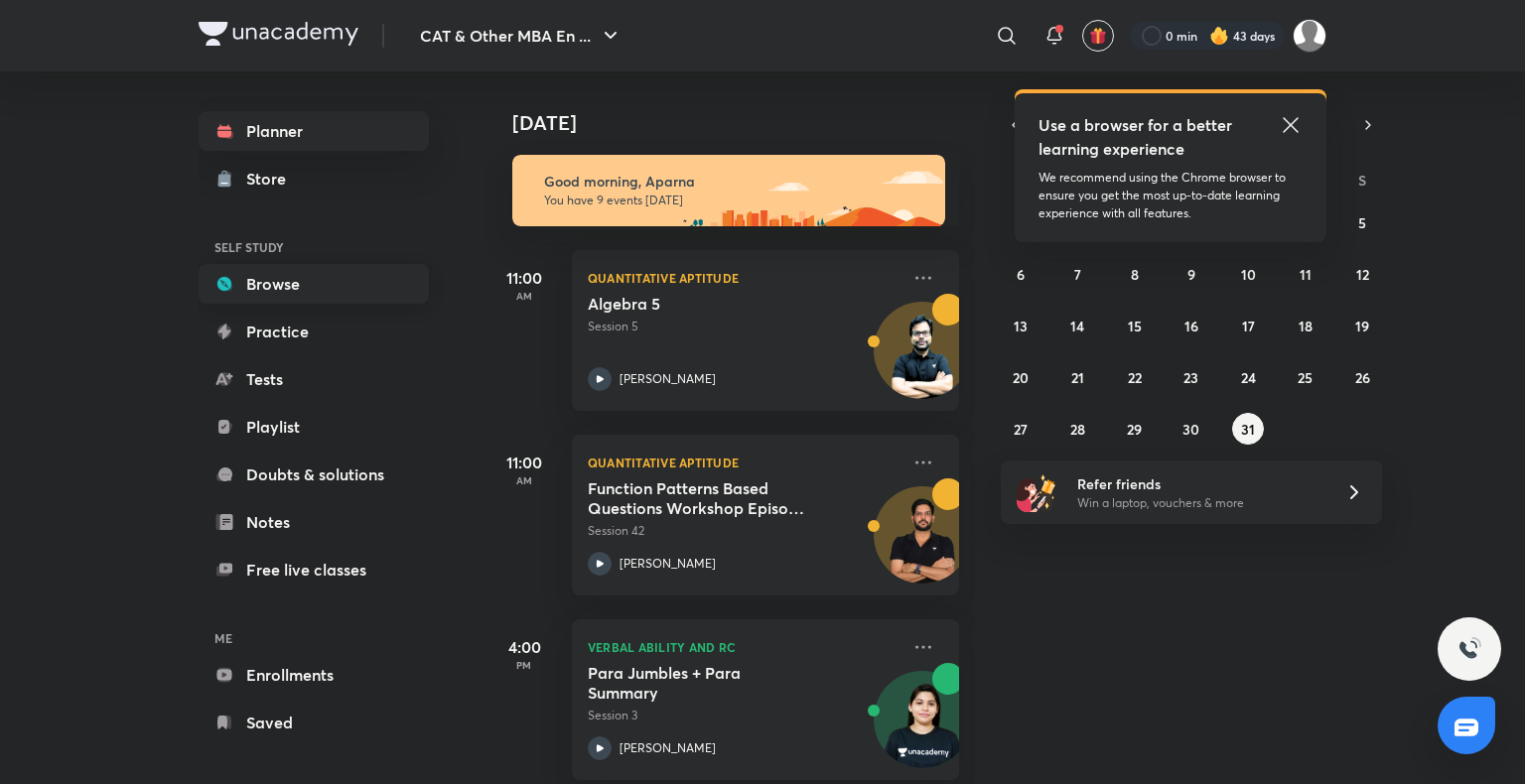 click on "Browse" at bounding box center [314, 284] 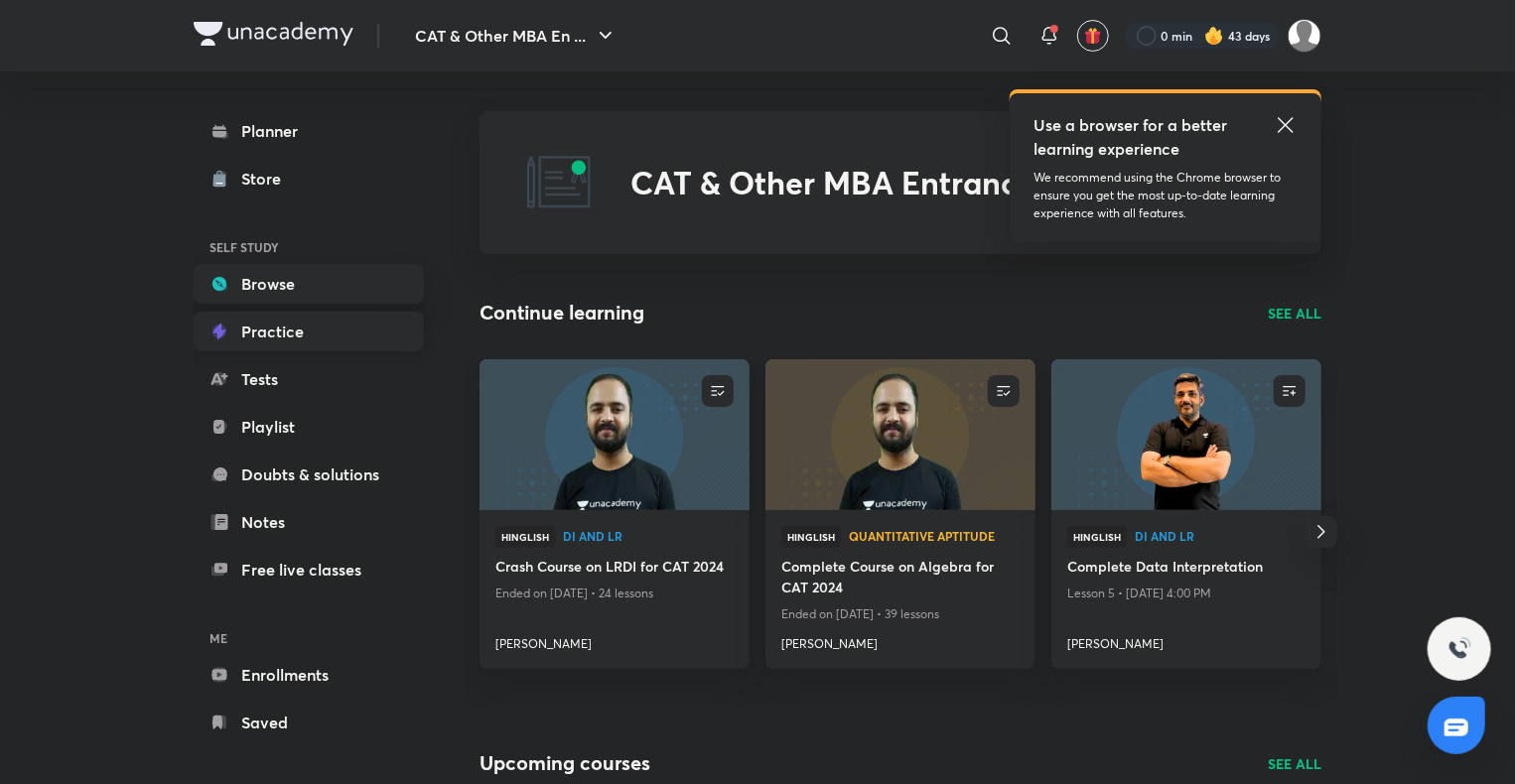 click on "Practice" at bounding box center [309, 331] 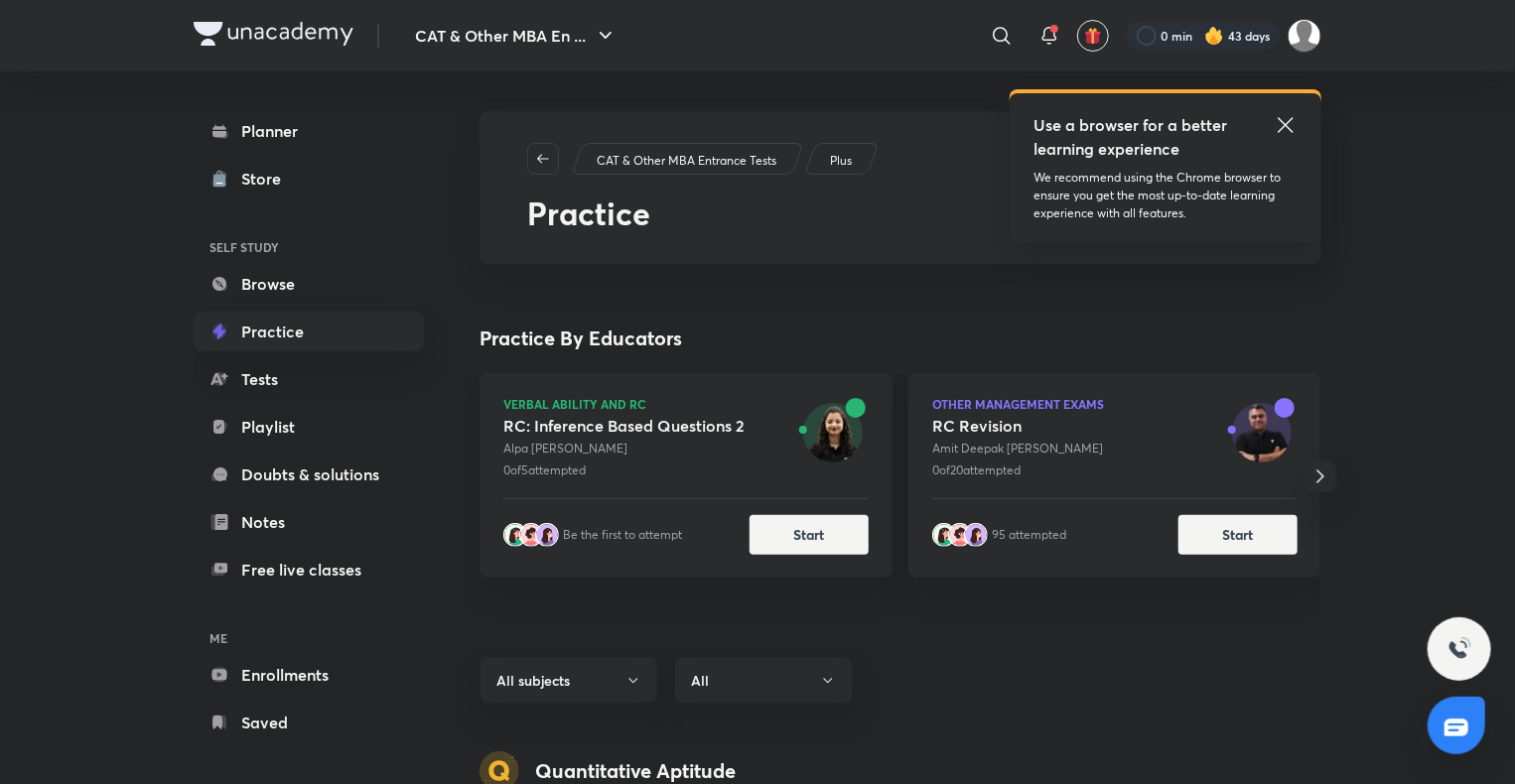 click on "Tests" at bounding box center (309, 379) 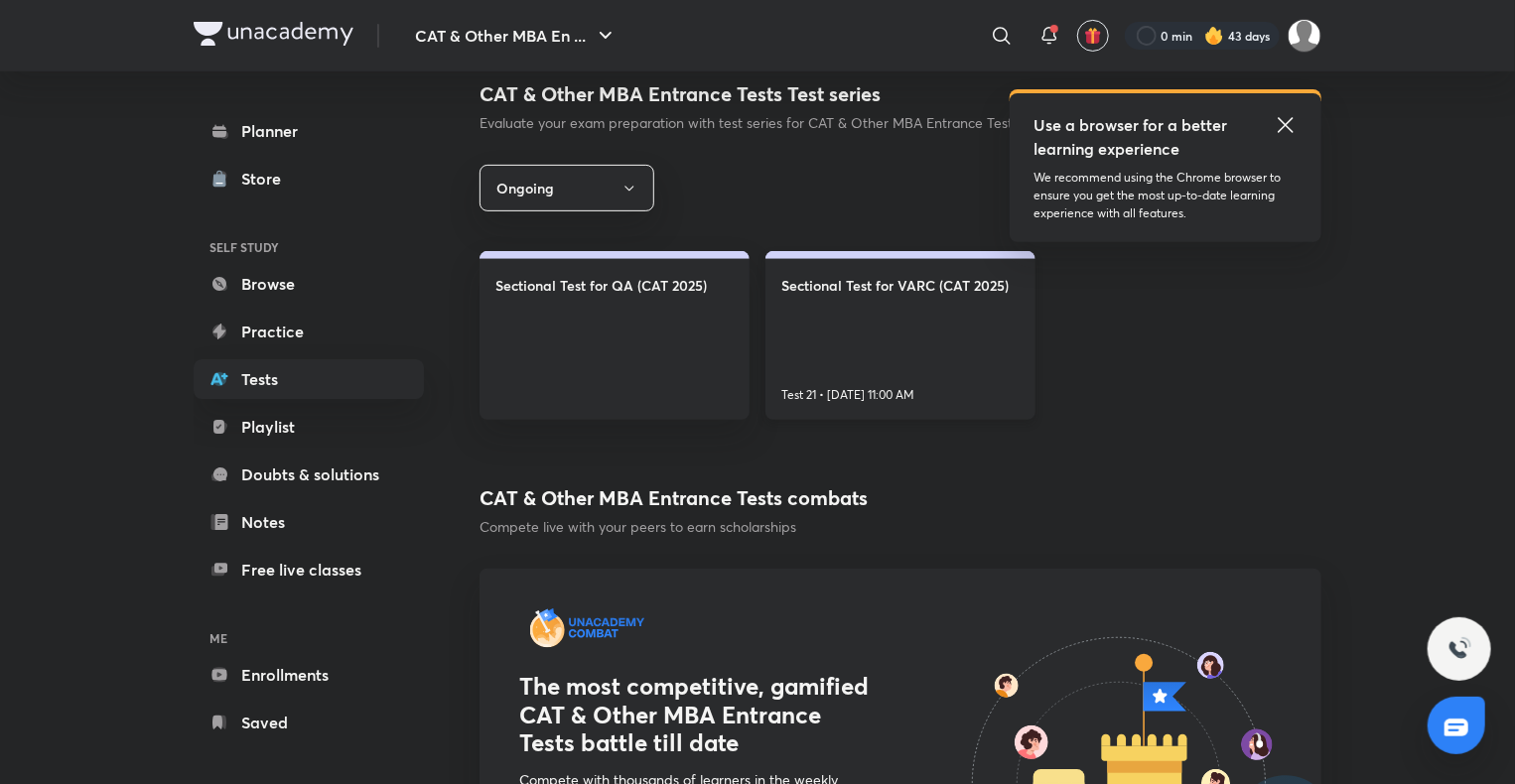 scroll, scrollTop: 297, scrollLeft: 0, axis: vertical 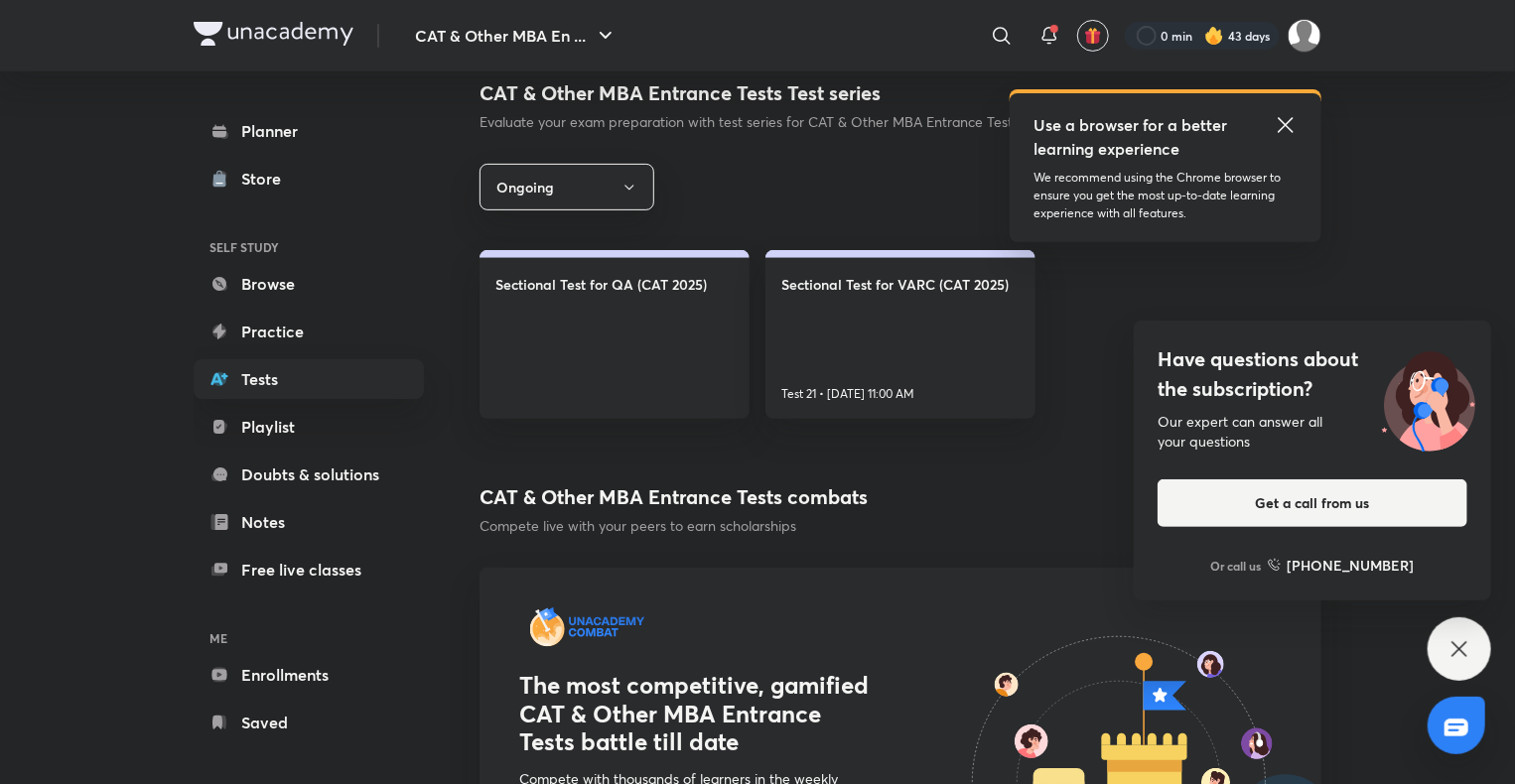 click 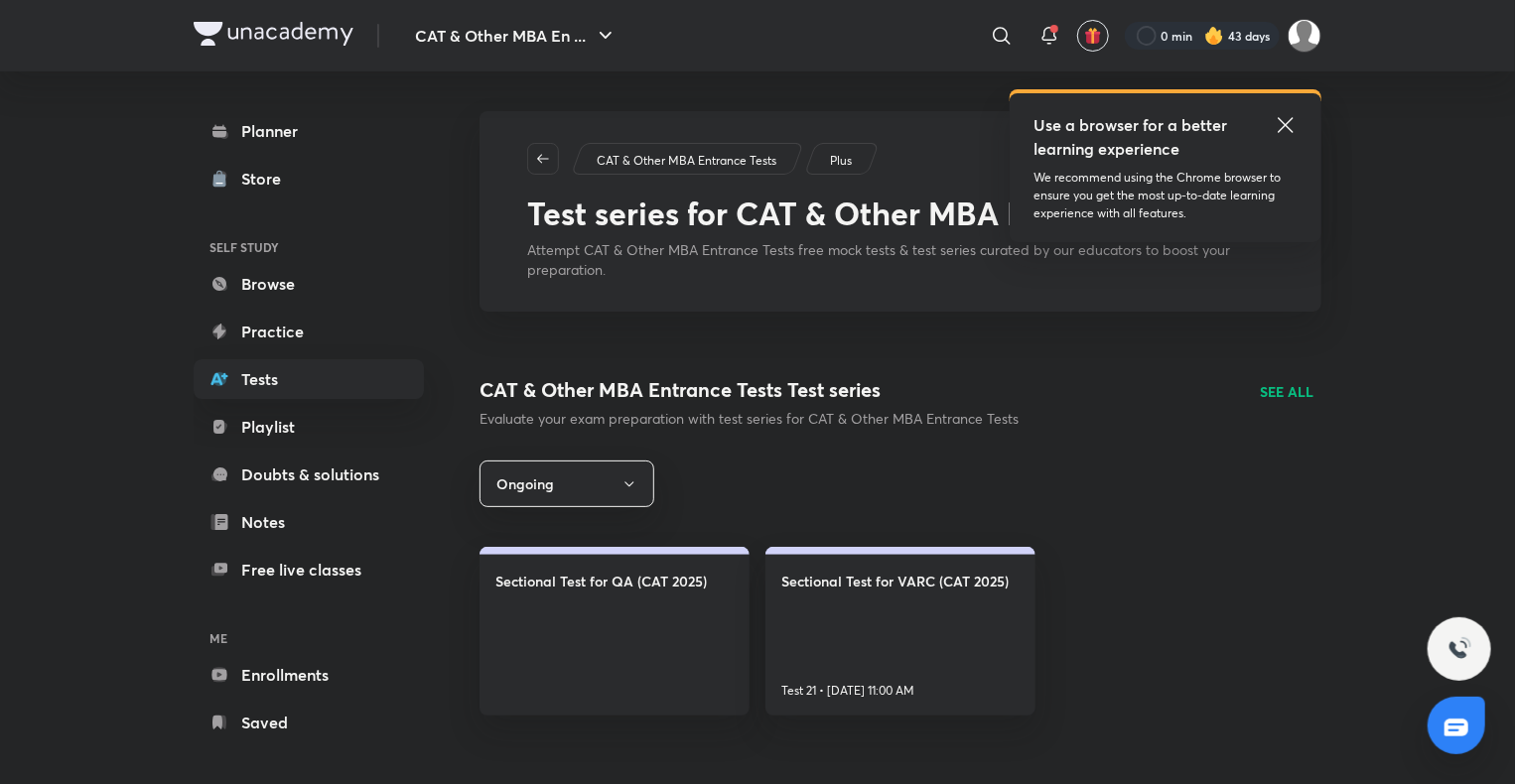 scroll, scrollTop: 0, scrollLeft: 0, axis: both 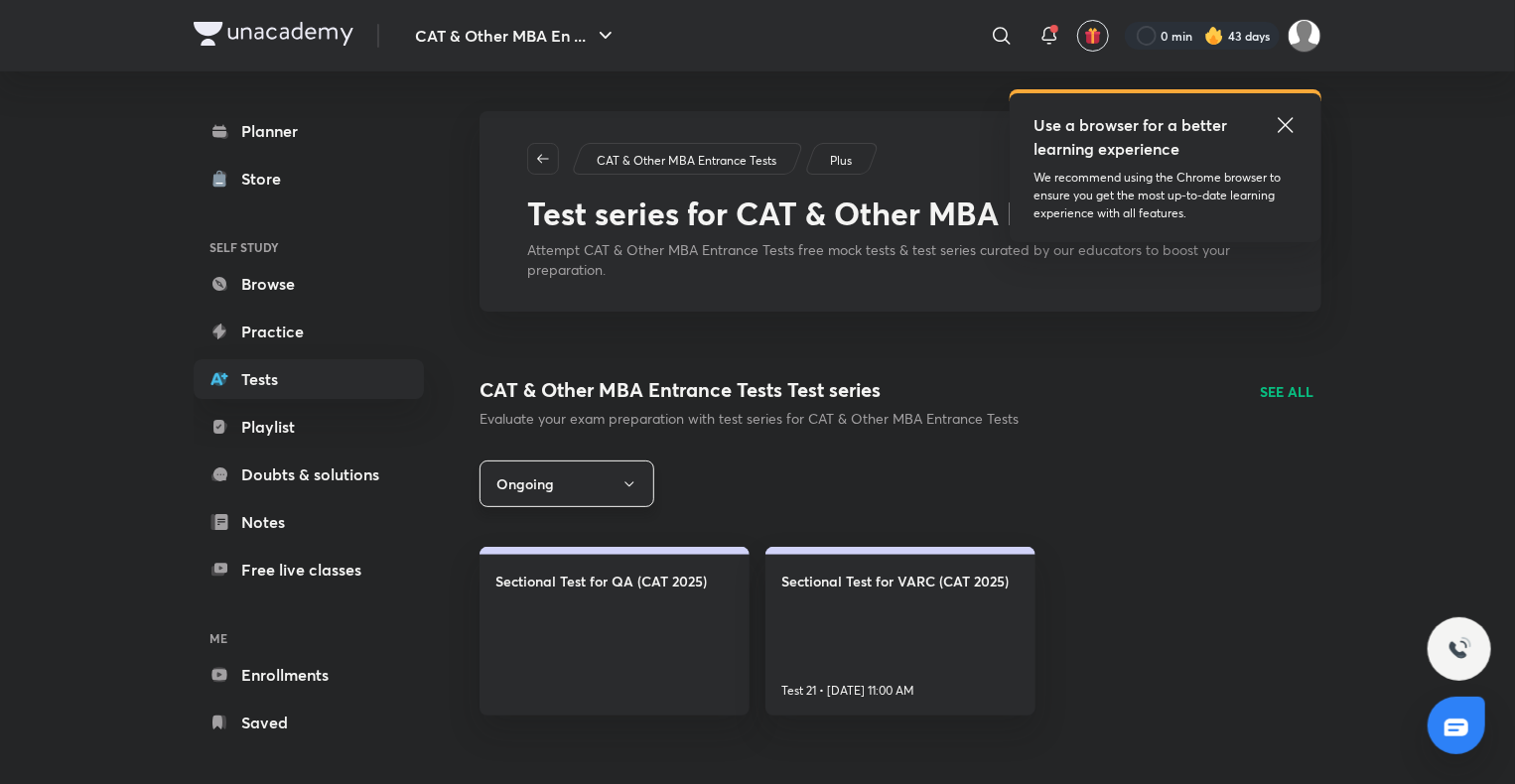 click on "Ongoing" at bounding box center (567, 483) 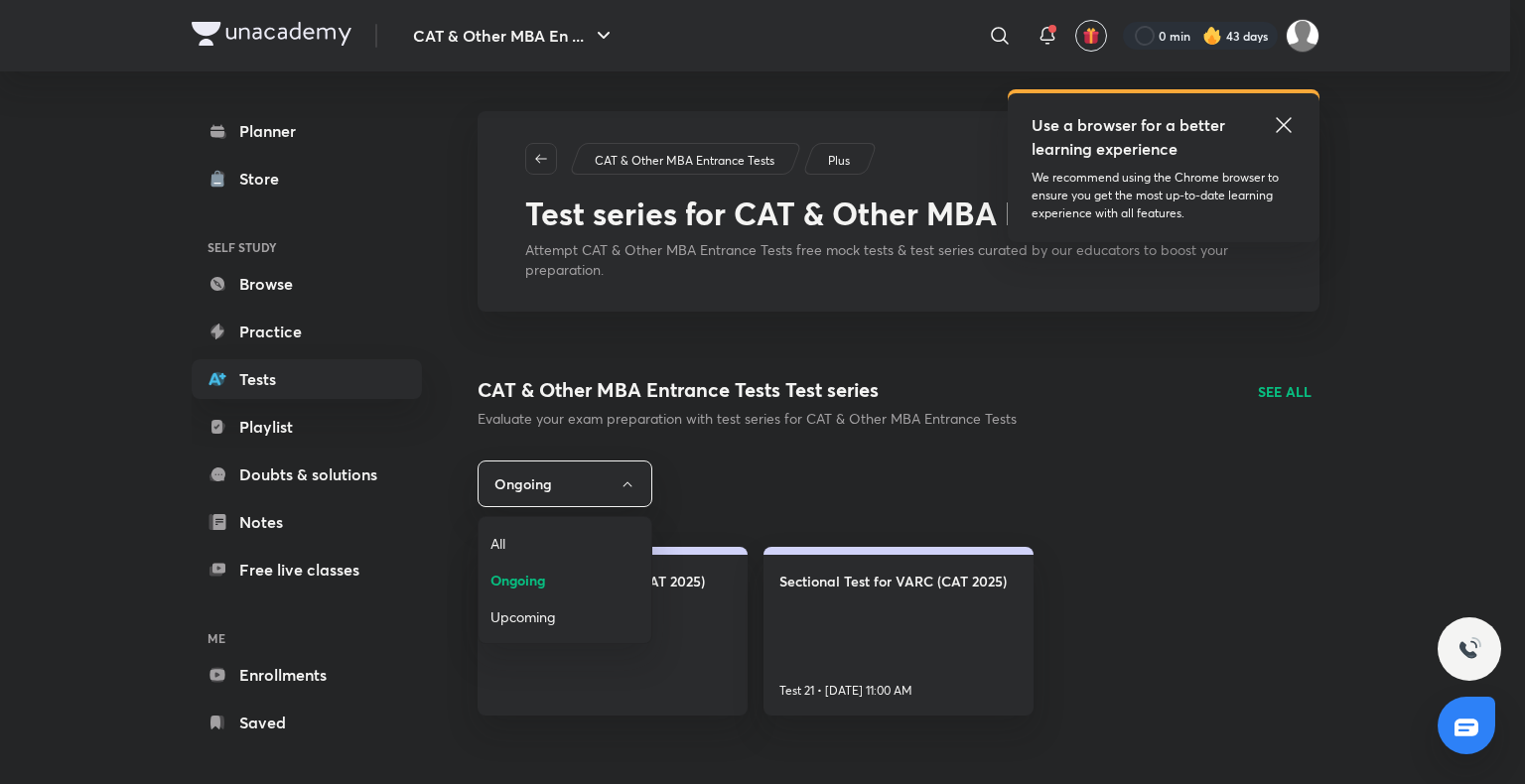 click on "Upcoming" at bounding box center [565, 616] 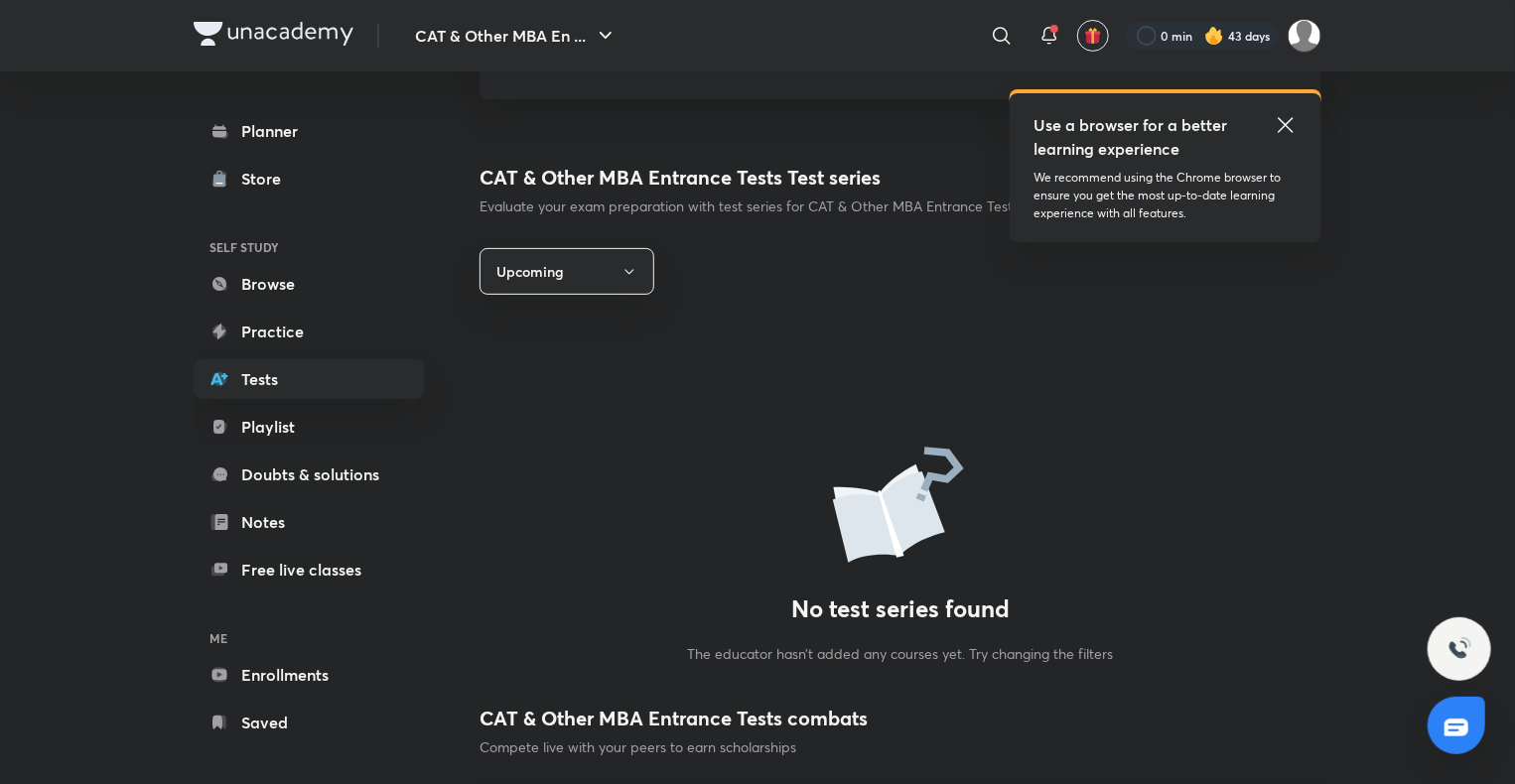 scroll, scrollTop: 0, scrollLeft: 0, axis: both 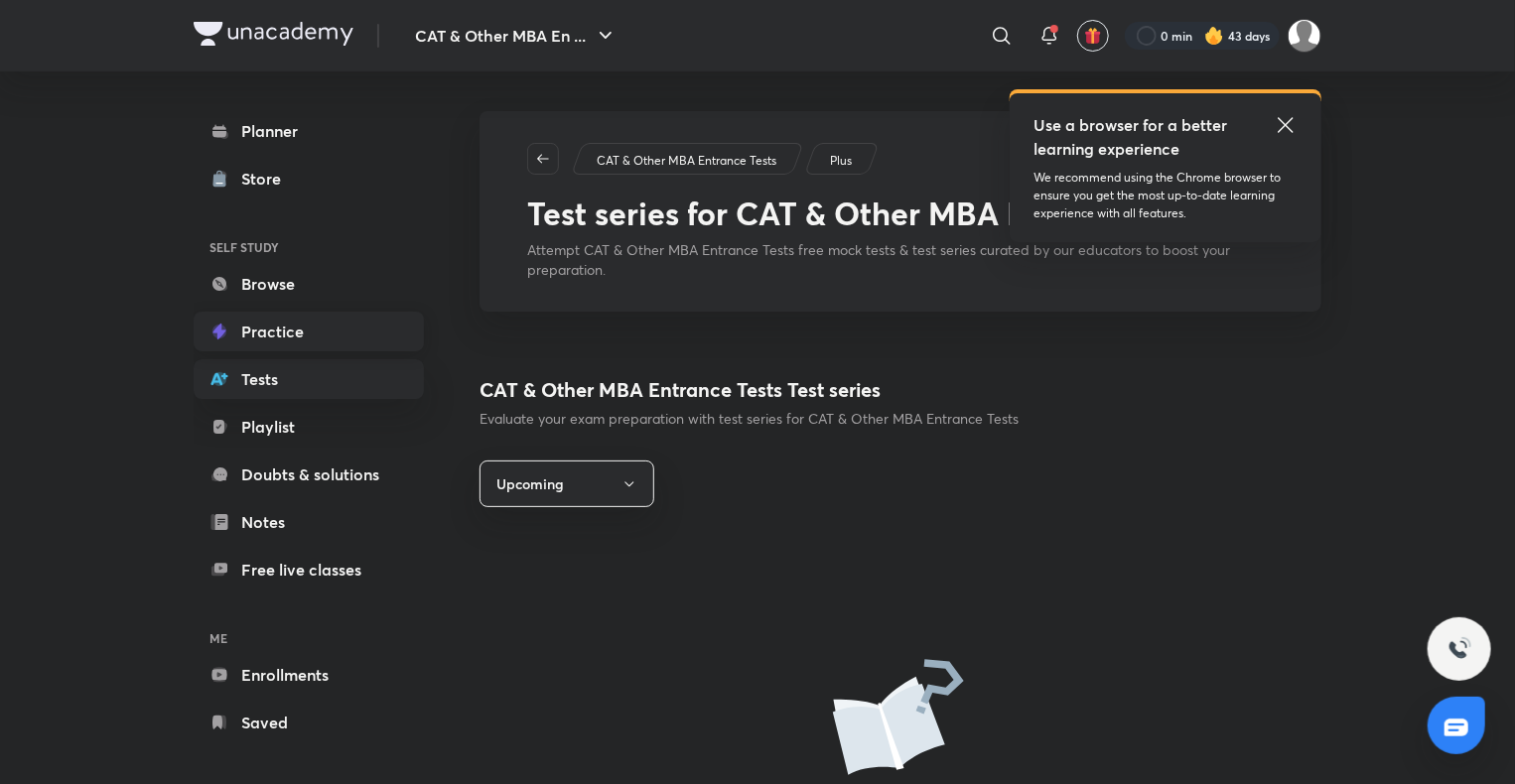click on "Practice" at bounding box center (309, 331) 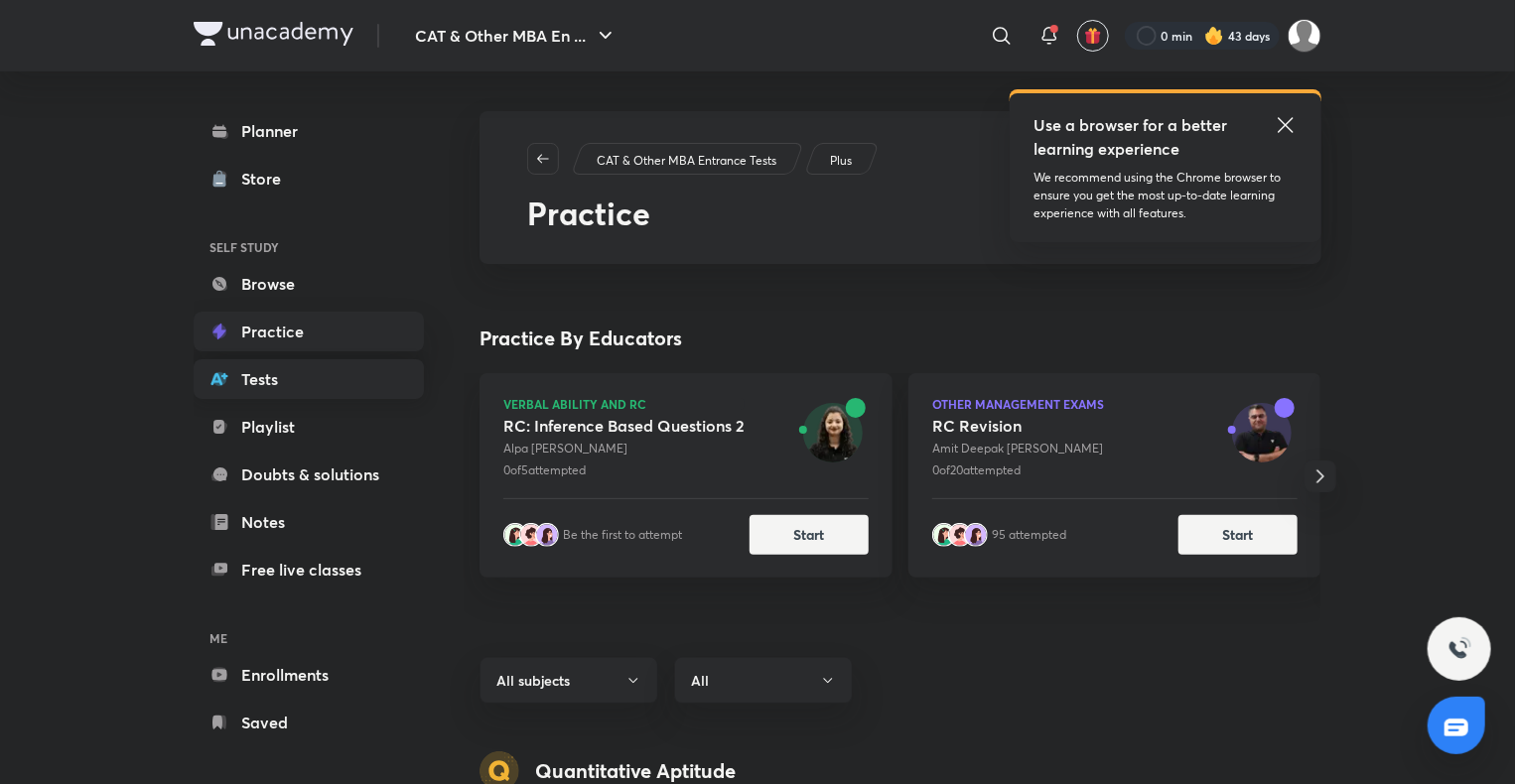 click on "Tests" at bounding box center (309, 379) 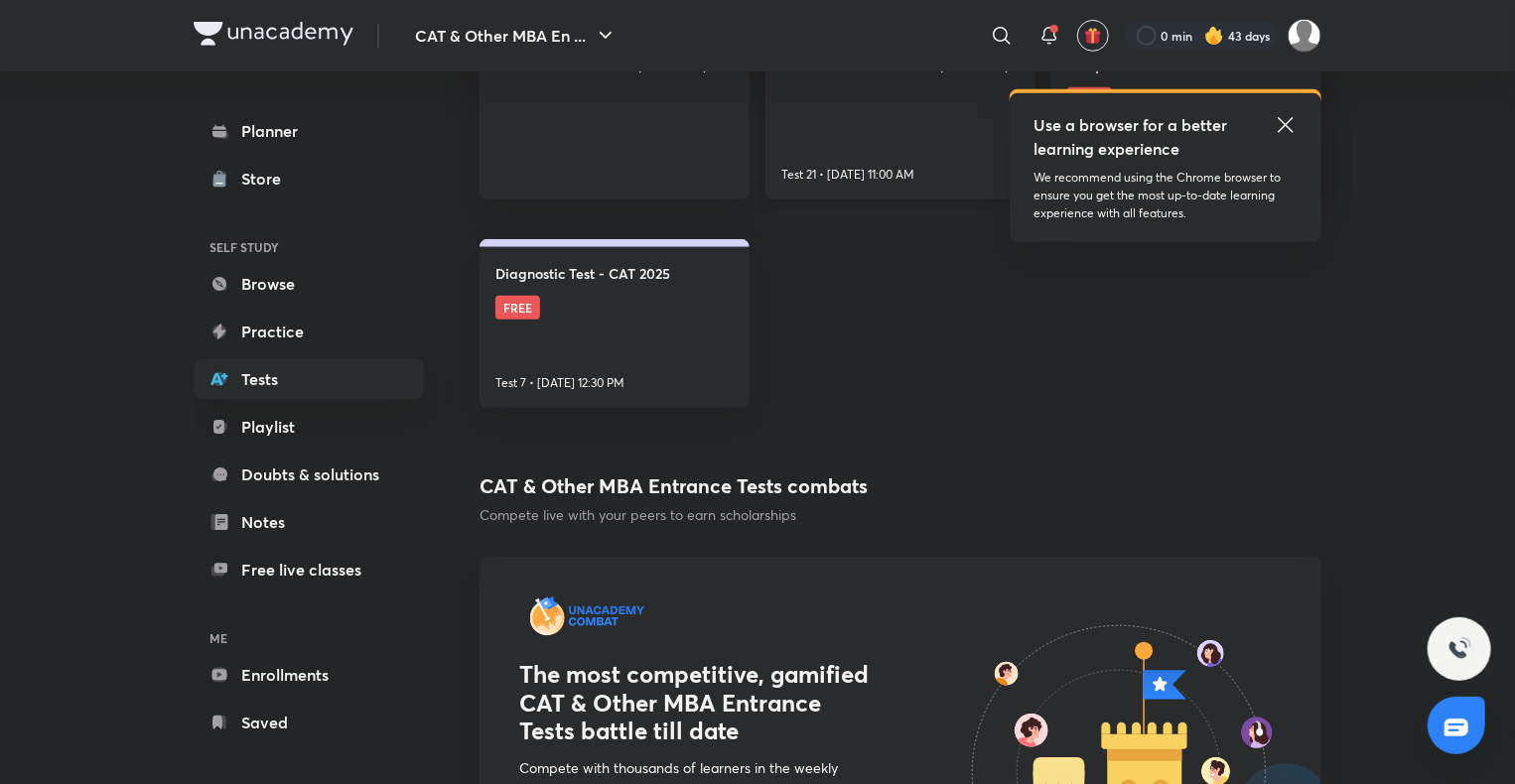 scroll, scrollTop: 0, scrollLeft: 0, axis: both 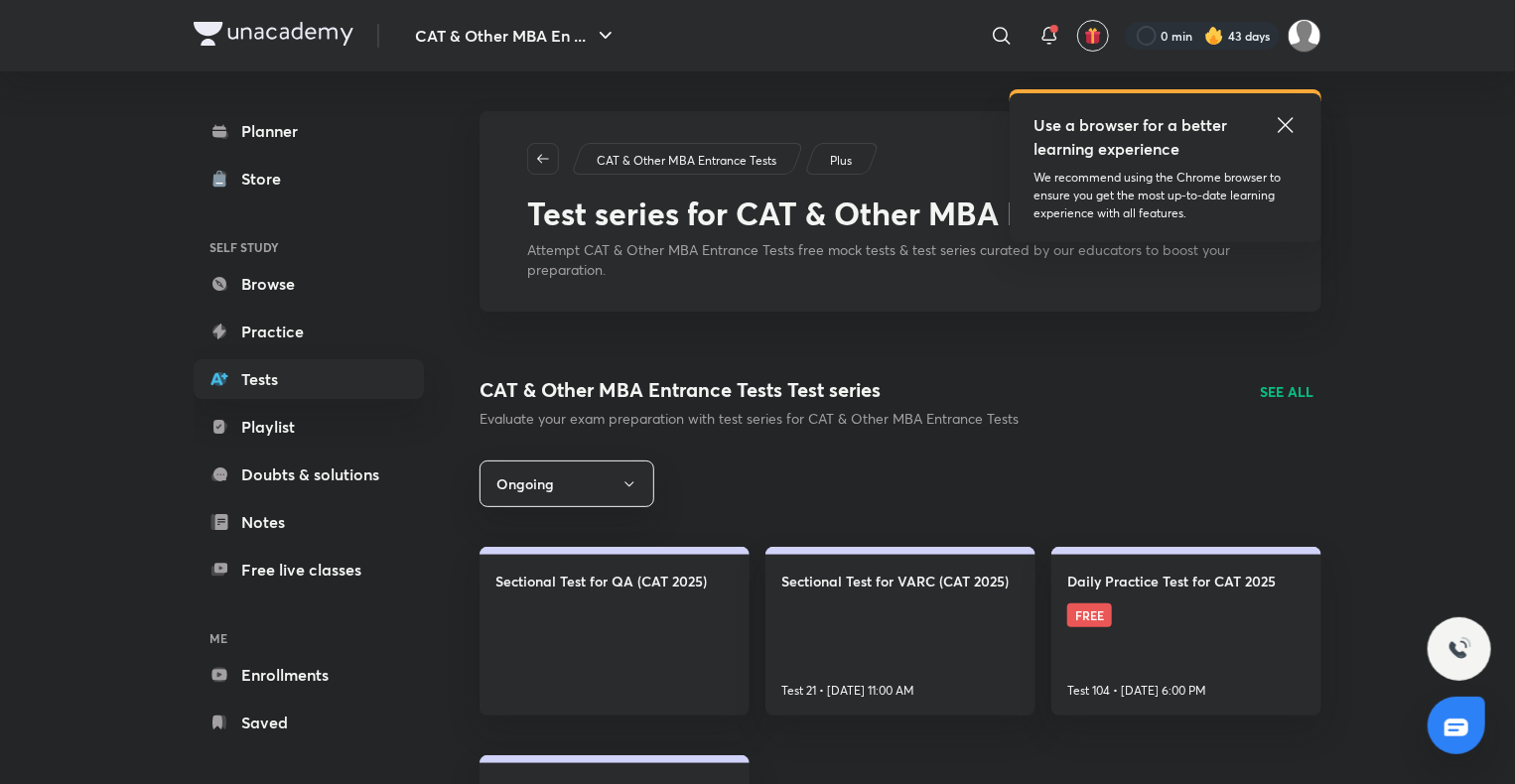 click on "SEE ALL" at bounding box center [1287, 391] 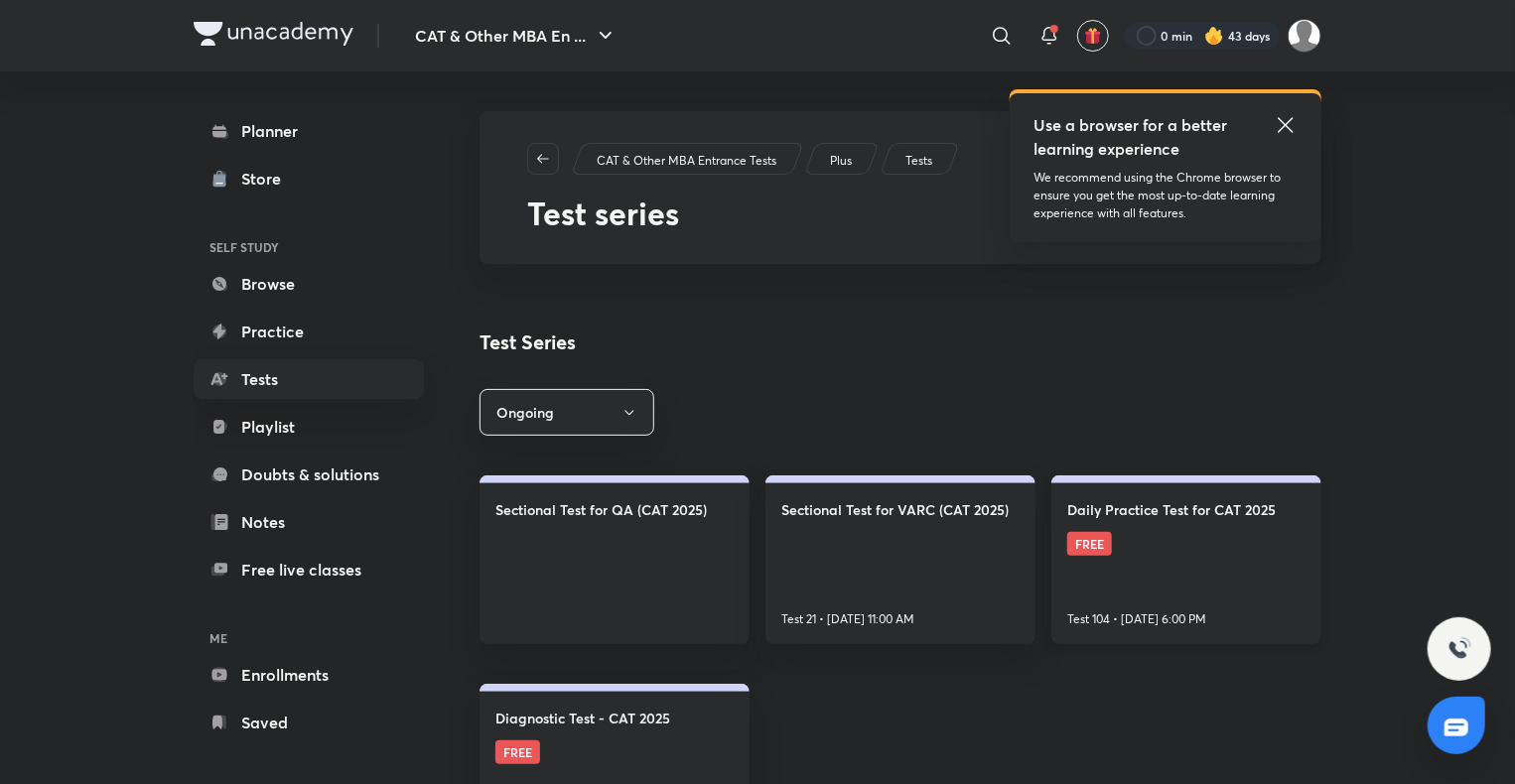 scroll, scrollTop: 91, scrollLeft: 0, axis: vertical 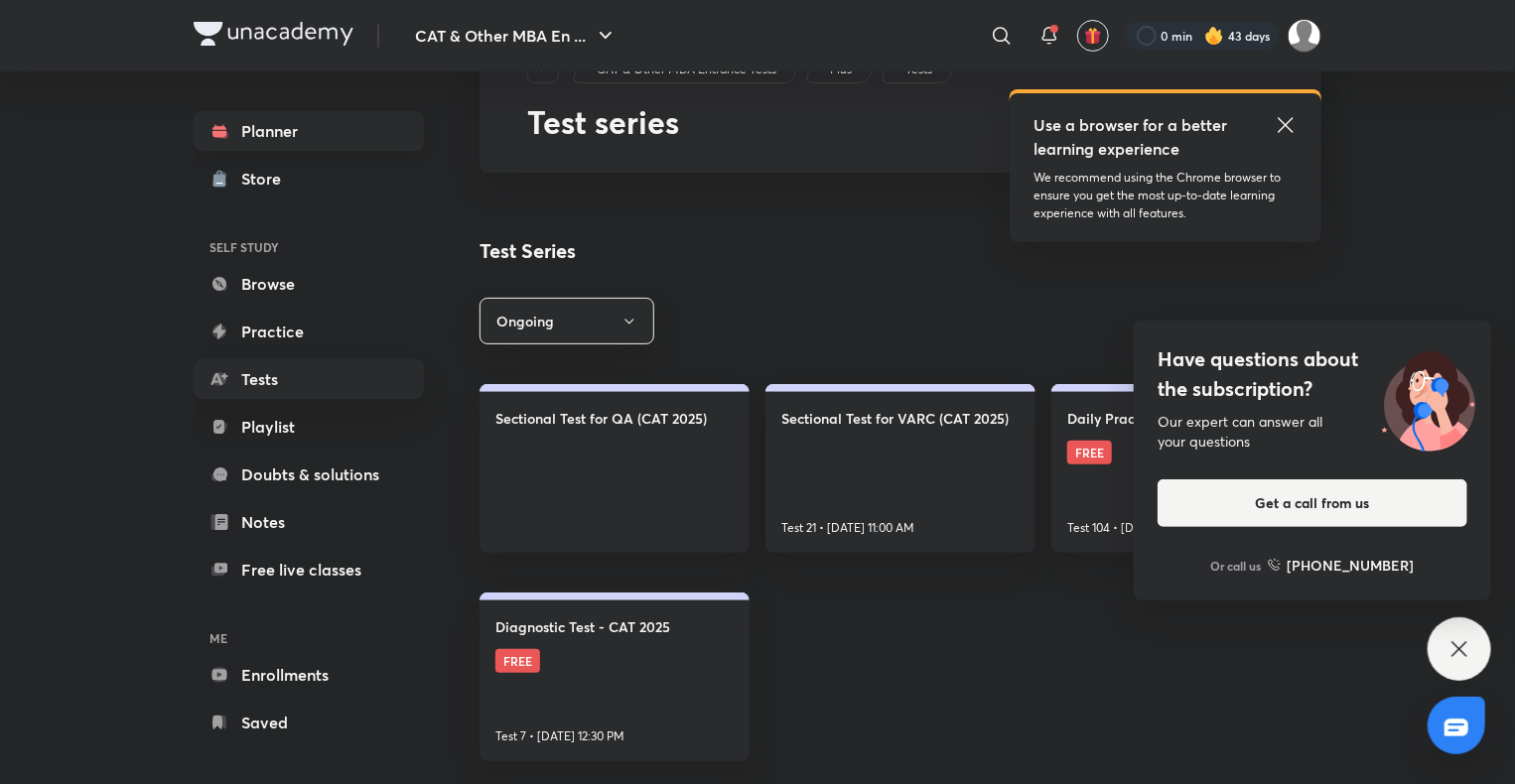 click on "Planner" at bounding box center [309, 131] 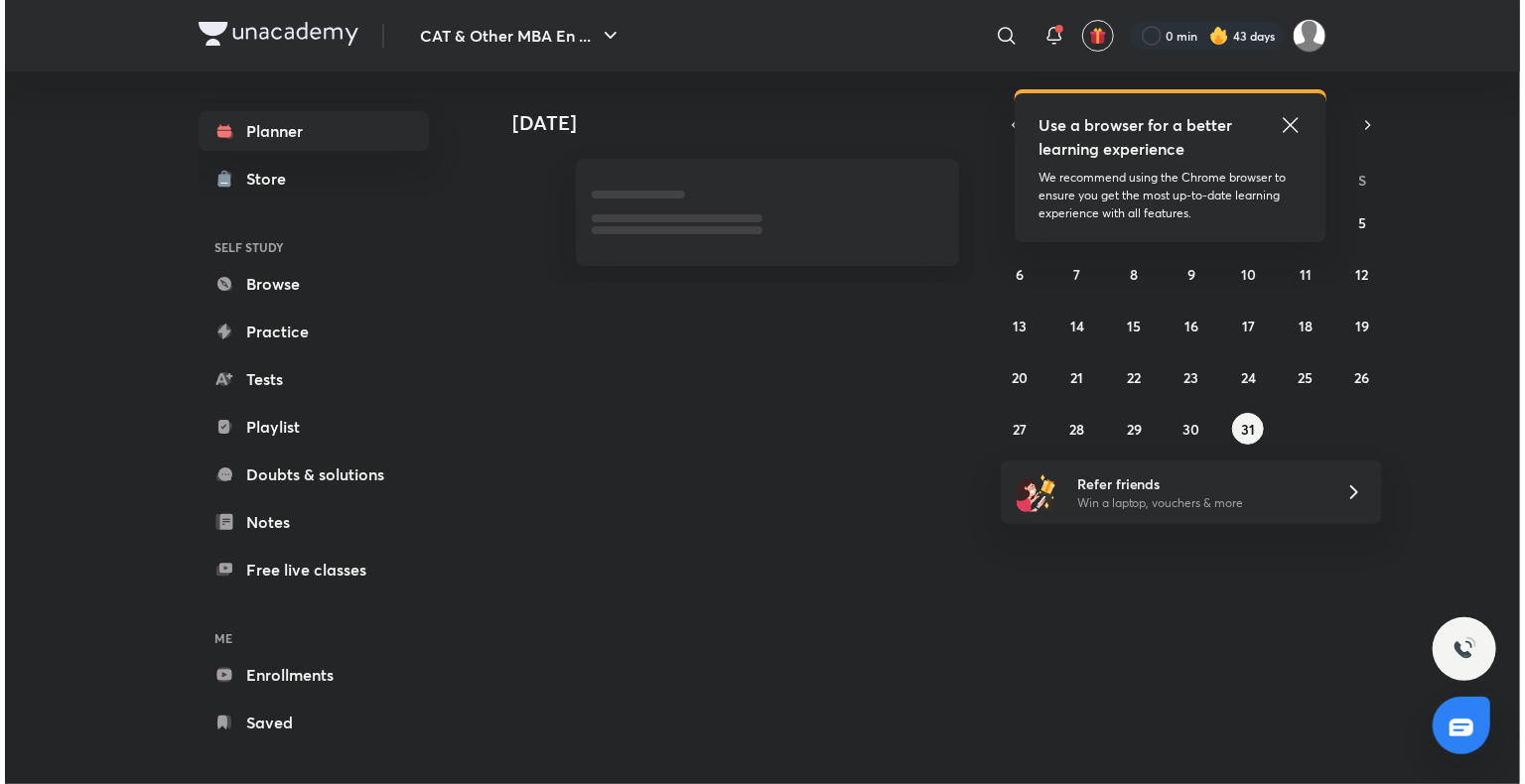 scroll, scrollTop: 0, scrollLeft: 0, axis: both 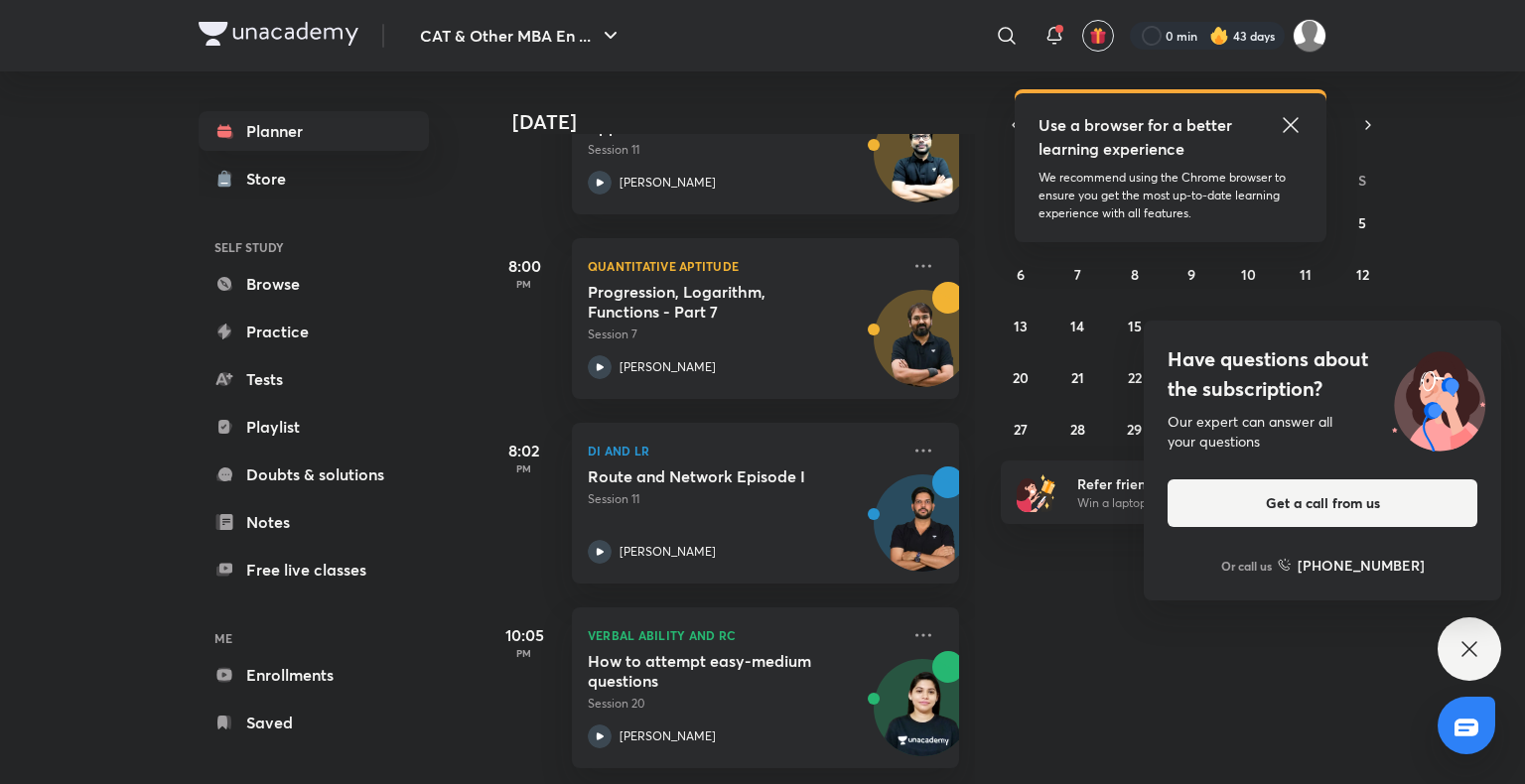 click on "Have questions about the subscription? Our expert can answer all your questions Get a call from us Or call us +91 8585858585" at bounding box center [1469, 649] 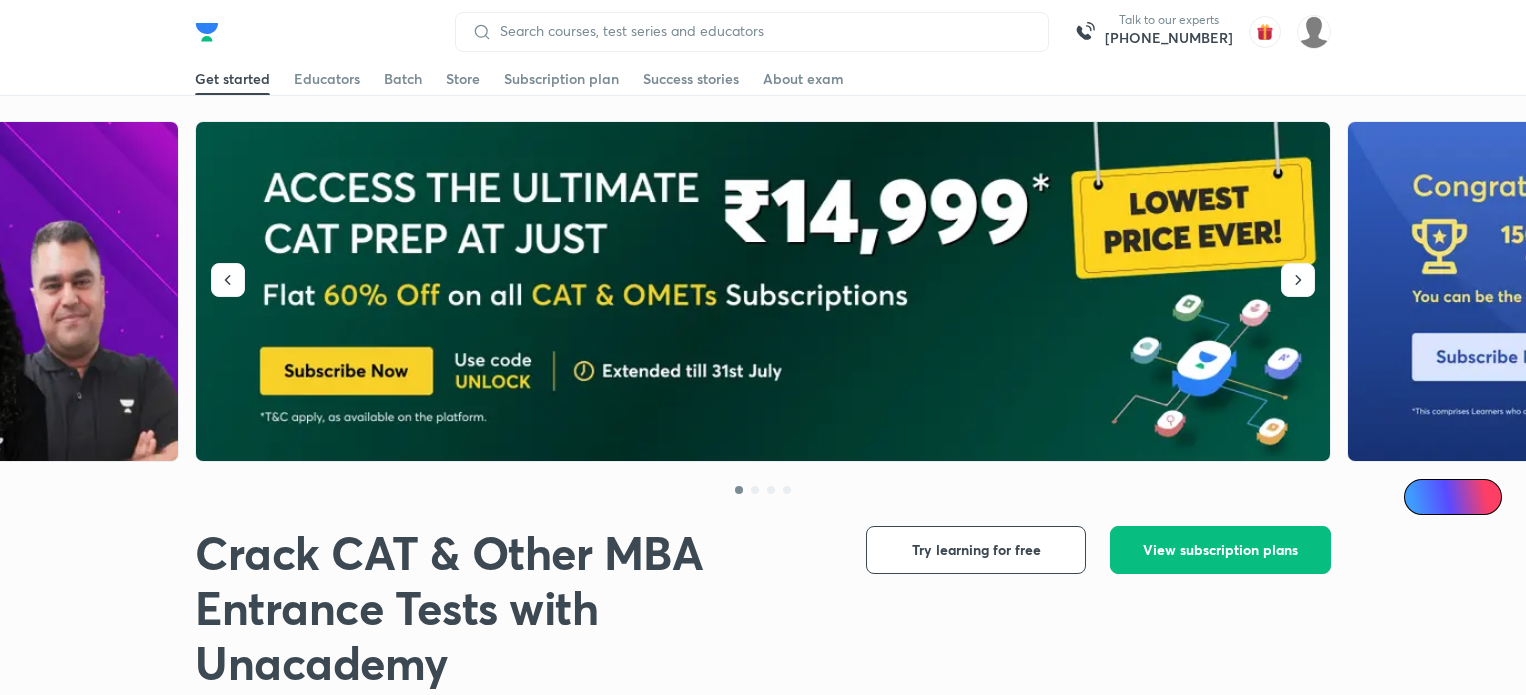scroll, scrollTop: 0, scrollLeft: 0, axis: both 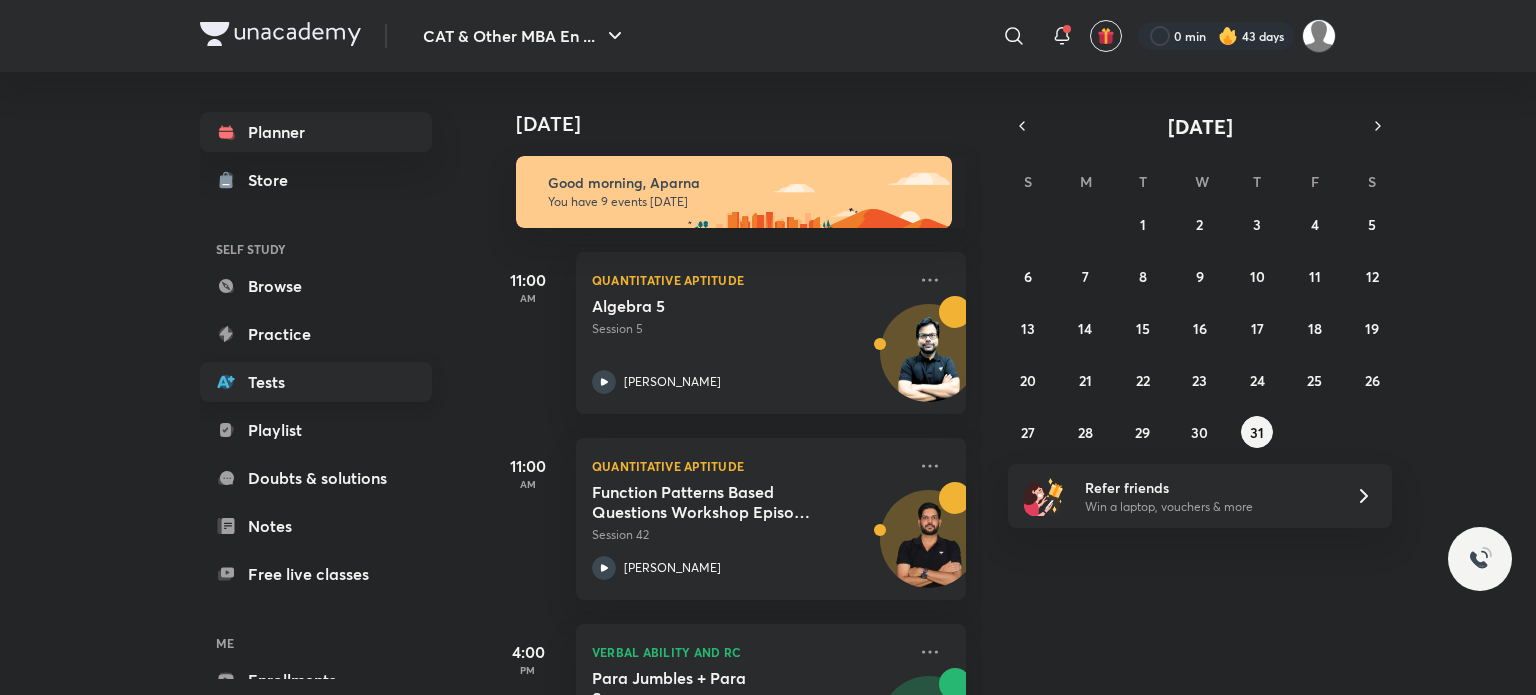 click on "Tests" at bounding box center (316, 382) 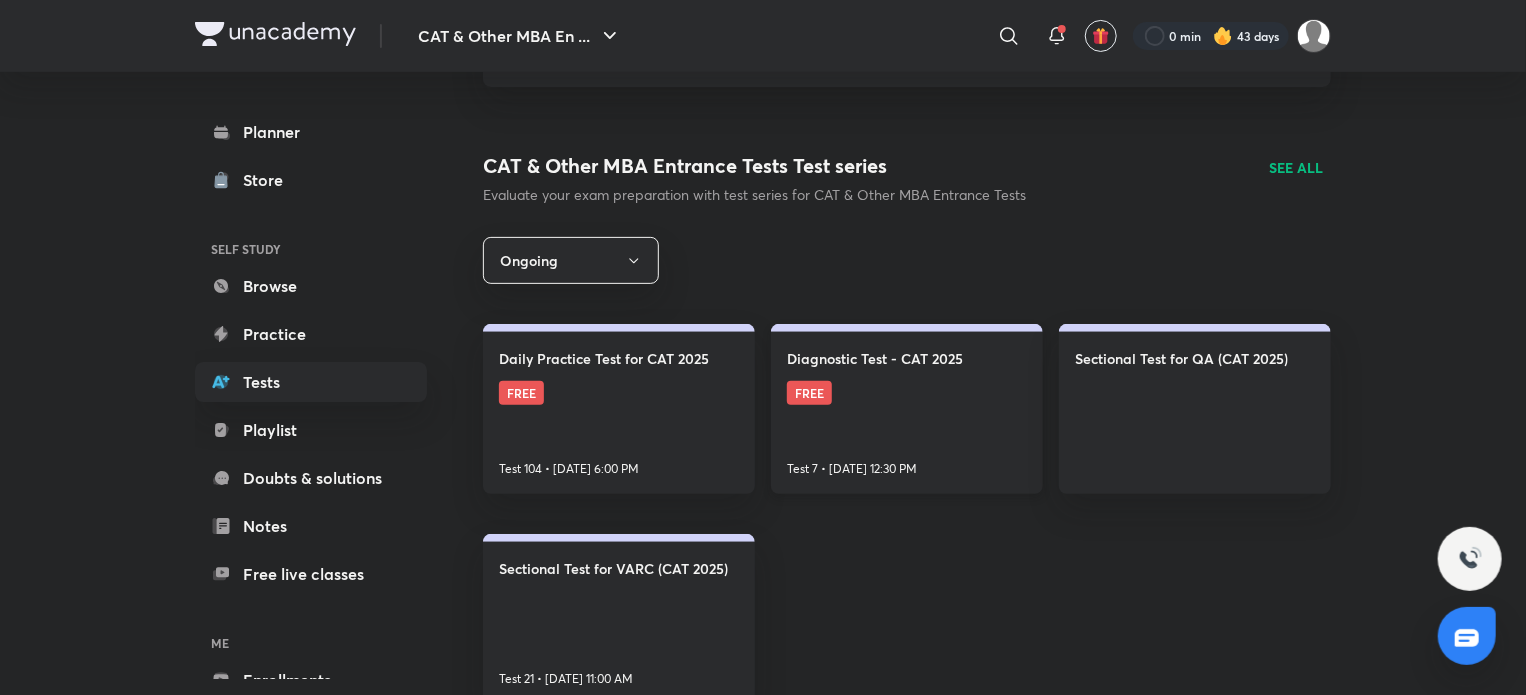 scroll, scrollTop: 388, scrollLeft: 0, axis: vertical 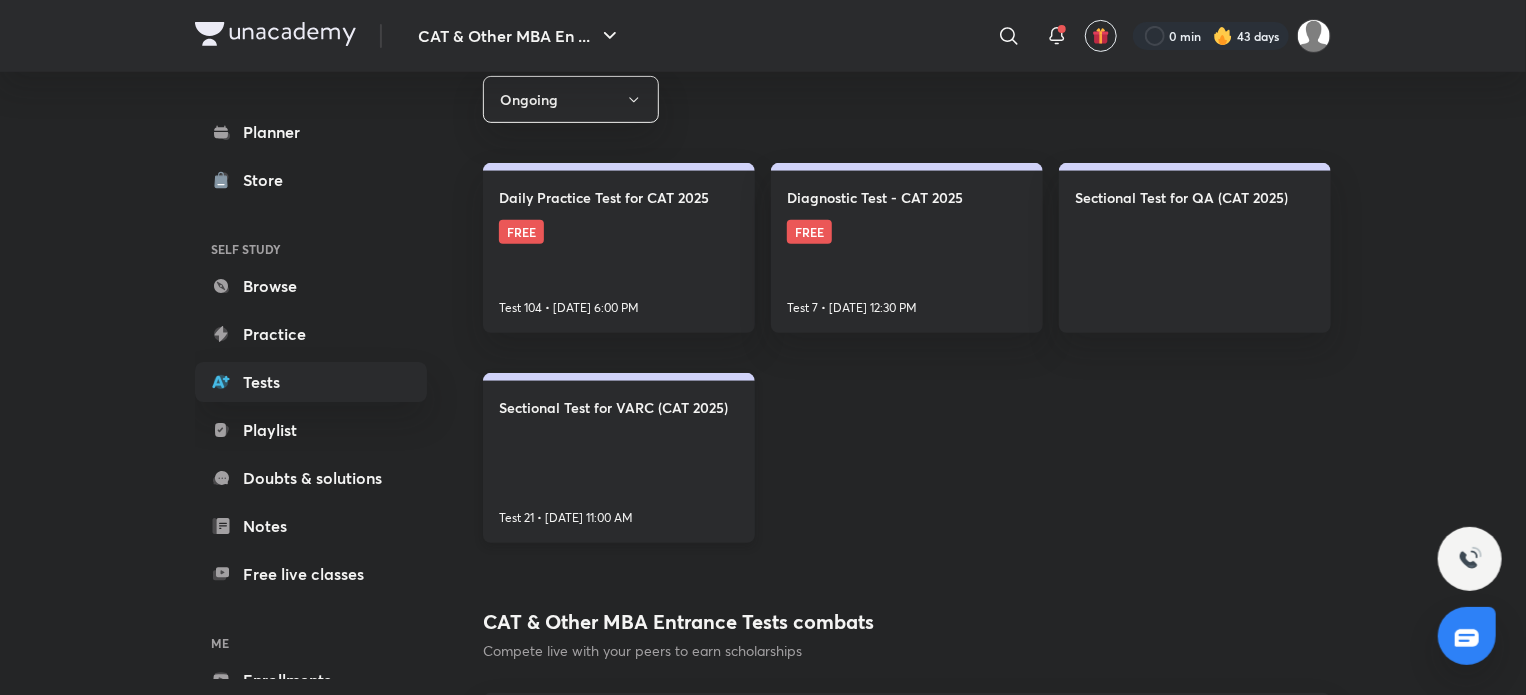 click on "Sectional Test for VARC (CAT 2025) Test 21 • Aug 4, 11:00 AM" at bounding box center [619, 458] 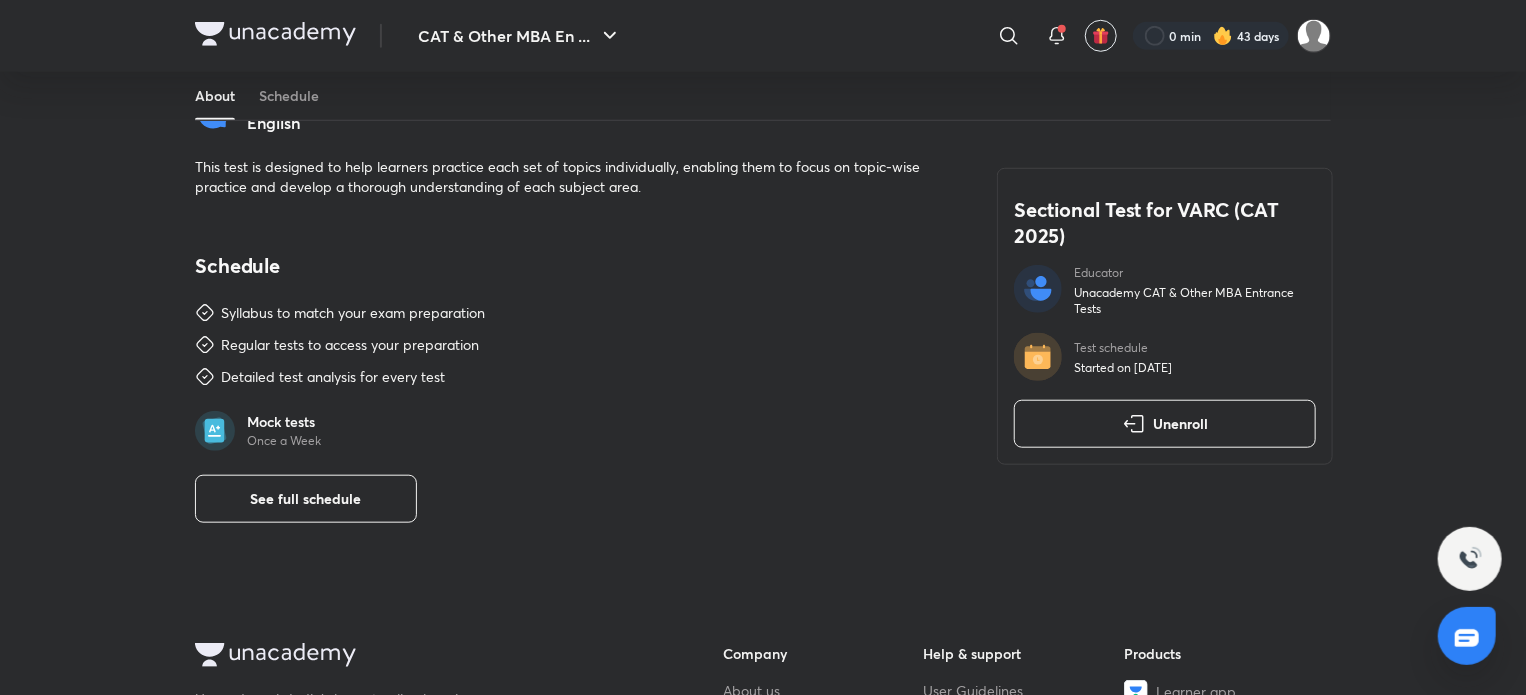 scroll, scrollTop: 736, scrollLeft: 0, axis: vertical 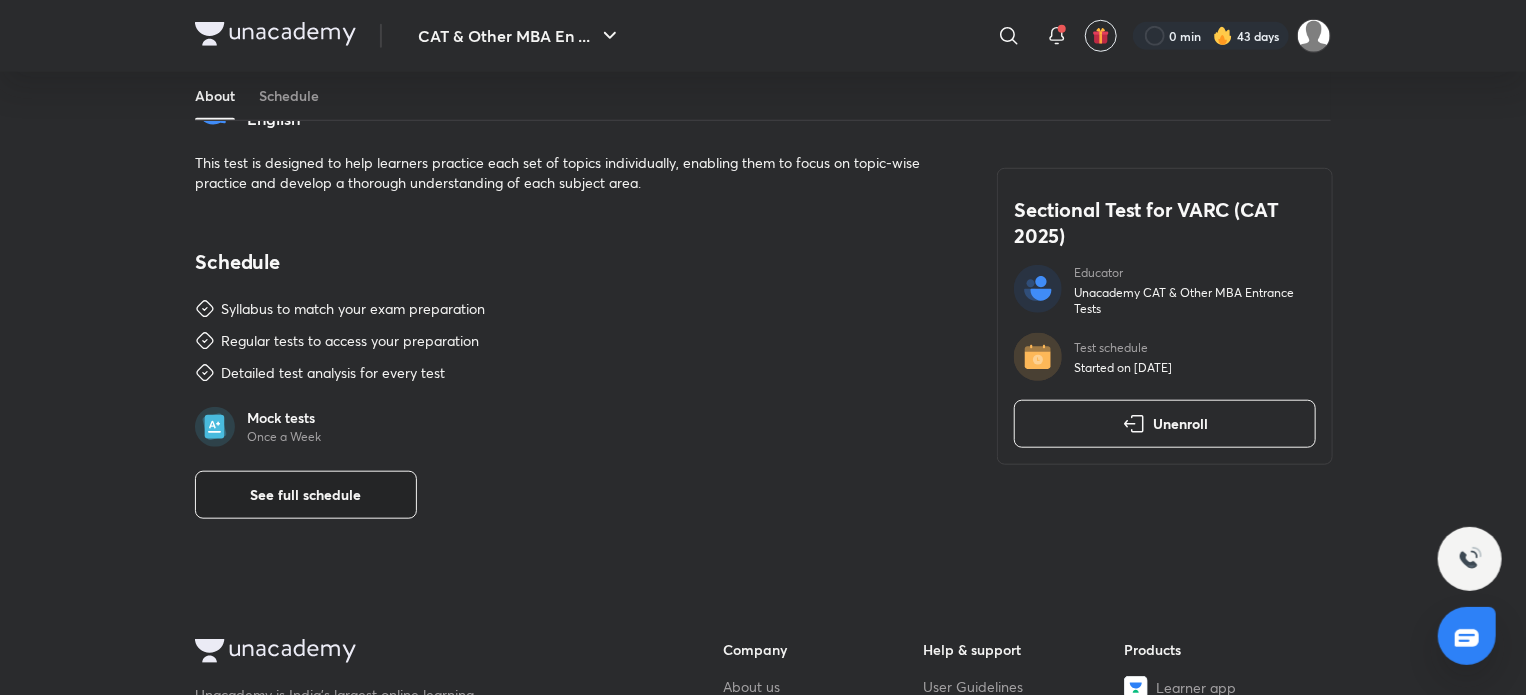 click on "See full schedule" at bounding box center [306, 495] 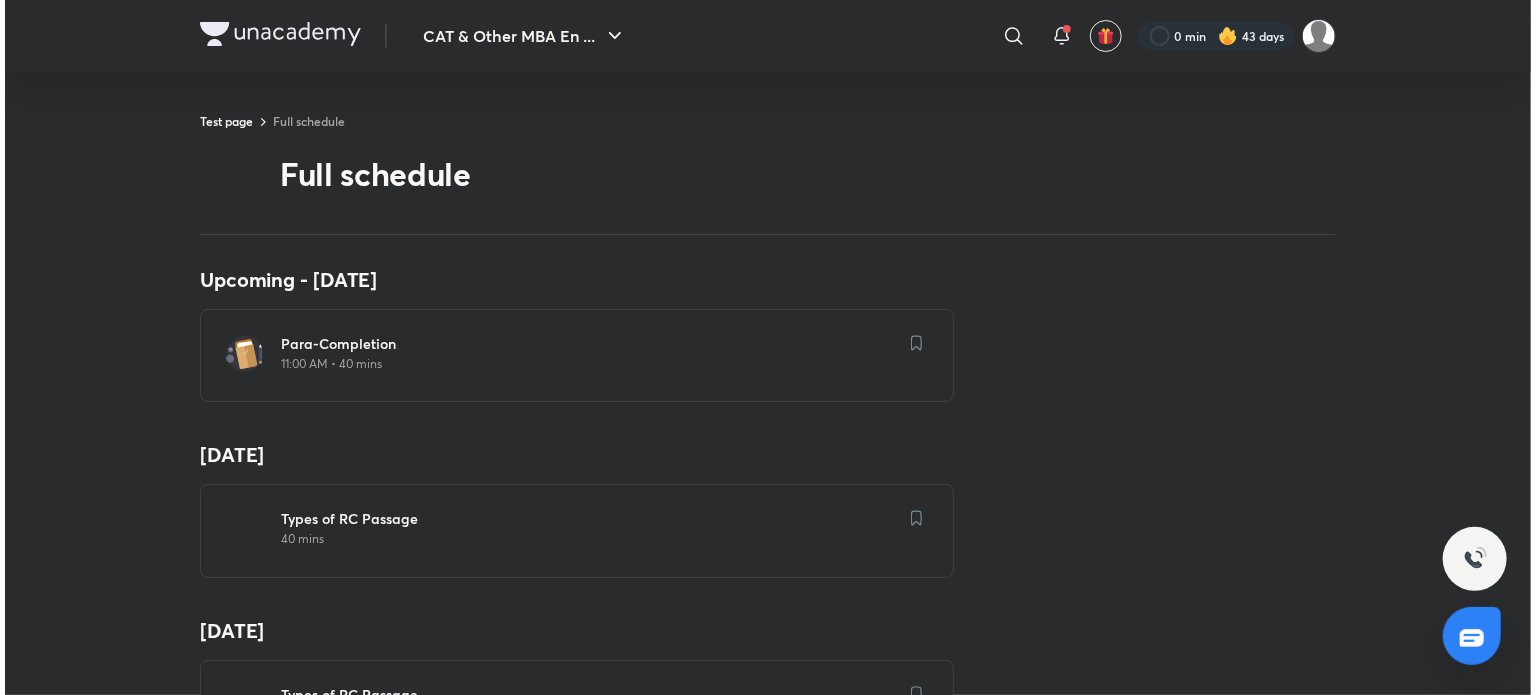 scroll, scrollTop: 0, scrollLeft: 0, axis: both 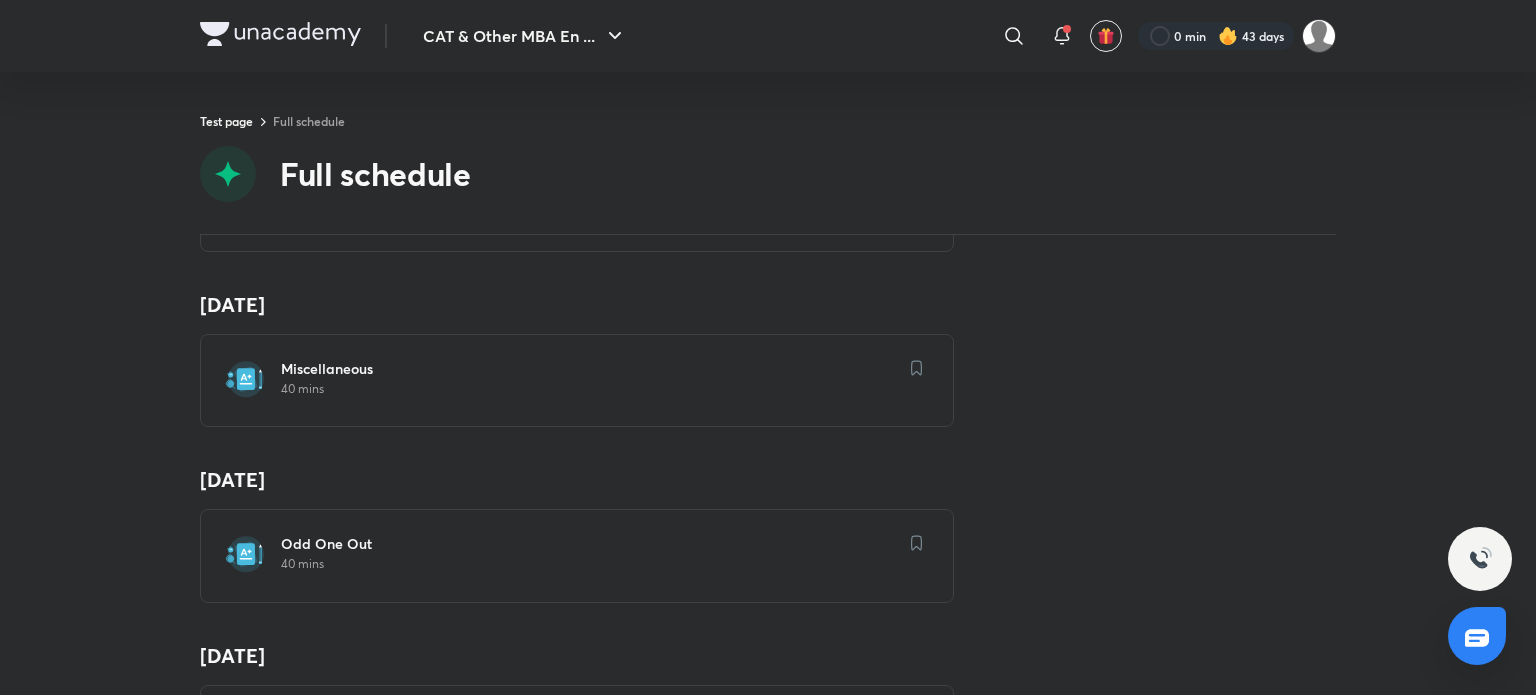click on "Miscellaneous" at bounding box center (589, 369) 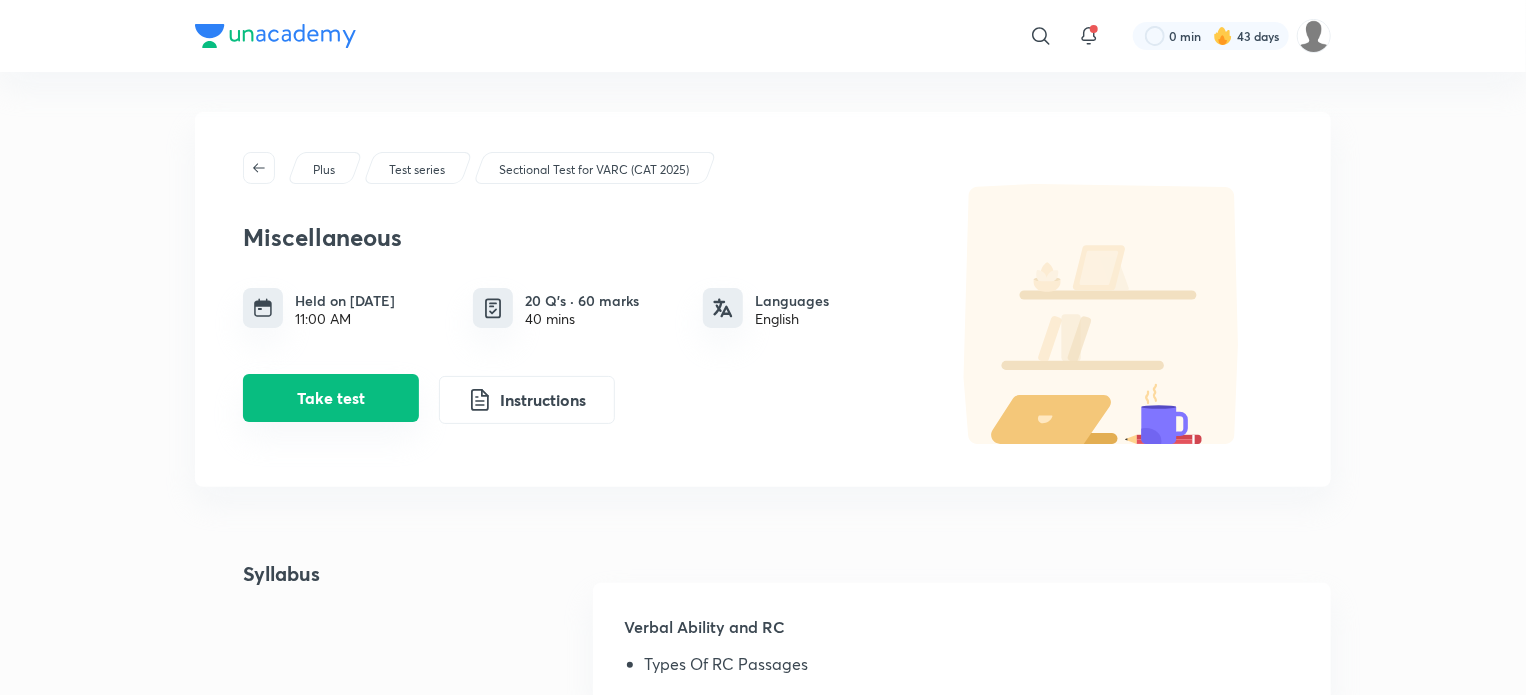 click on "Take test" at bounding box center [331, 398] 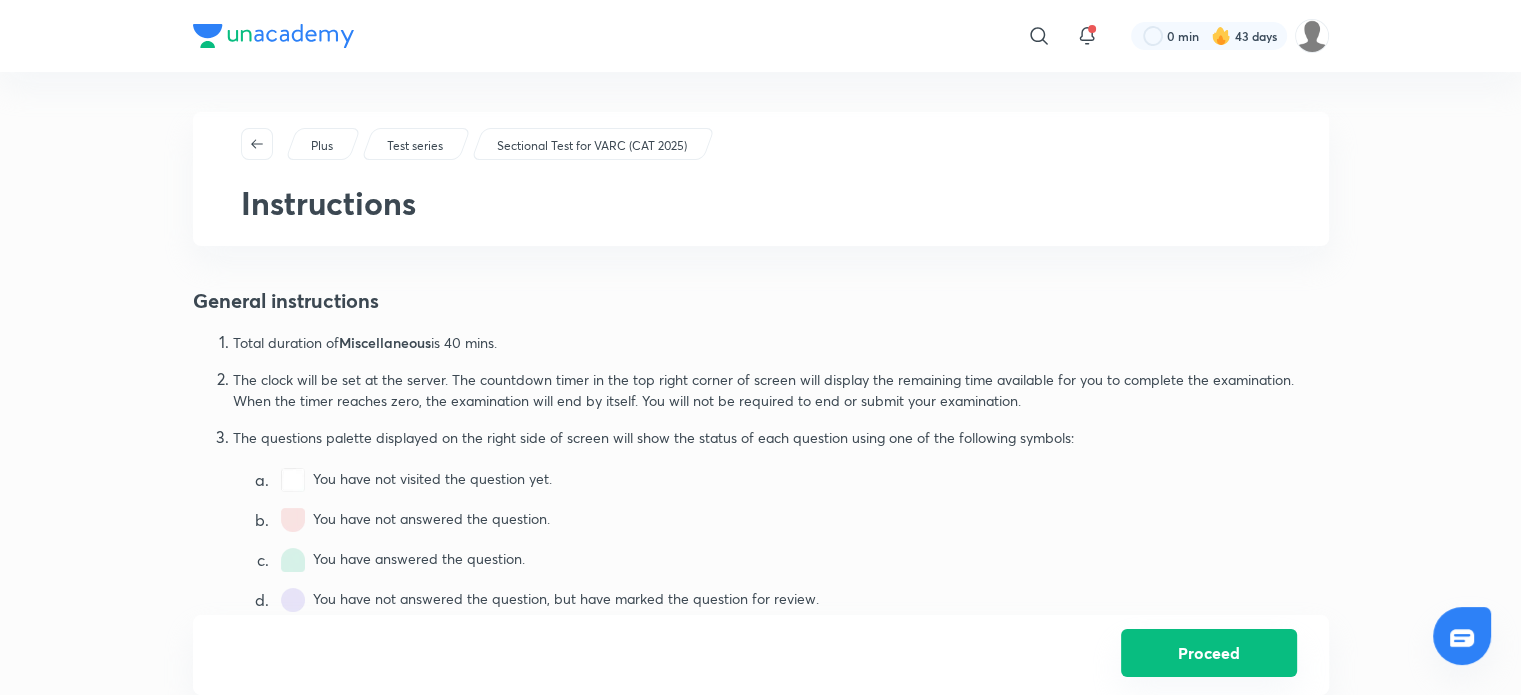 click on "Proceed" at bounding box center [1209, 653] 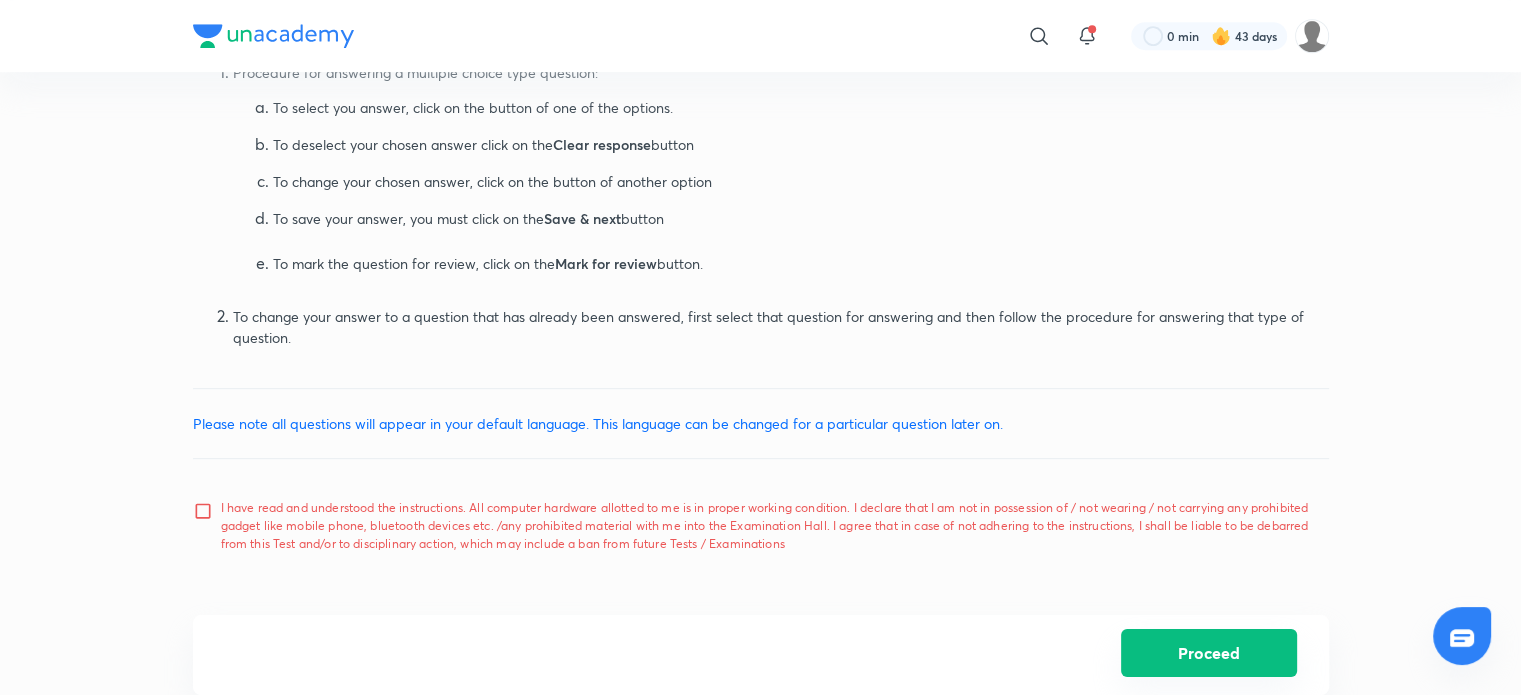 scroll, scrollTop: 986, scrollLeft: 0, axis: vertical 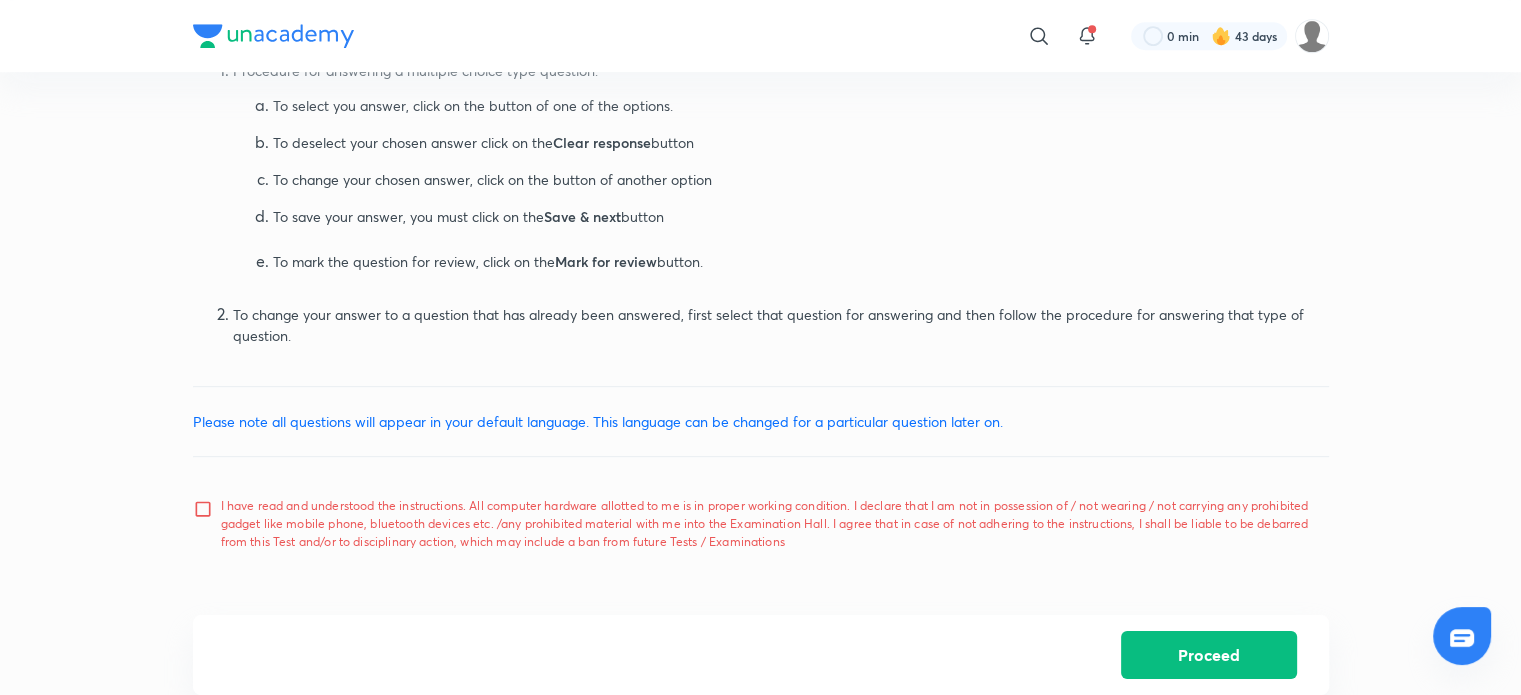 click on "I have read and understood the instructions. All computer hardware allotted to me is in proper working condition. I declare that I am not in possession of / not wearing / not carrying any prohibited gadget like mobile phone, bluetooth devices etc. /any prohibited material with me into the Examination Hall. I agree that in case of not adhering to the instructions, I shall be liable to be debarred from this Test and/or to disciplinary action, which may include a ban from future Tests / Examinations" at bounding box center [207, 524] 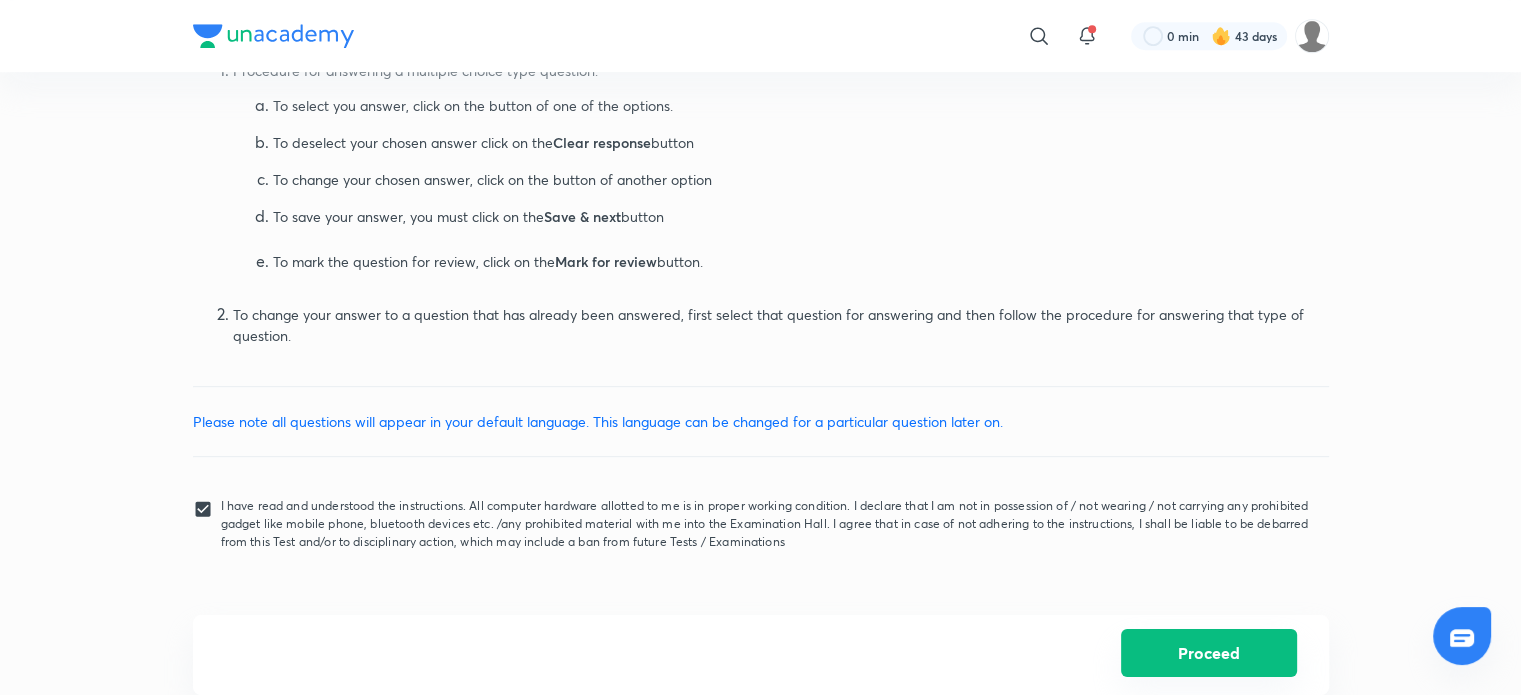 click on "Proceed" at bounding box center [1209, 653] 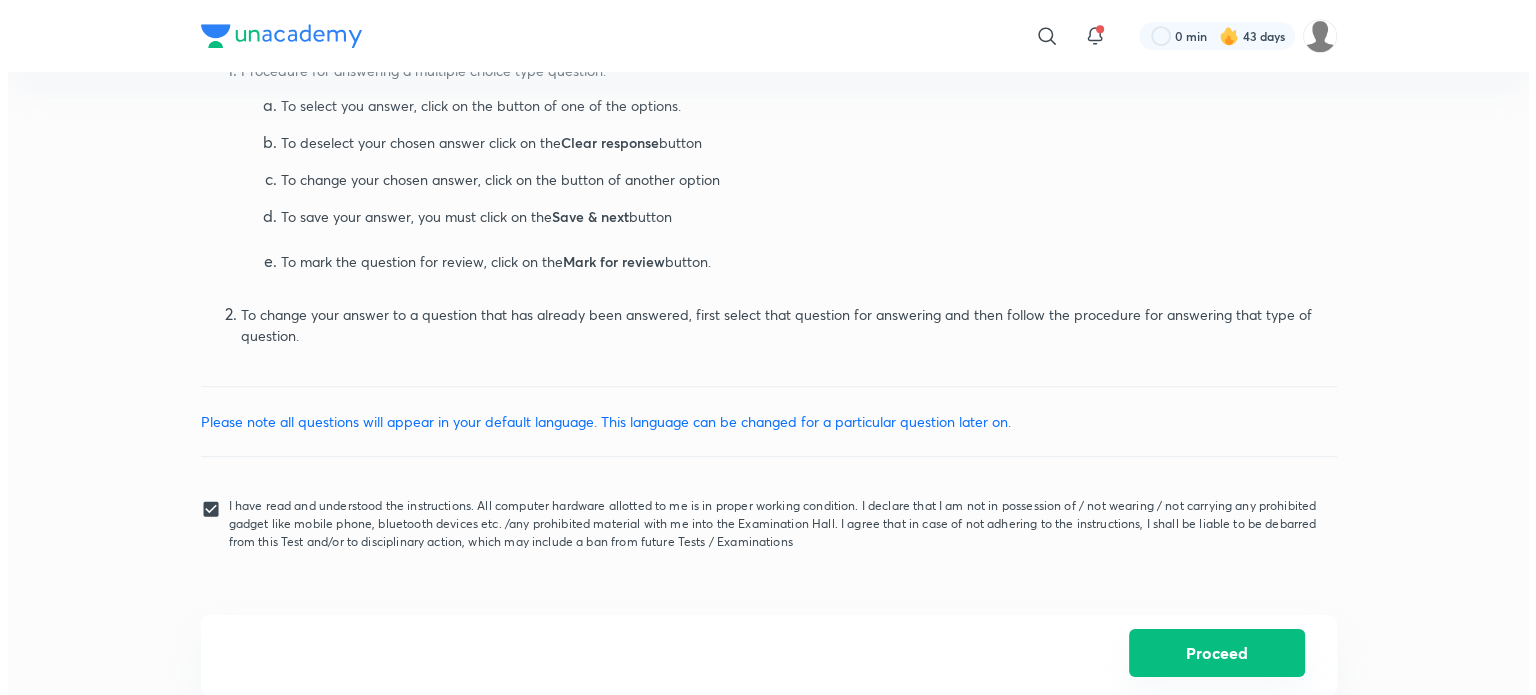 scroll, scrollTop: 0, scrollLeft: 0, axis: both 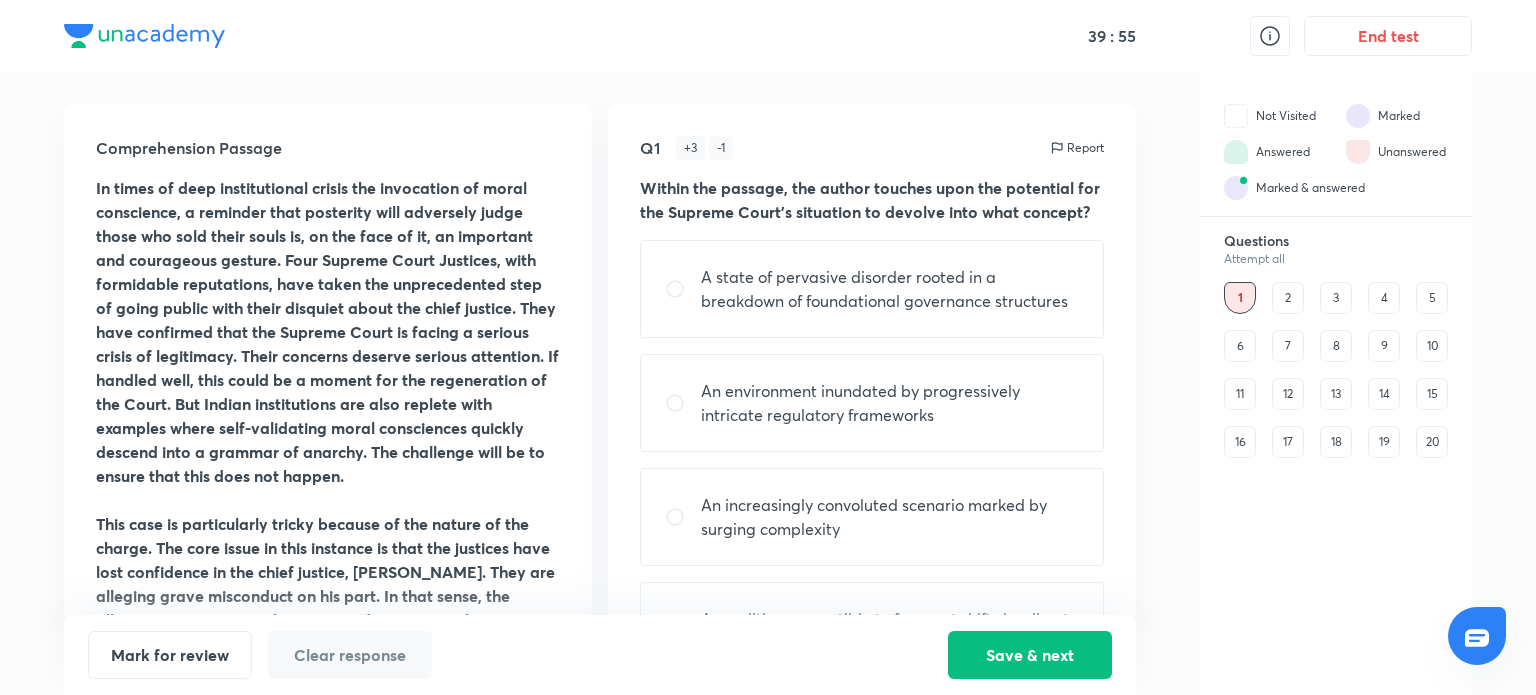 click on "7" at bounding box center (1288, 346) 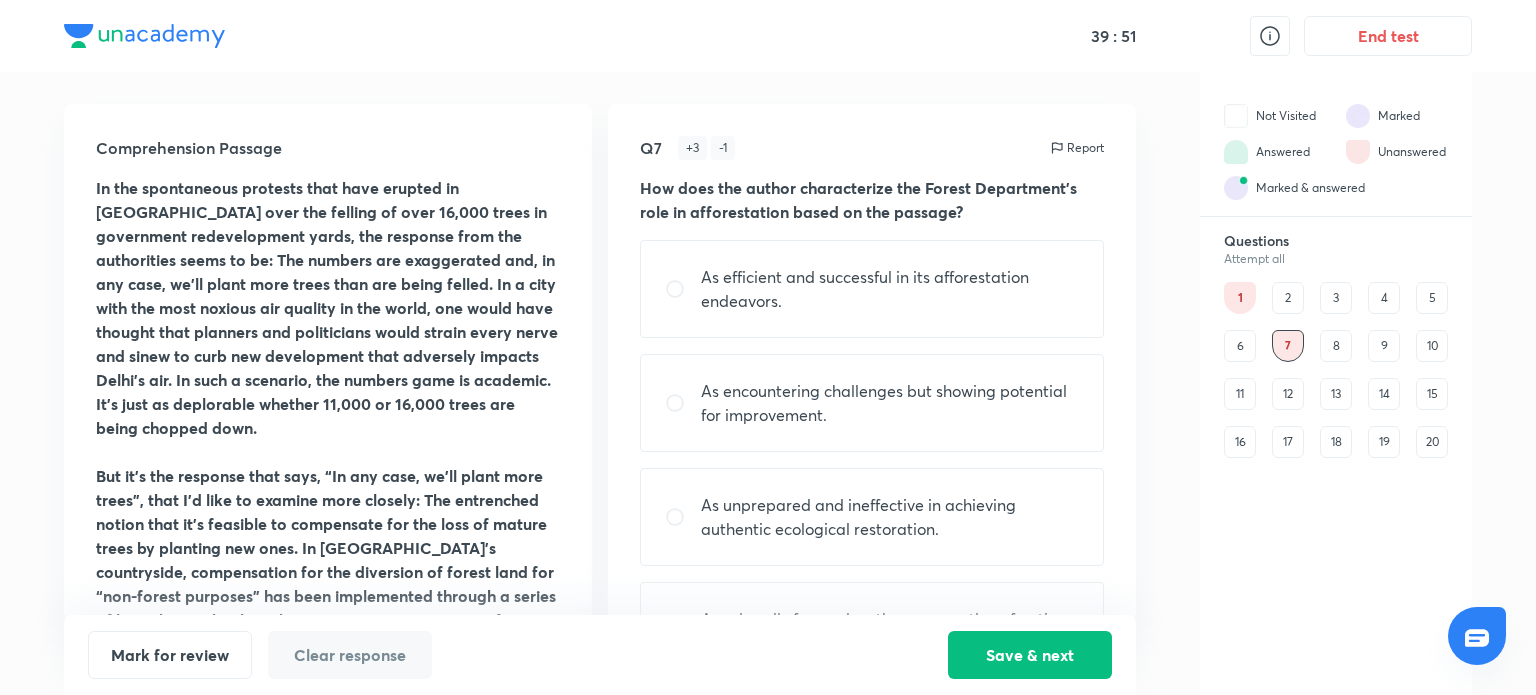 click on "13" at bounding box center (1336, 394) 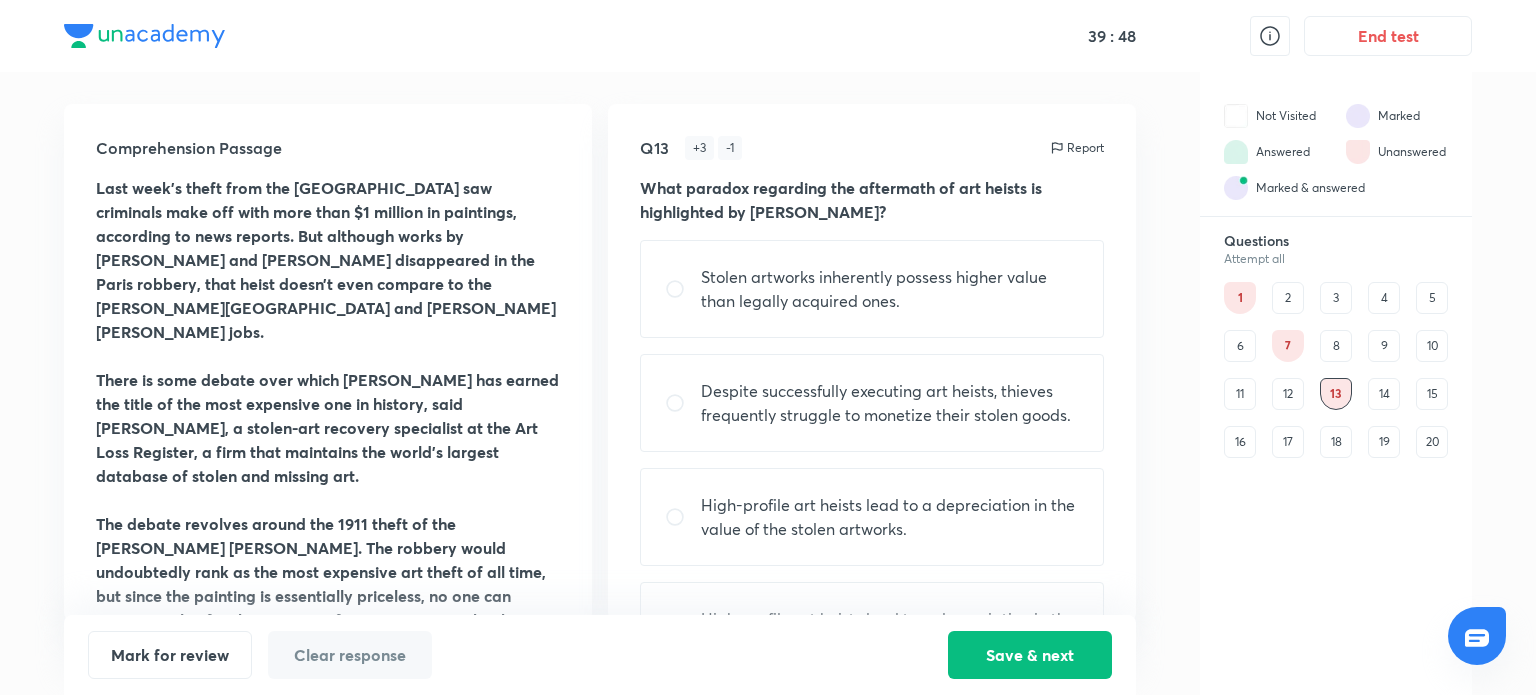 click on "14" at bounding box center (1384, 394) 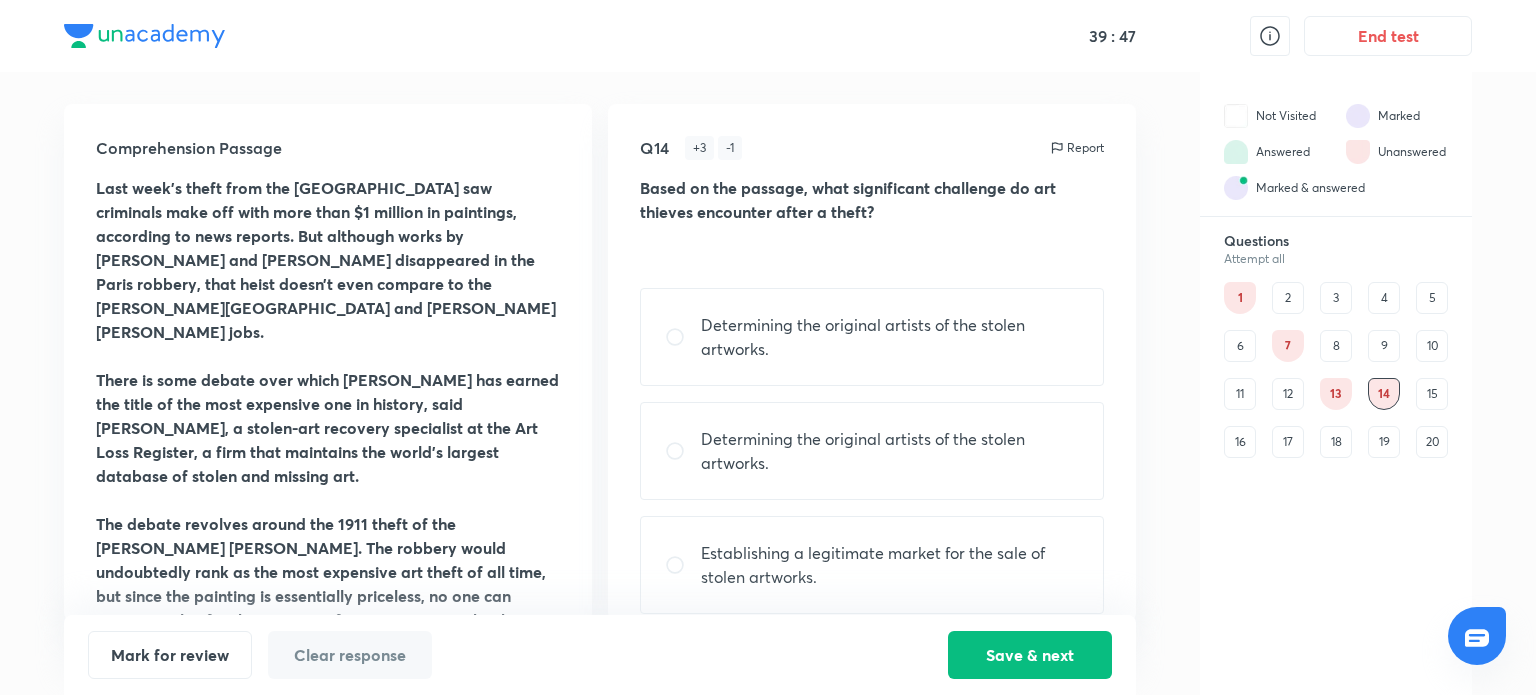 click on "18" at bounding box center [1336, 442] 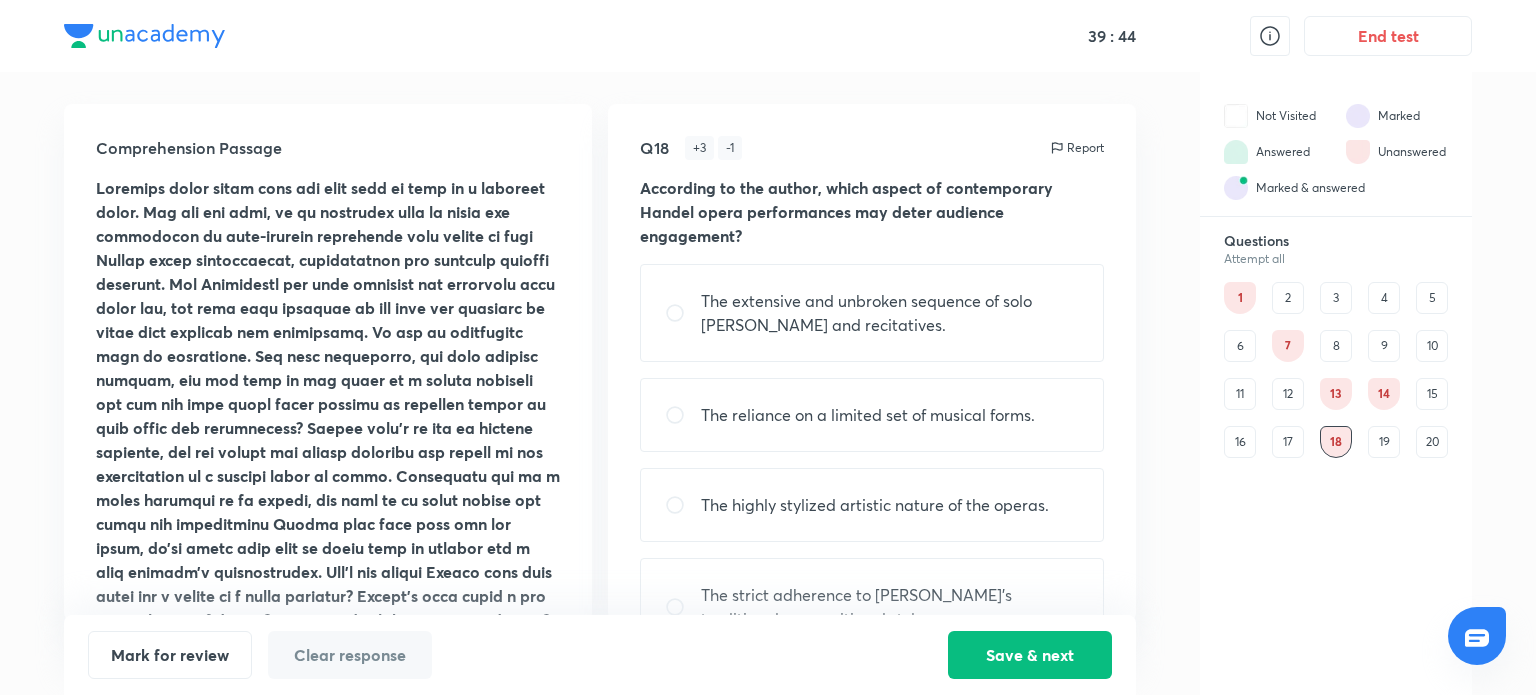 click on "20" at bounding box center (1432, 442) 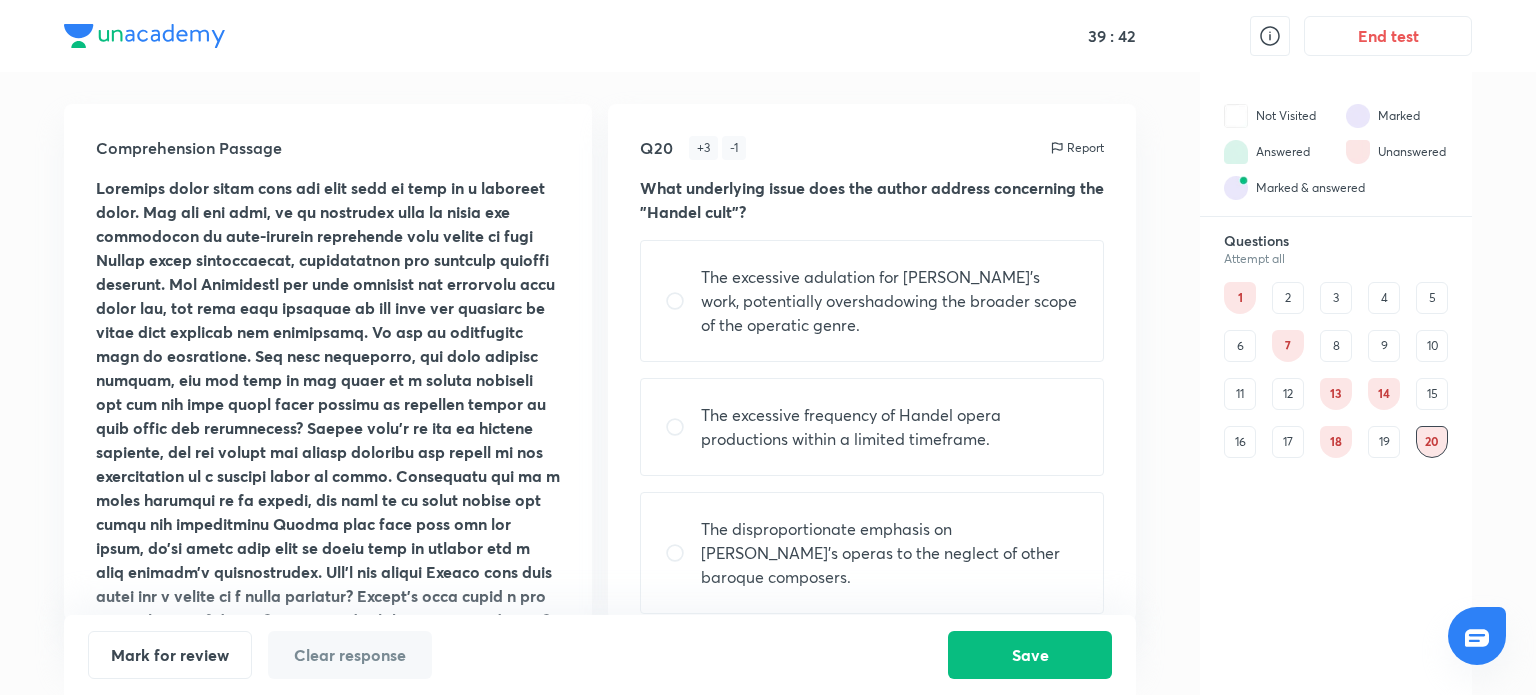 click on "16" at bounding box center (1240, 442) 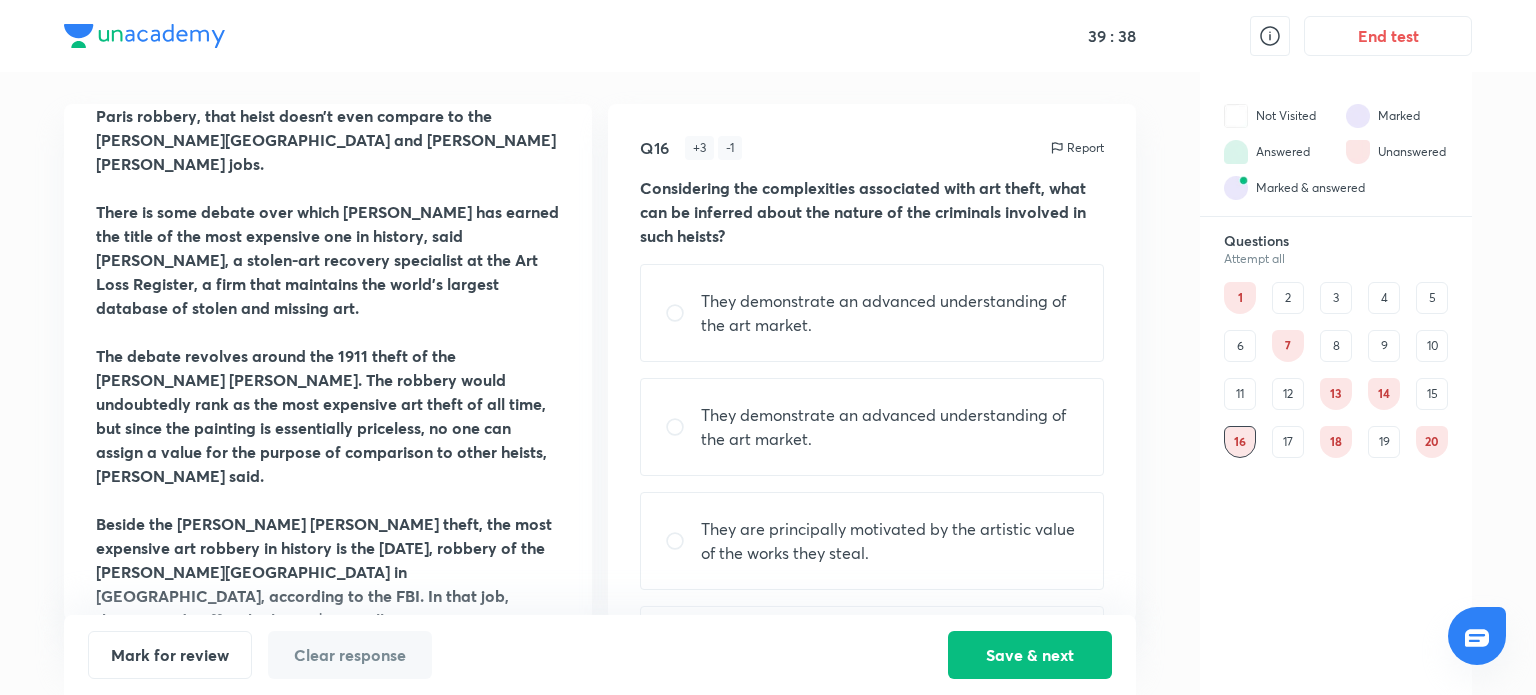 scroll, scrollTop: 0, scrollLeft: 0, axis: both 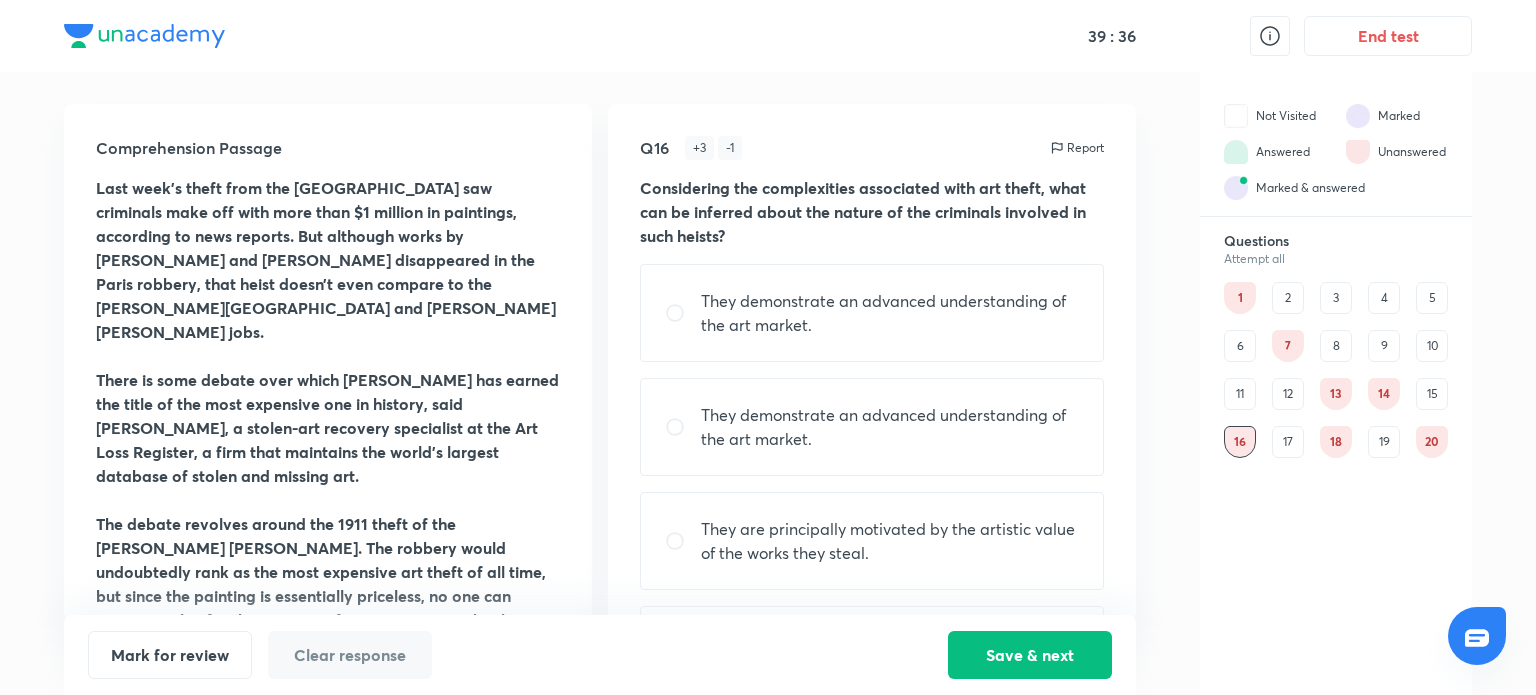 click on "11" at bounding box center (1240, 394) 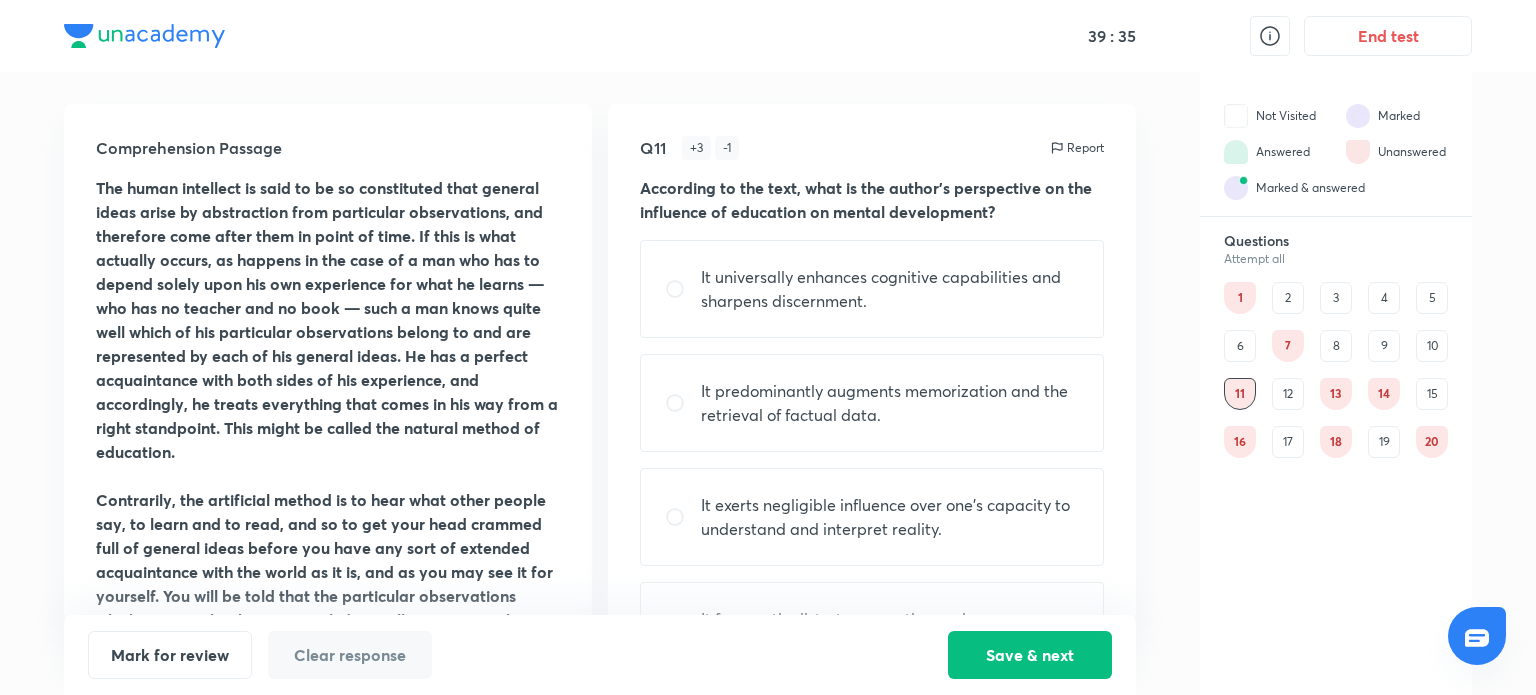 click on "6" at bounding box center (1240, 346) 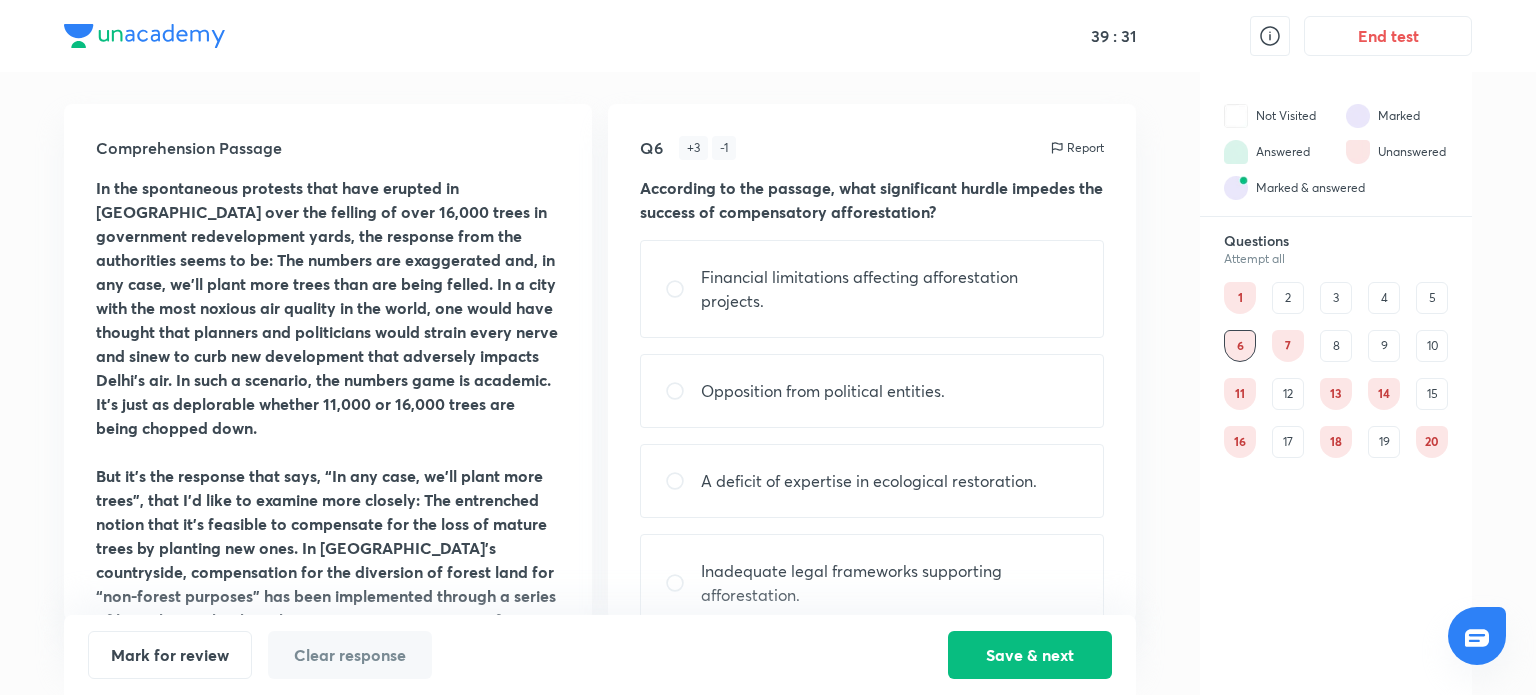 click on "9" at bounding box center (1384, 346) 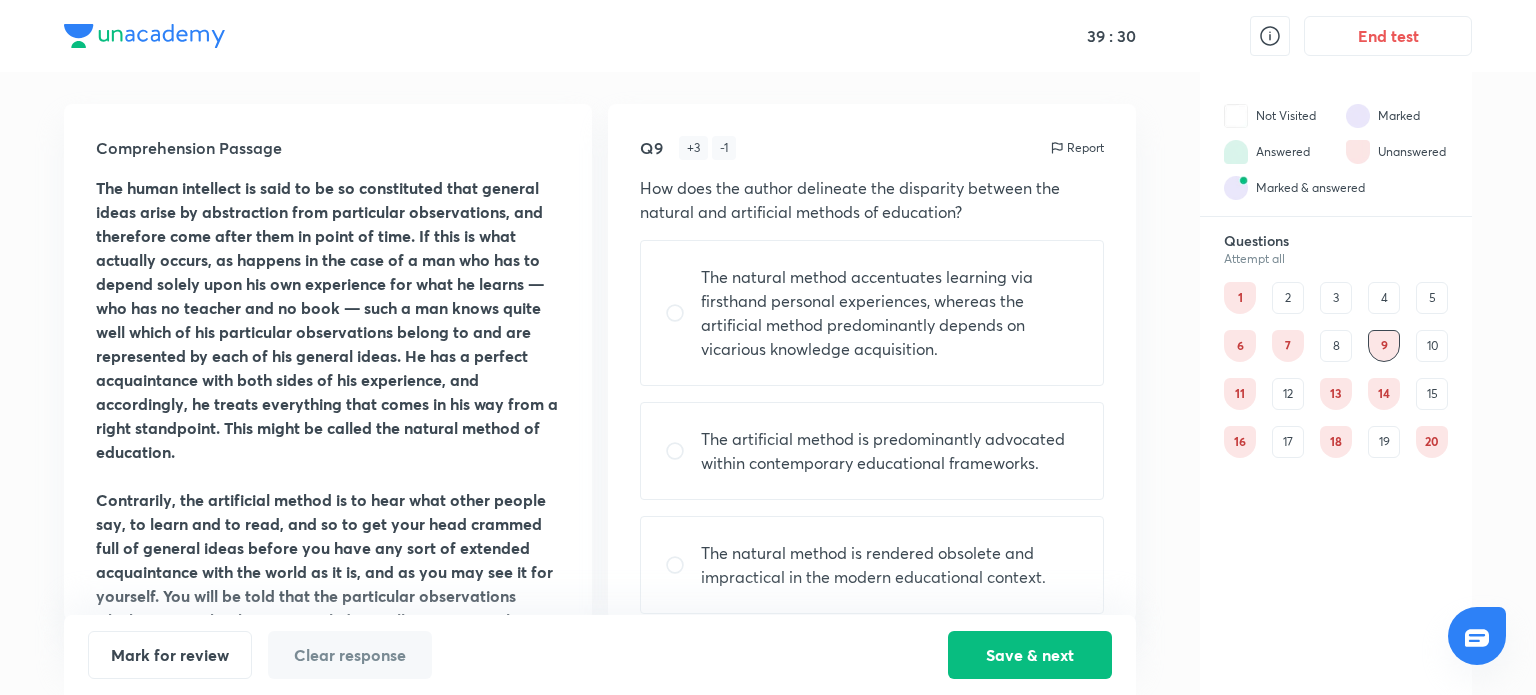 click on "9" at bounding box center [1384, 346] 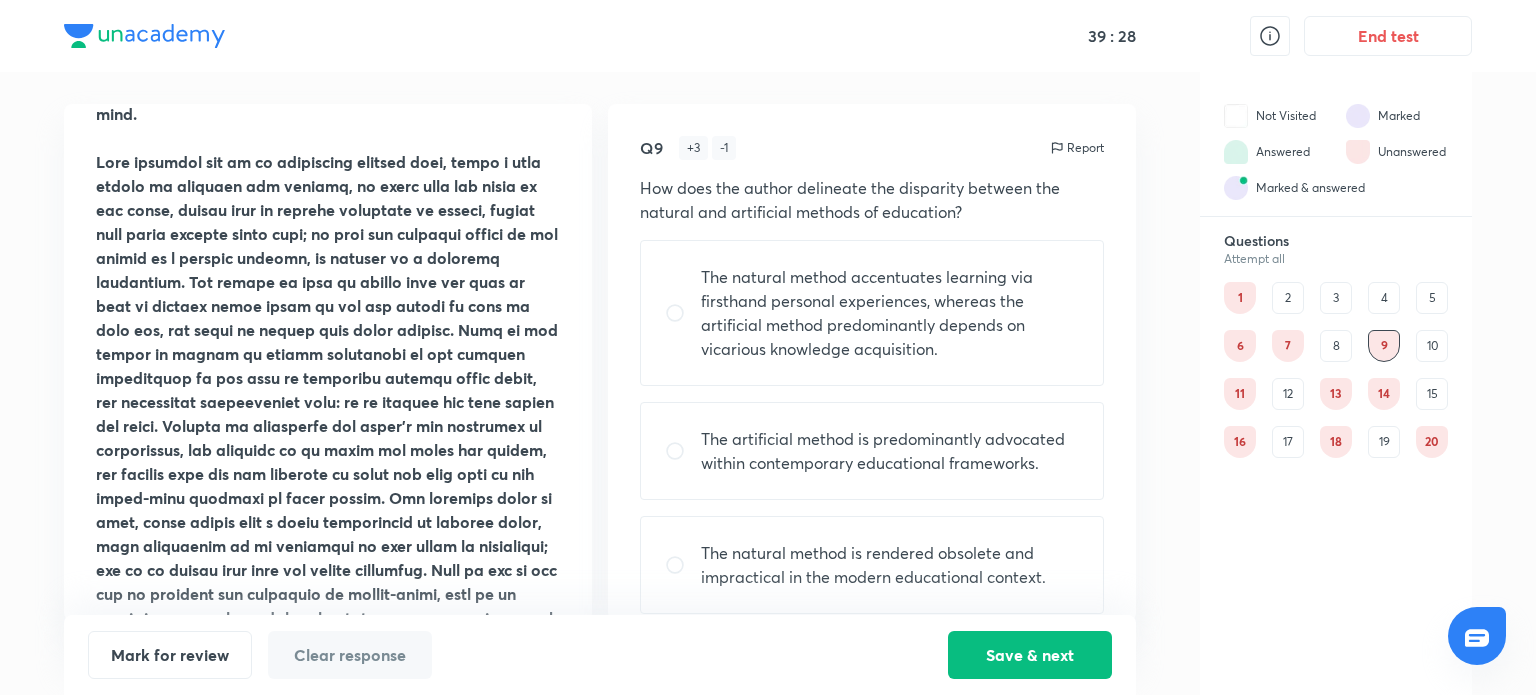 scroll, scrollTop: 690, scrollLeft: 0, axis: vertical 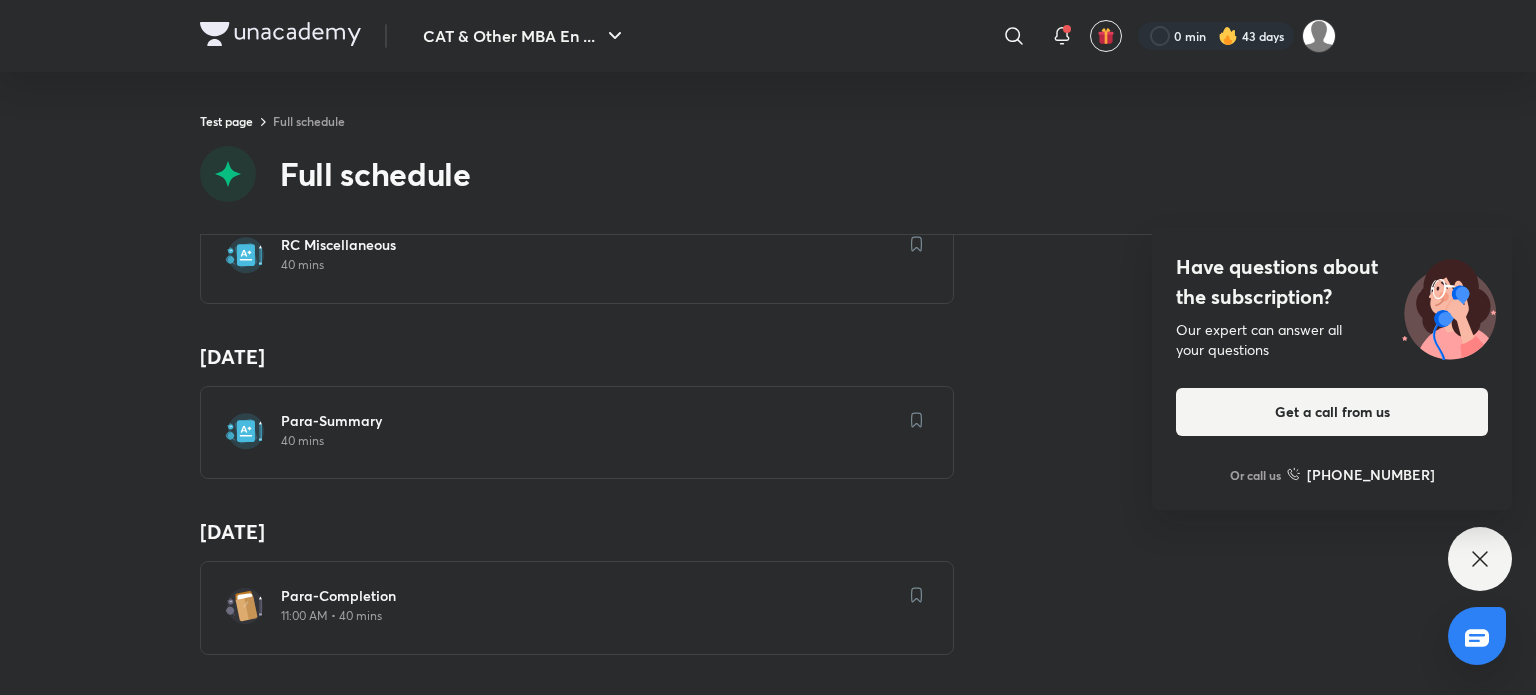 click 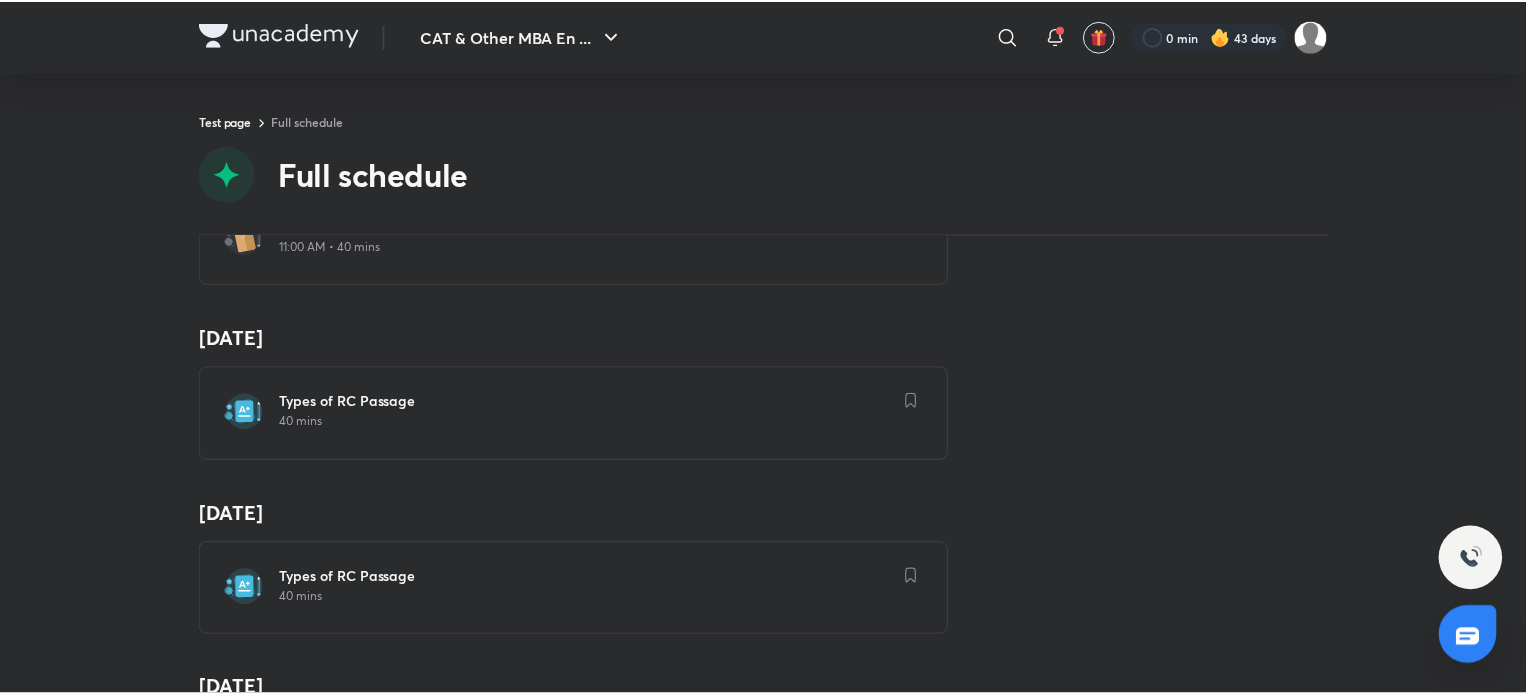 scroll, scrollTop: 0, scrollLeft: 0, axis: both 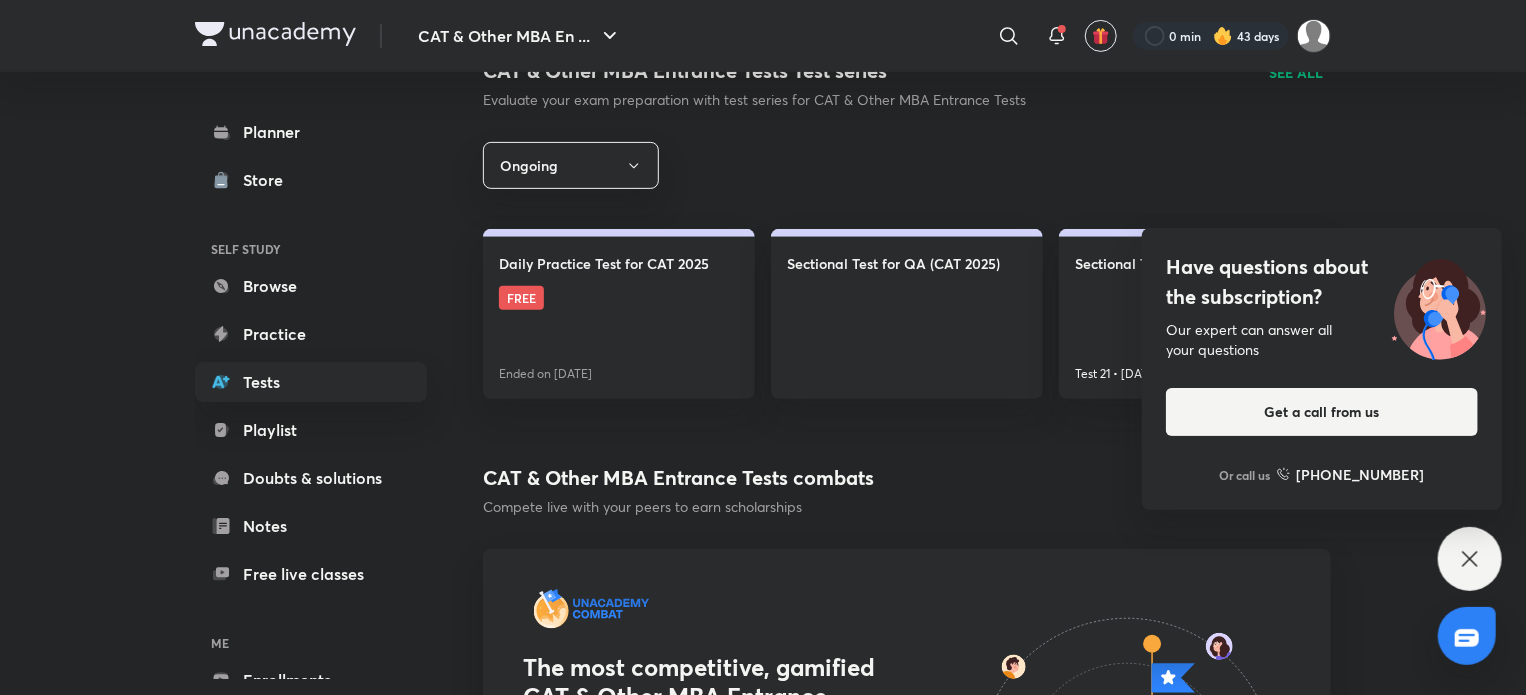 click 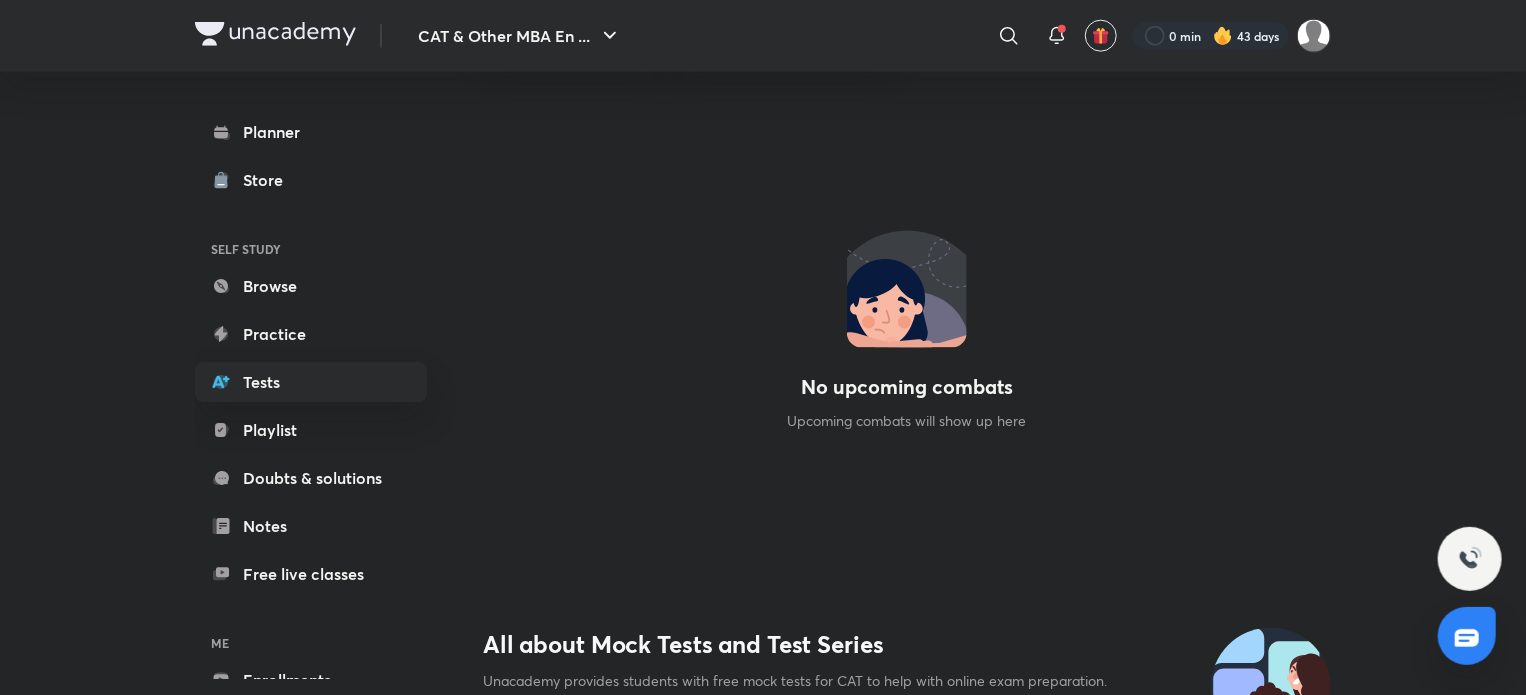 scroll, scrollTop: 1240, scrollLeft: 0, axis: vertical 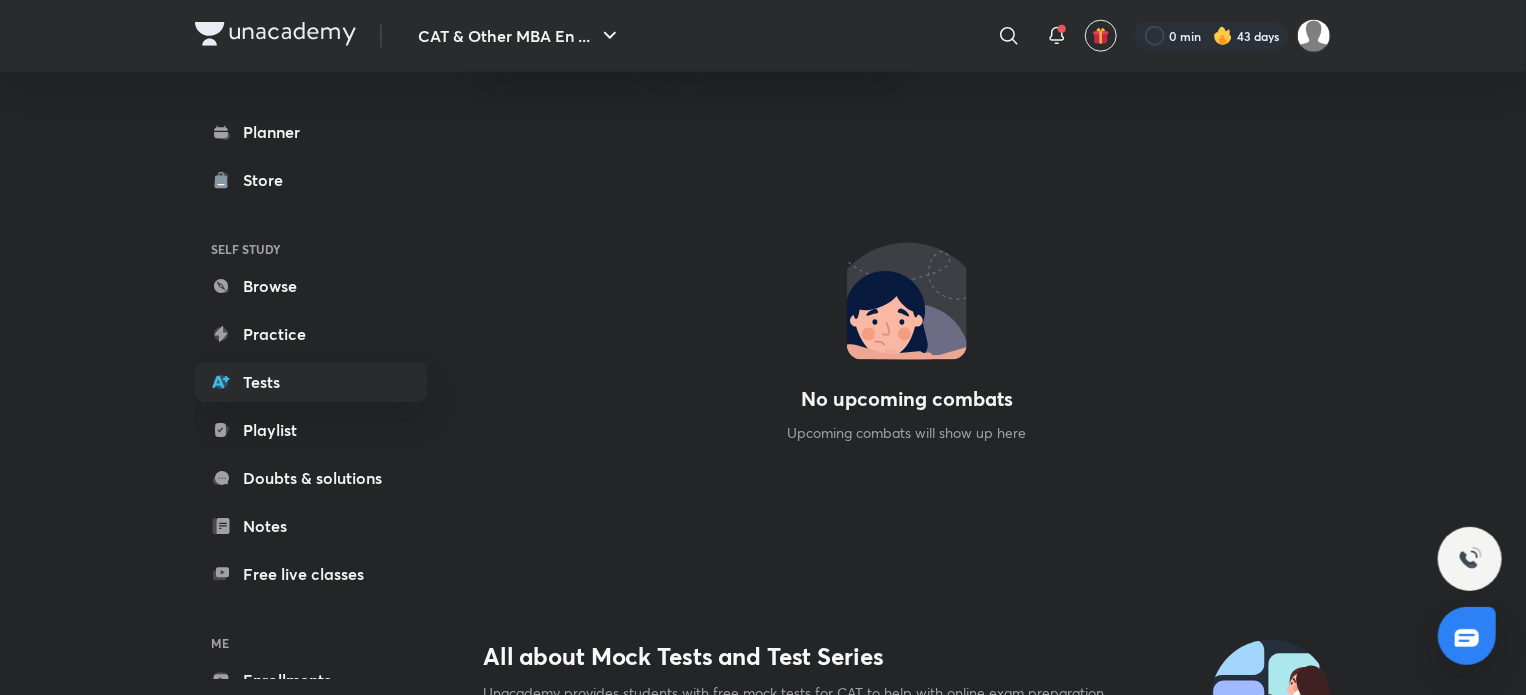 click on "No upcoming combats Upcoming combats will show up here" at bounding box center (907, 341) 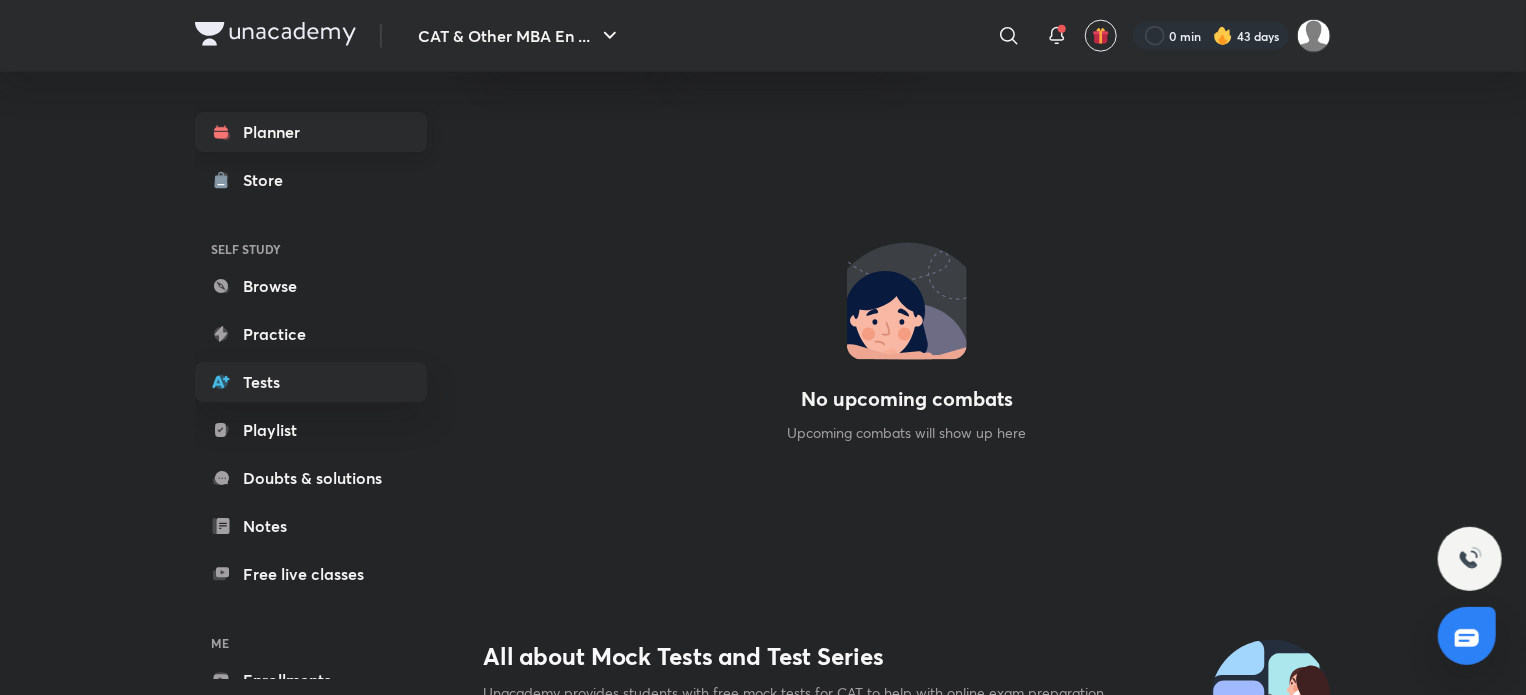 click on "Planner" at bounding box center [311, 132] 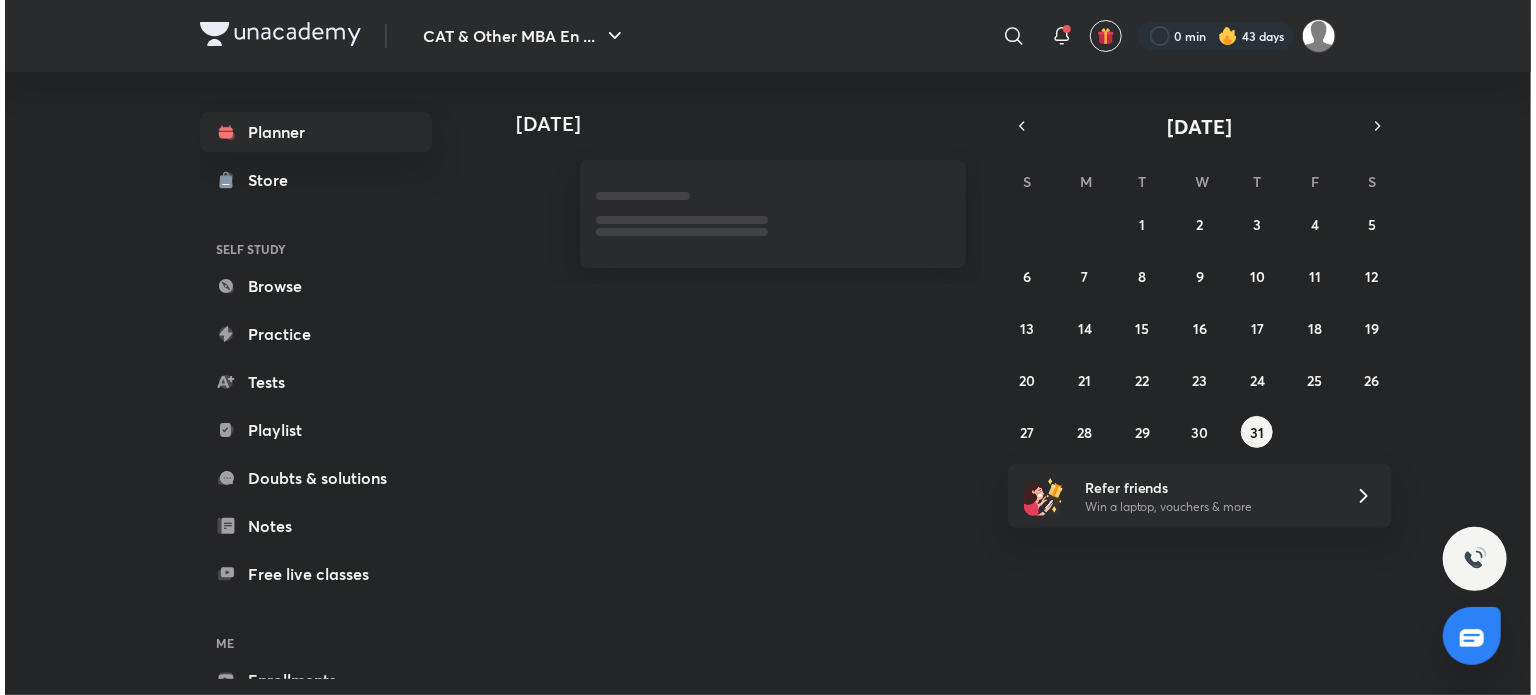scroll, scrollTop: 0, scrollLeft: 0, axis: both 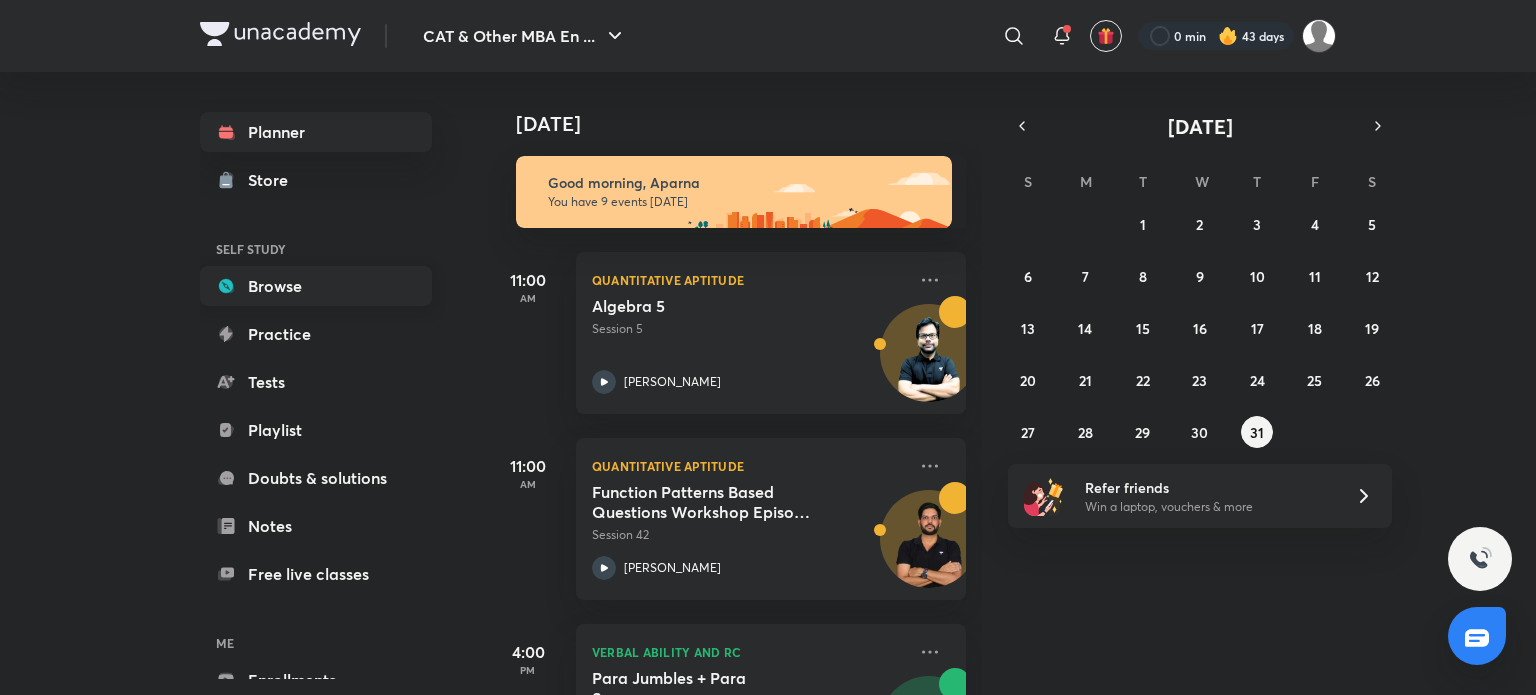 click on "Browse" at bounding box center (316, 286) 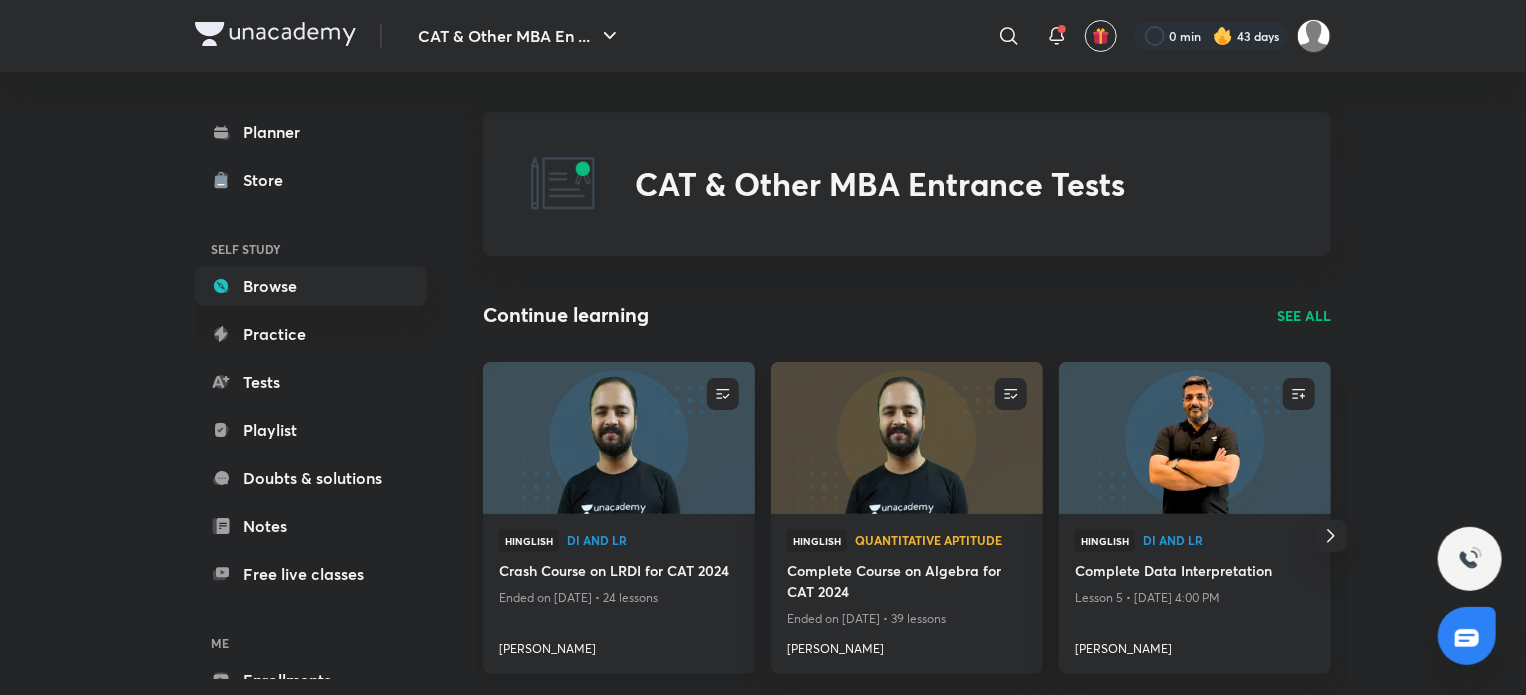 click at bounding box center [618, 437] 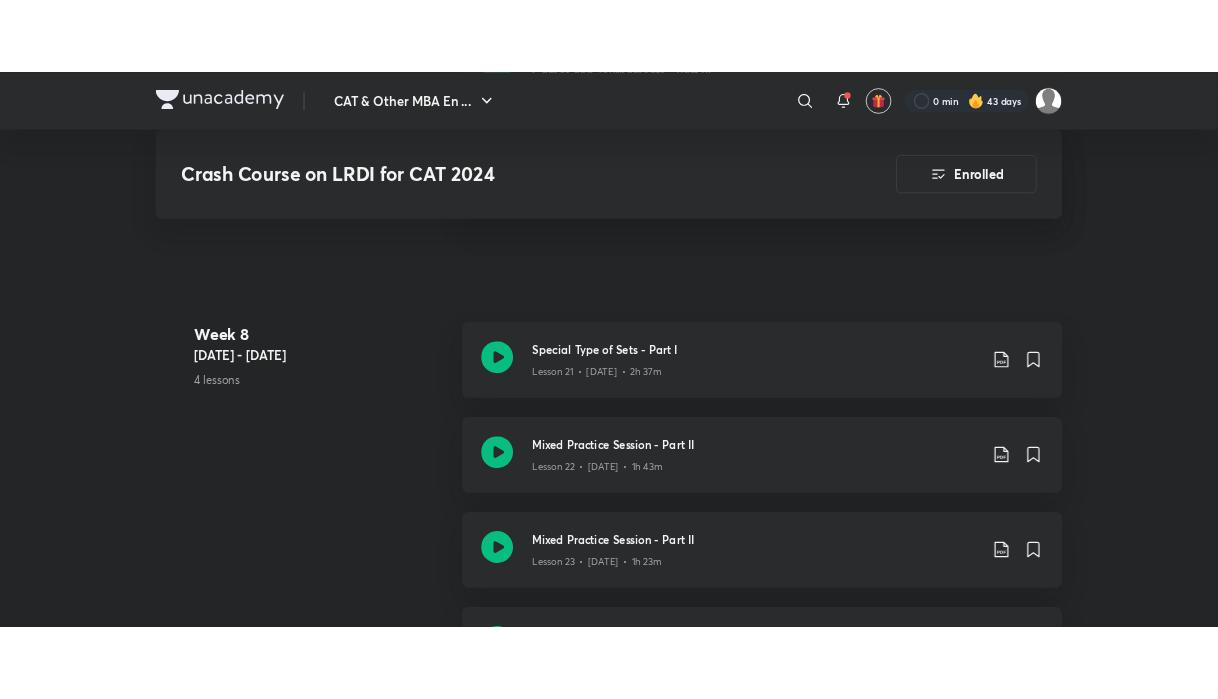 scroll, scrollTop: 4178, scrollLeft: 0, axis: vertical 